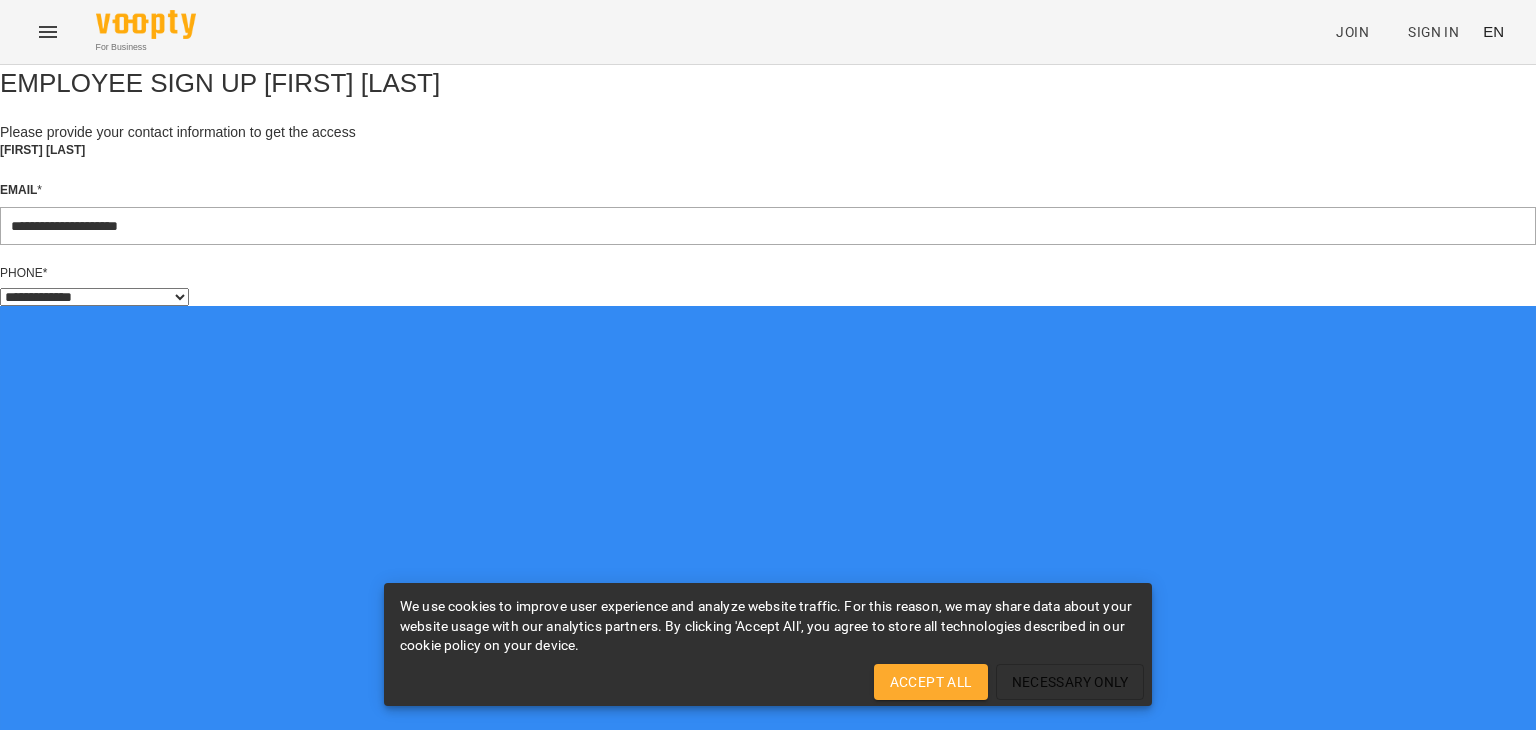 select on "**" 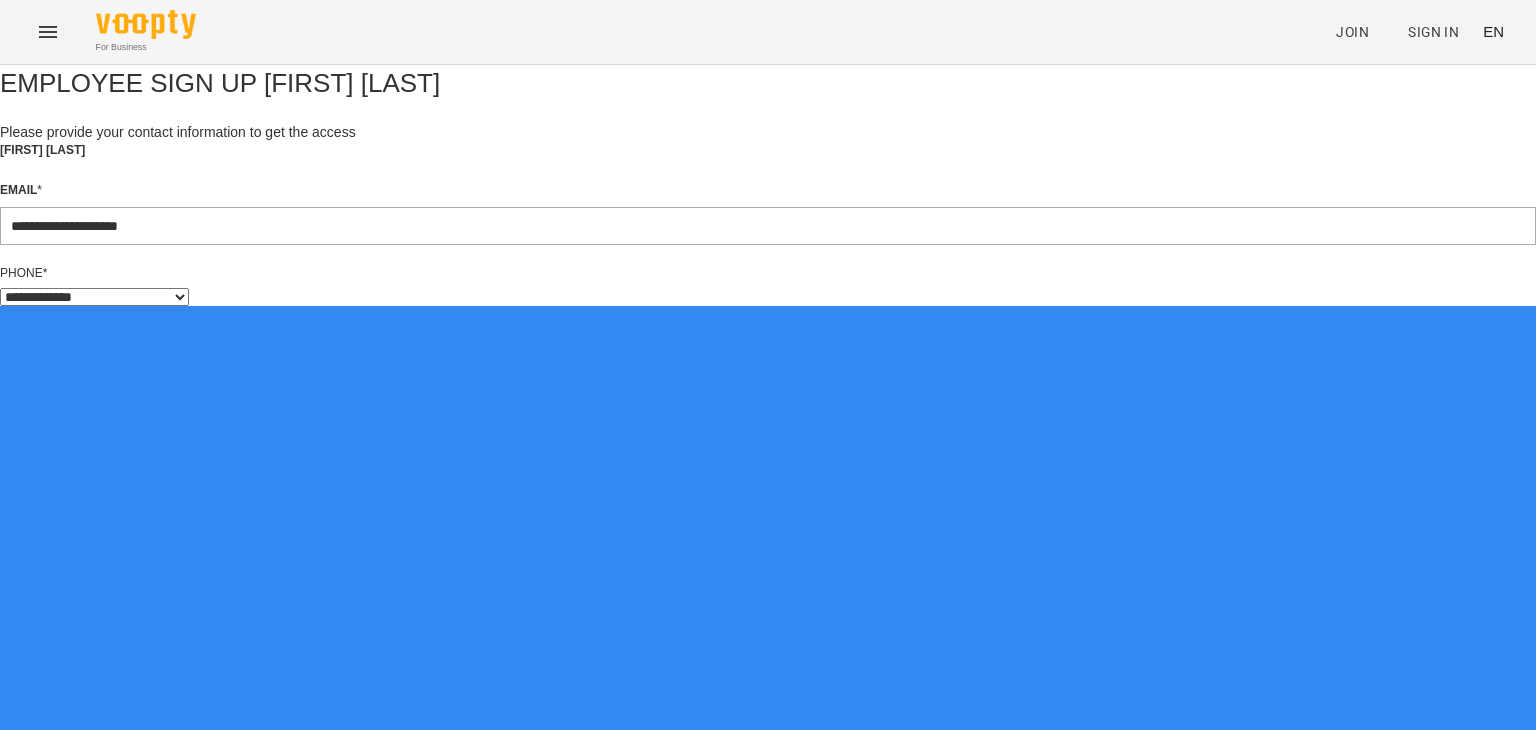 click on "**********" at bounding box center [768, 819] 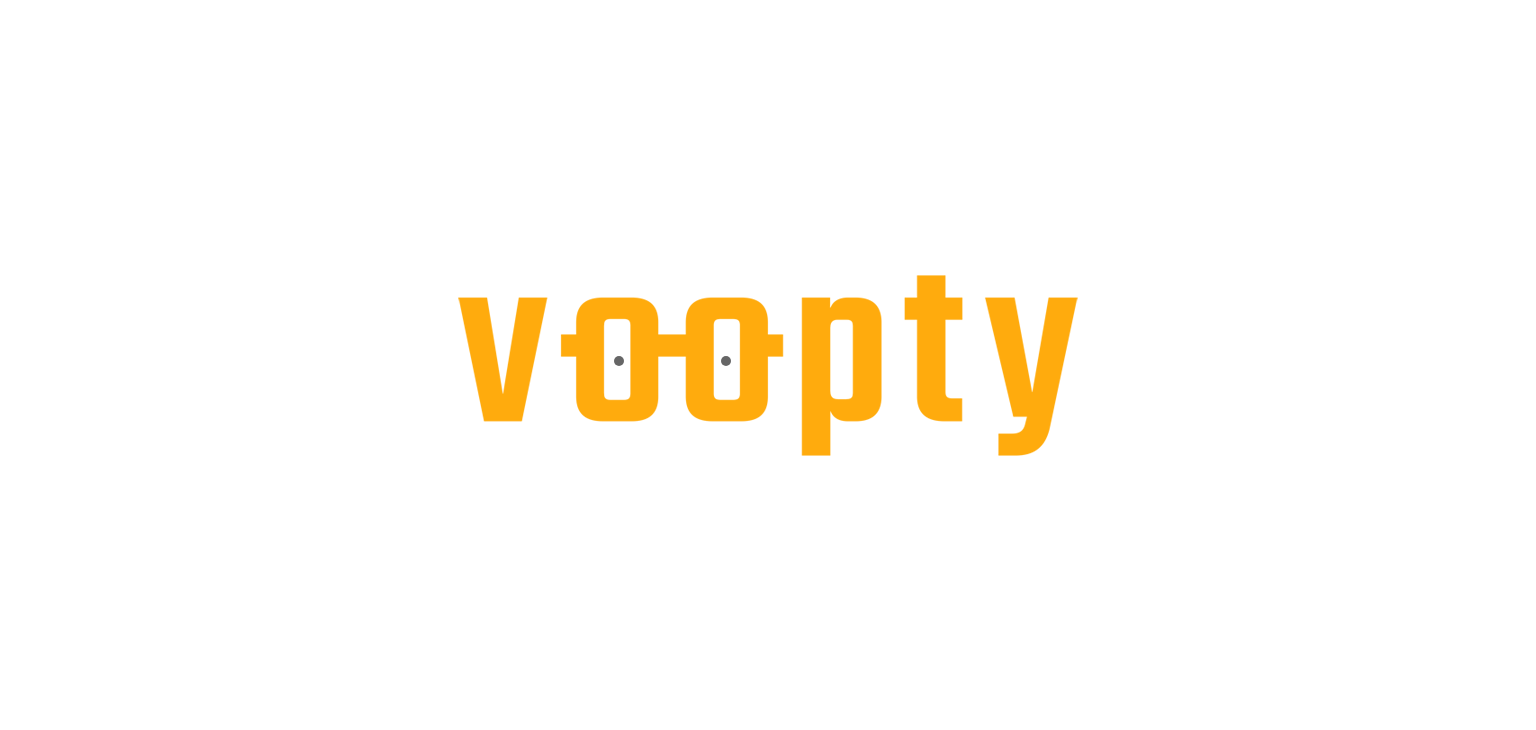 scroll, scrollTop: 0, scrollLeft: 0, axis: both 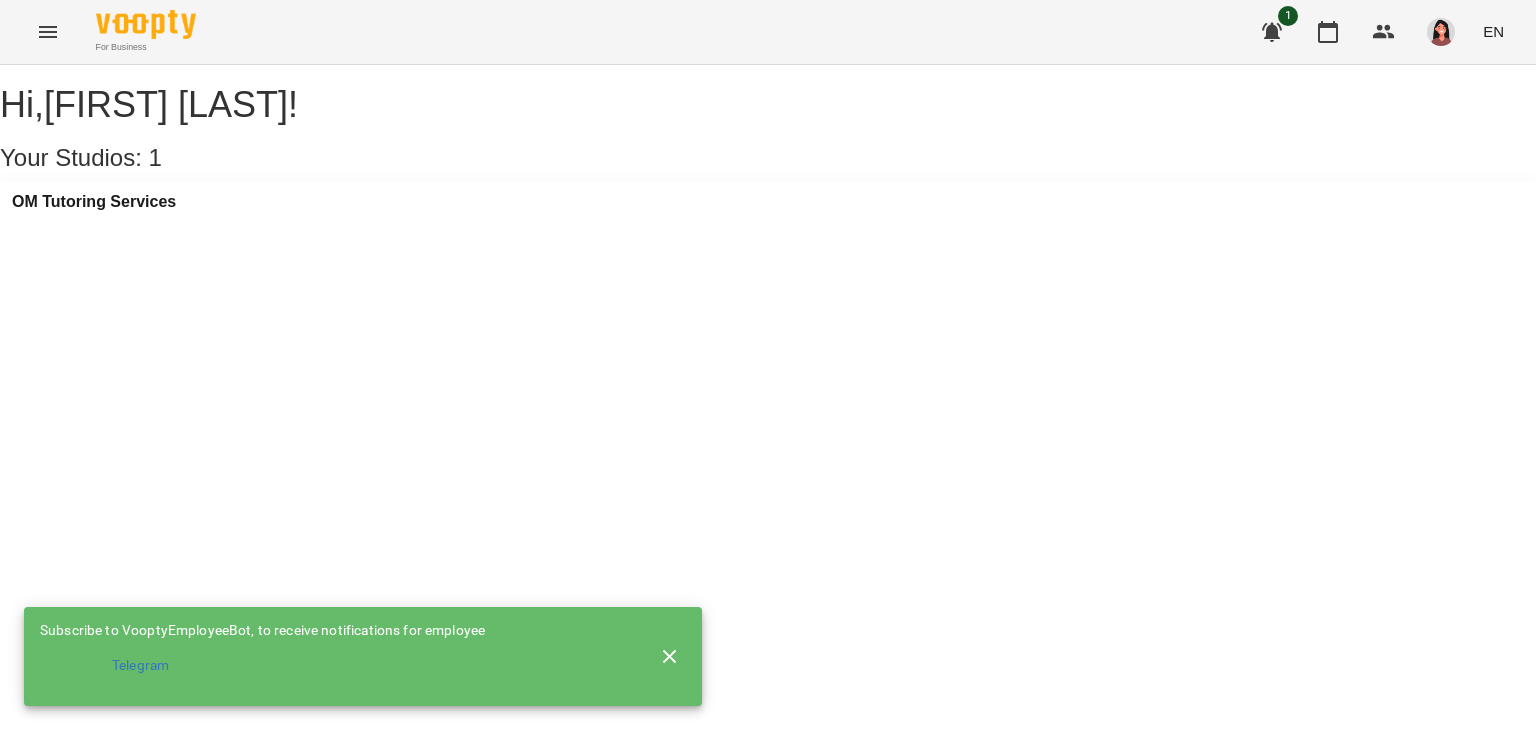 click 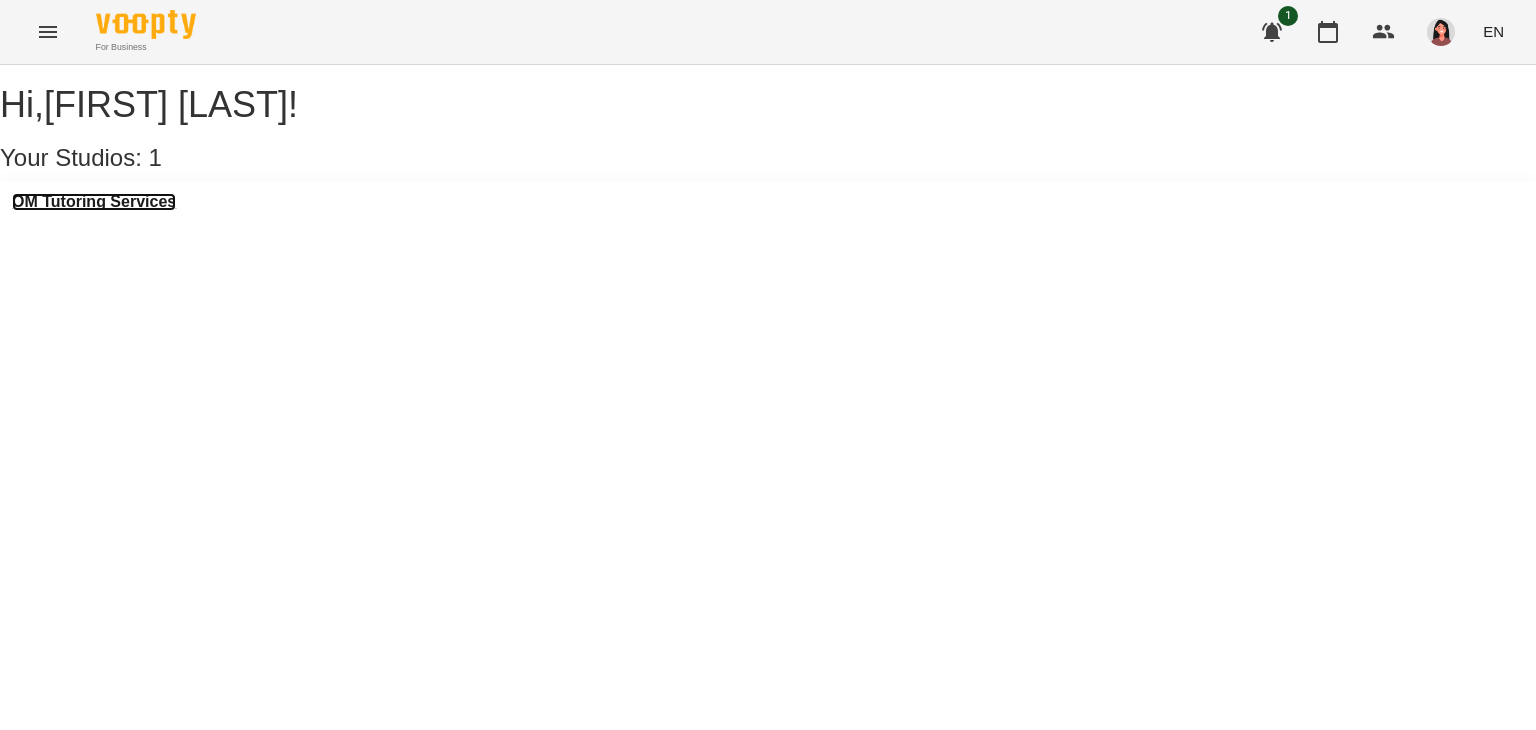 click on "OM Tutoring Services" at bounding box center (94, 202) 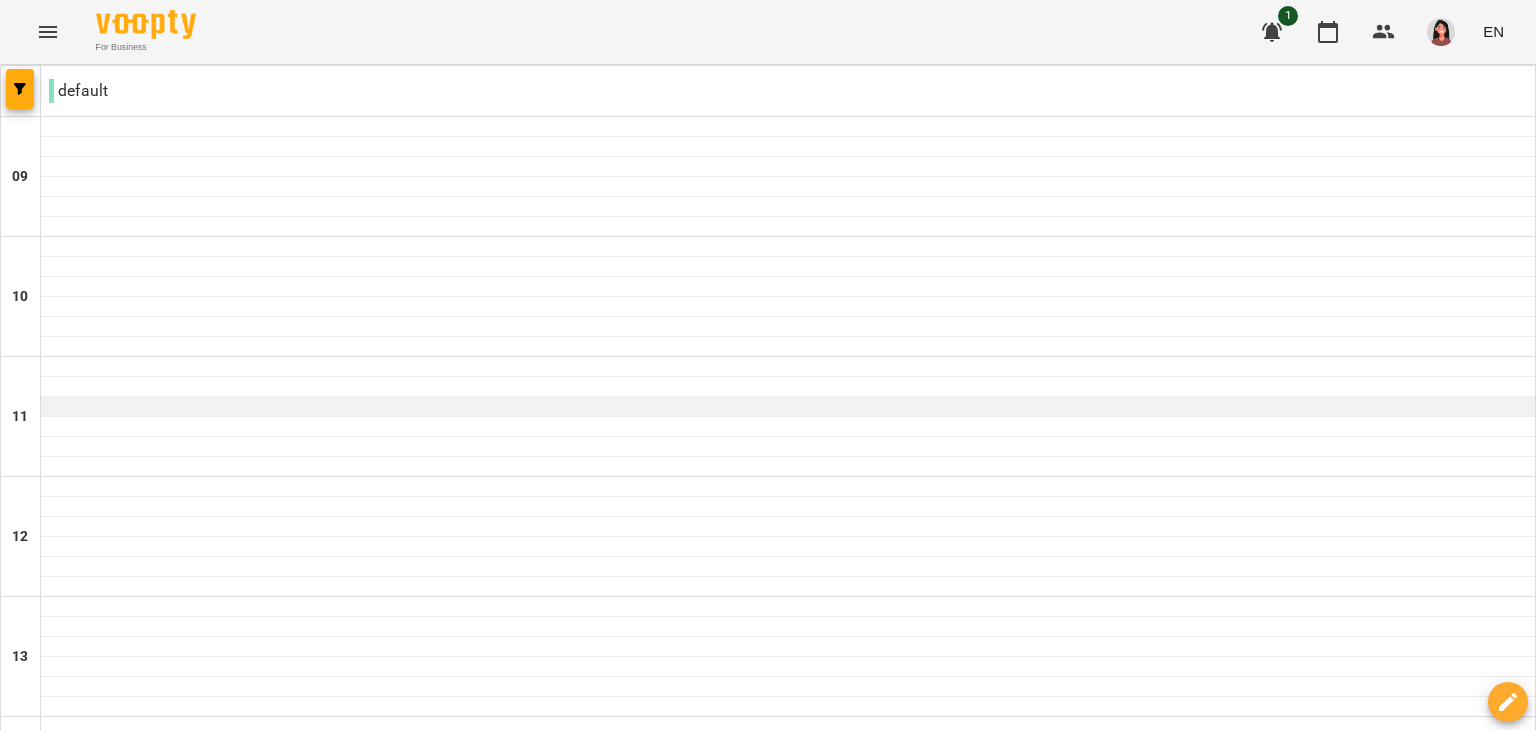 scroll, scrollTop: 0, scrollLeft: 0, axis: both 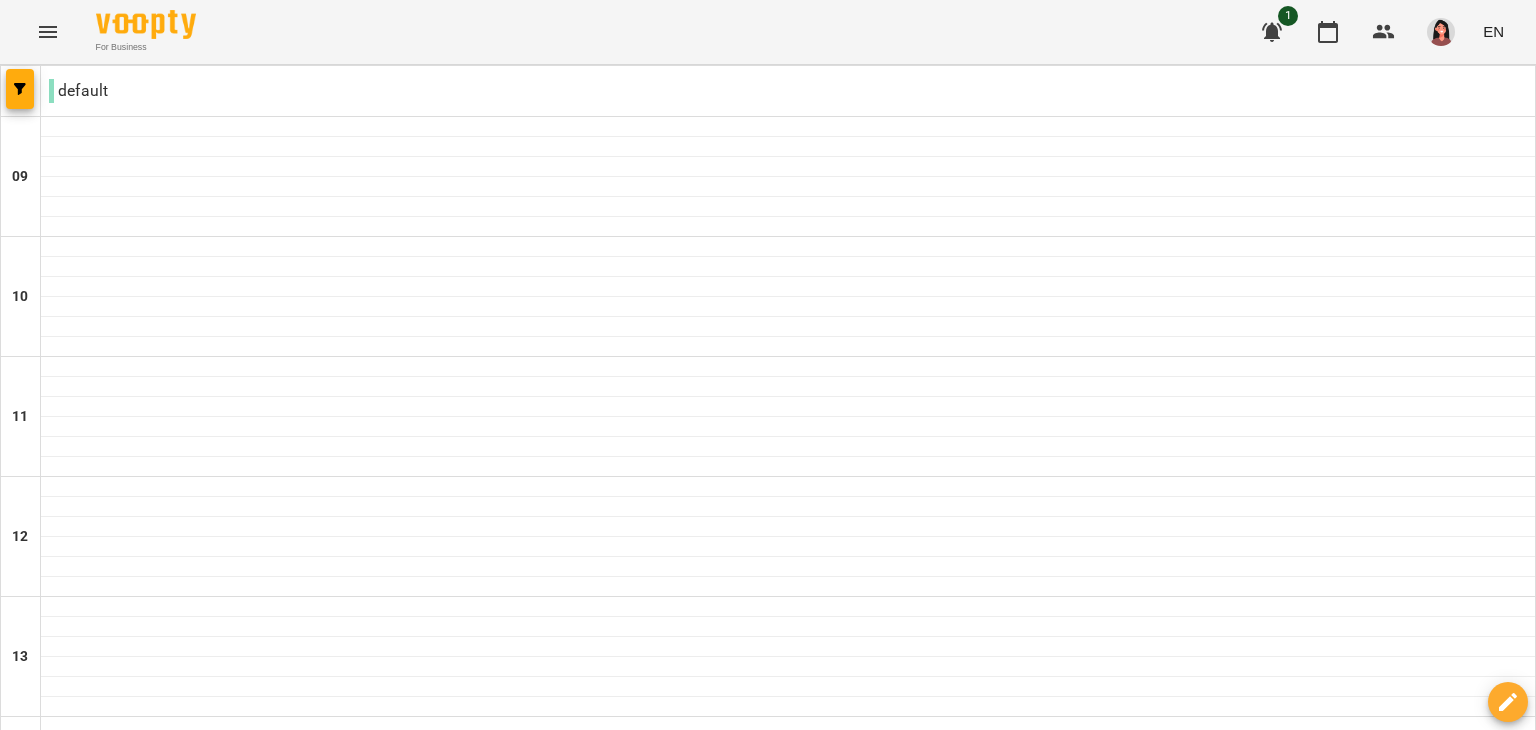 click 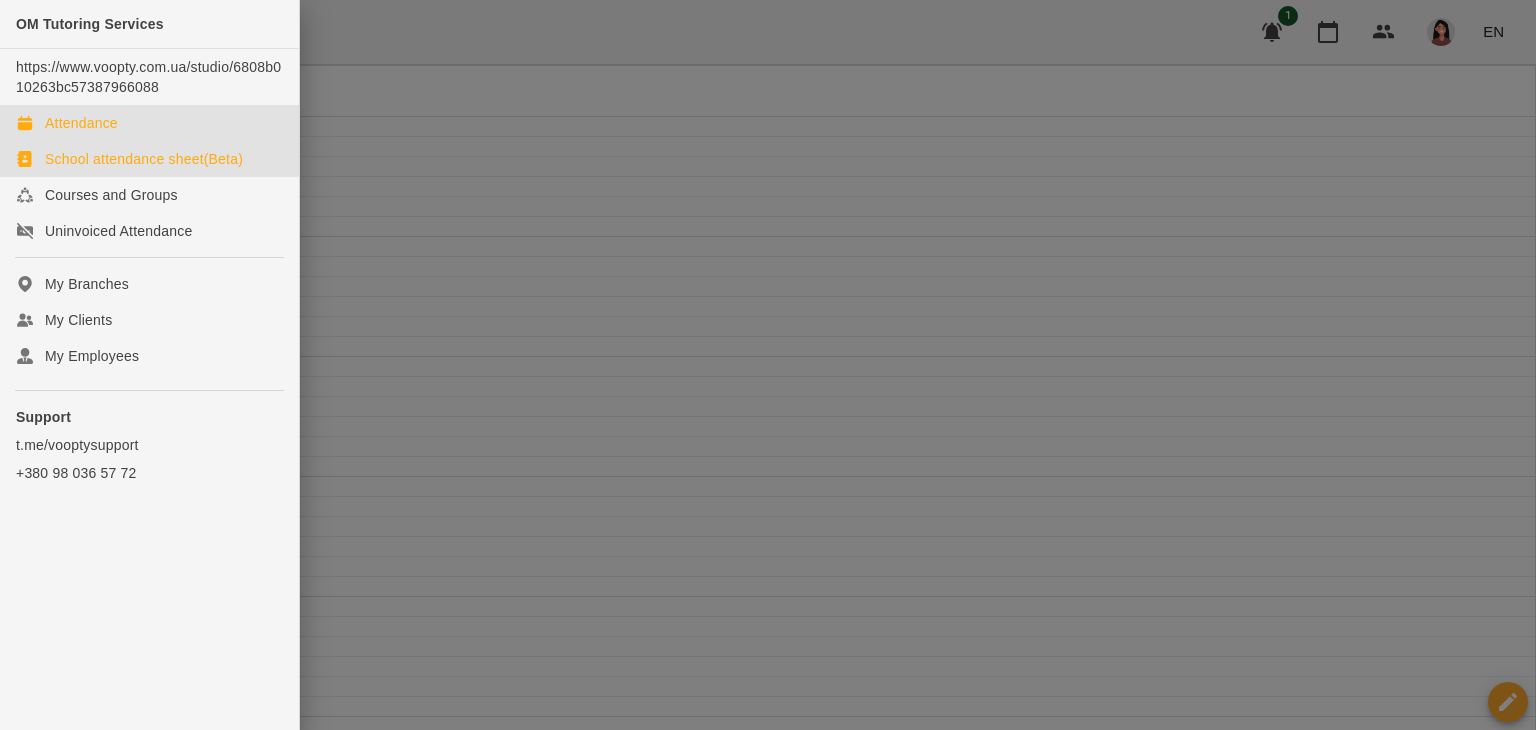 click on "School attendance sheet(Beta)" at bounding box center (144, 159) 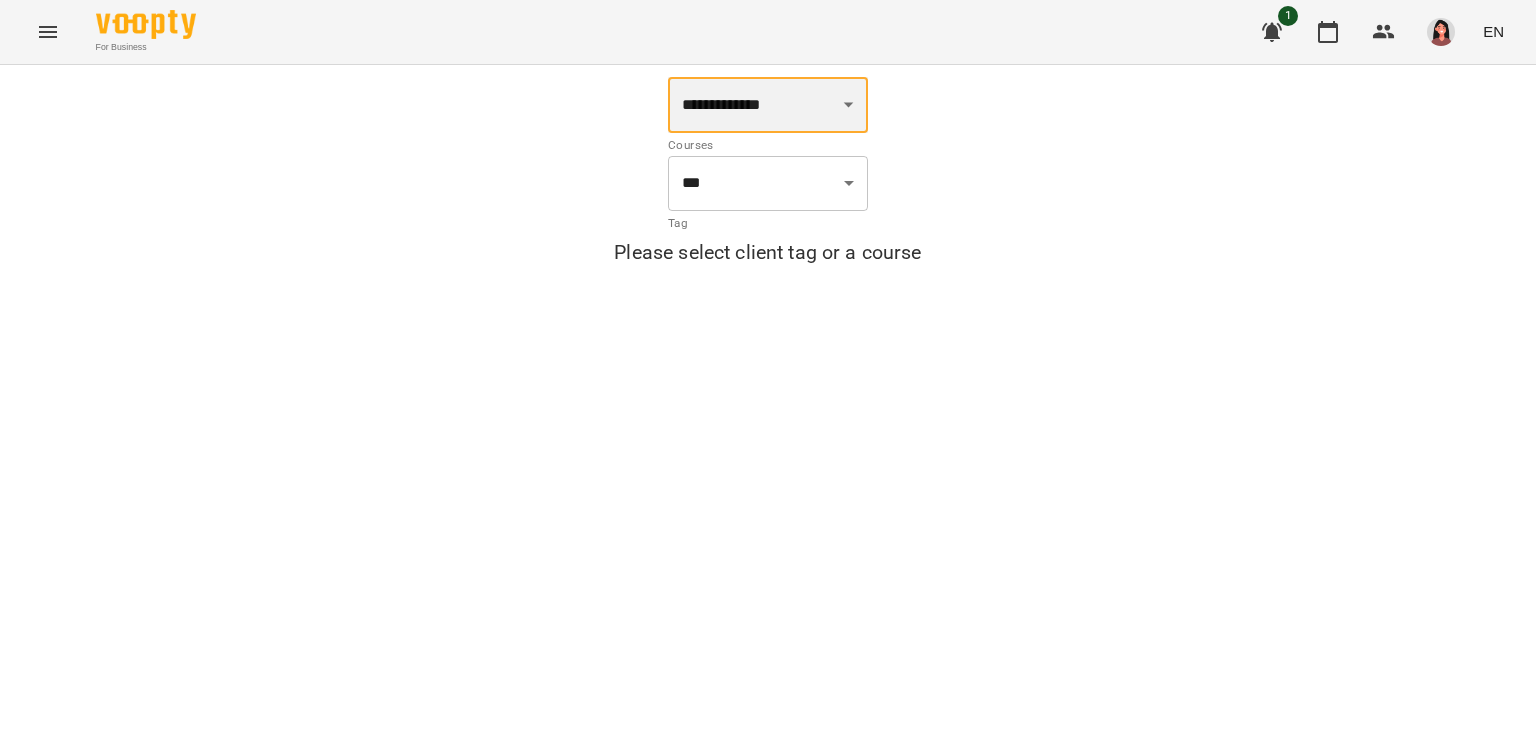 drag, startPoint x: 795, startPoint y: 113, endPoint x: 775, endPoint y: 117, distance: 20.396078 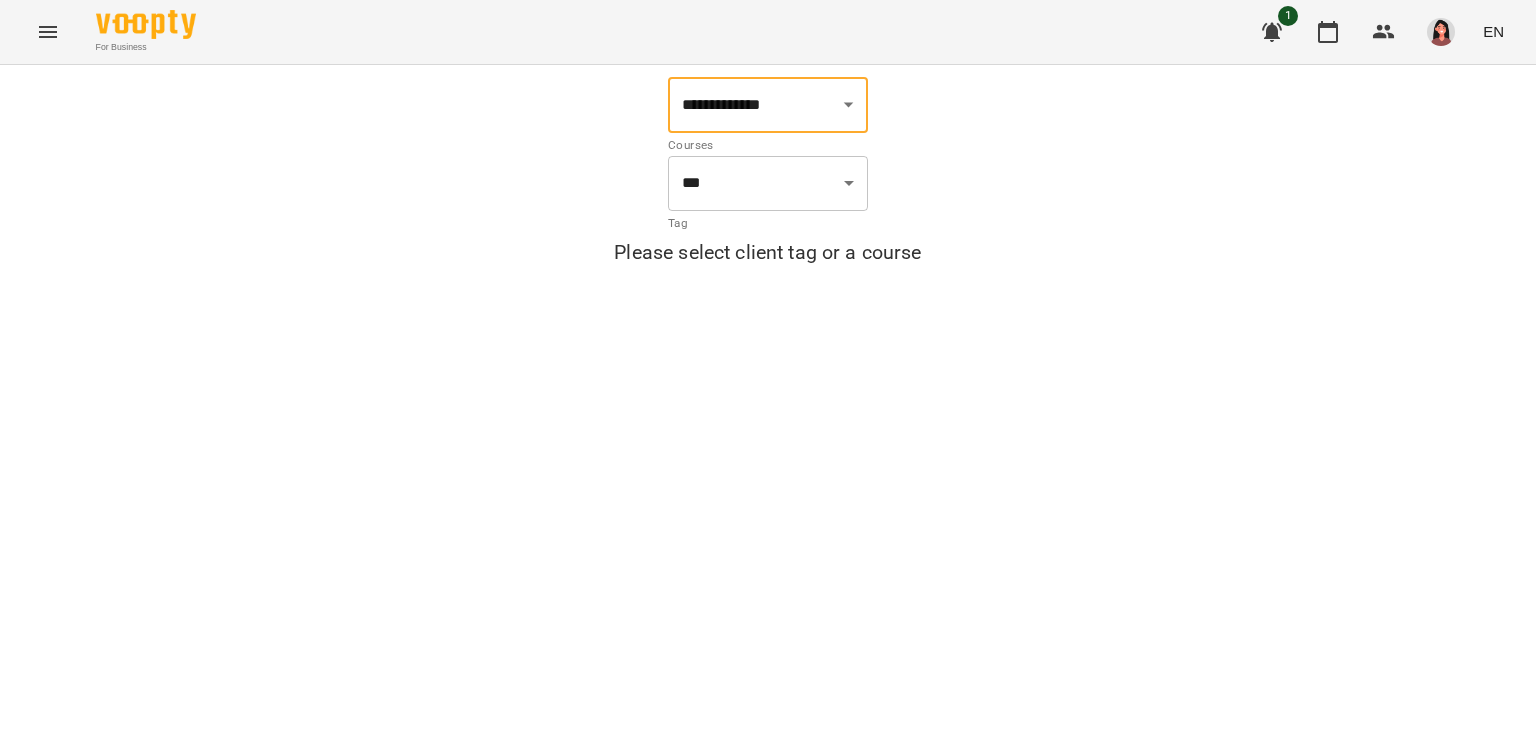 click 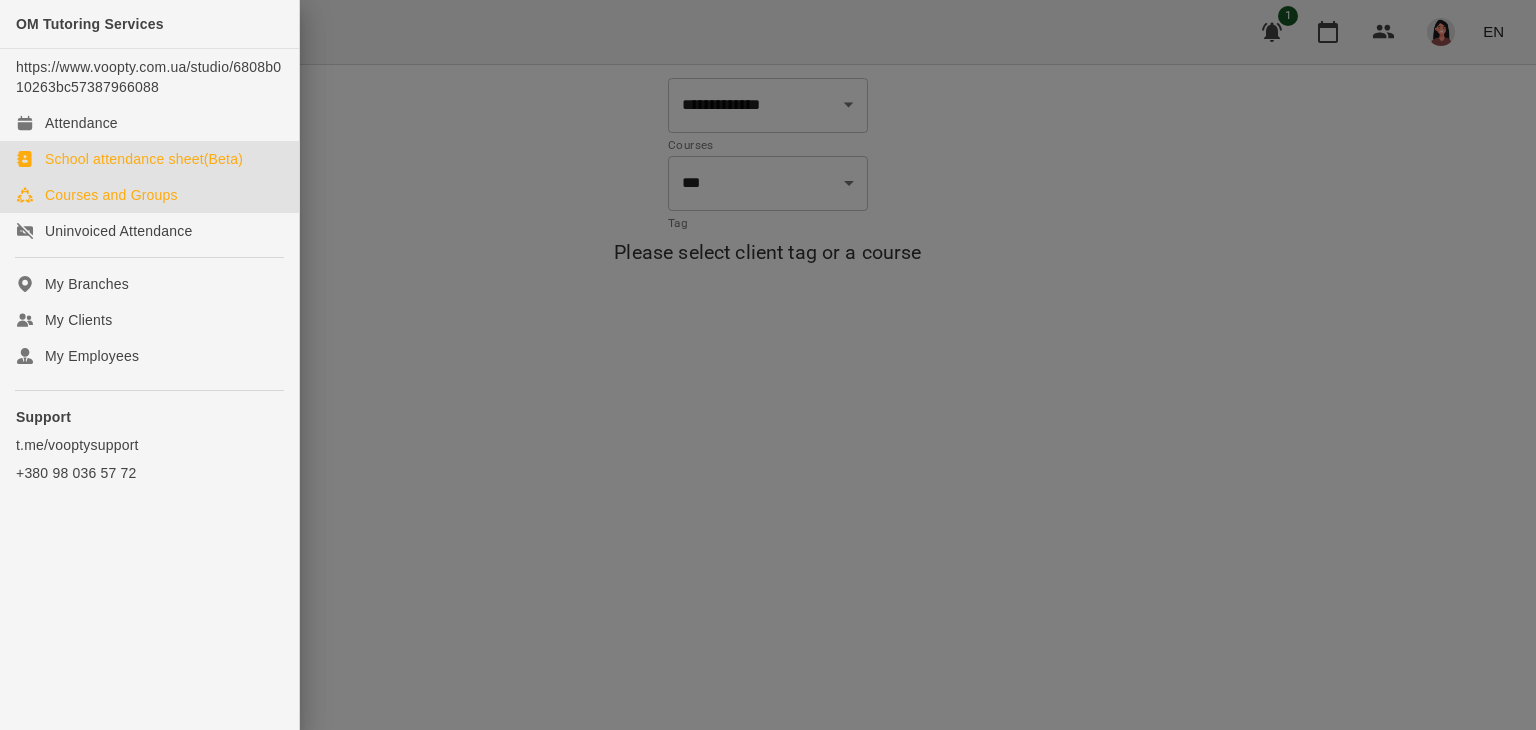 click on "Courses and Groups" at bounding box center [111, 195] 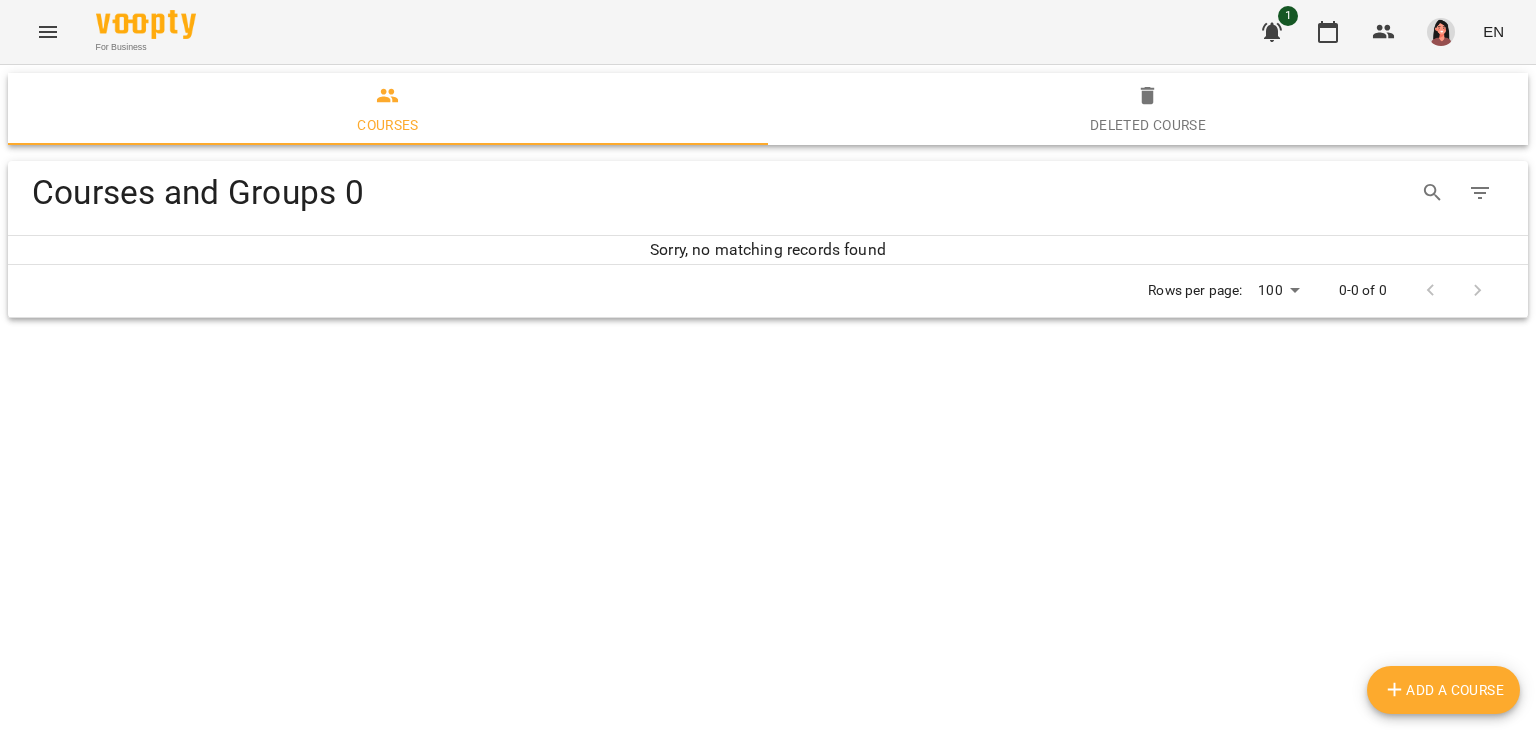 click 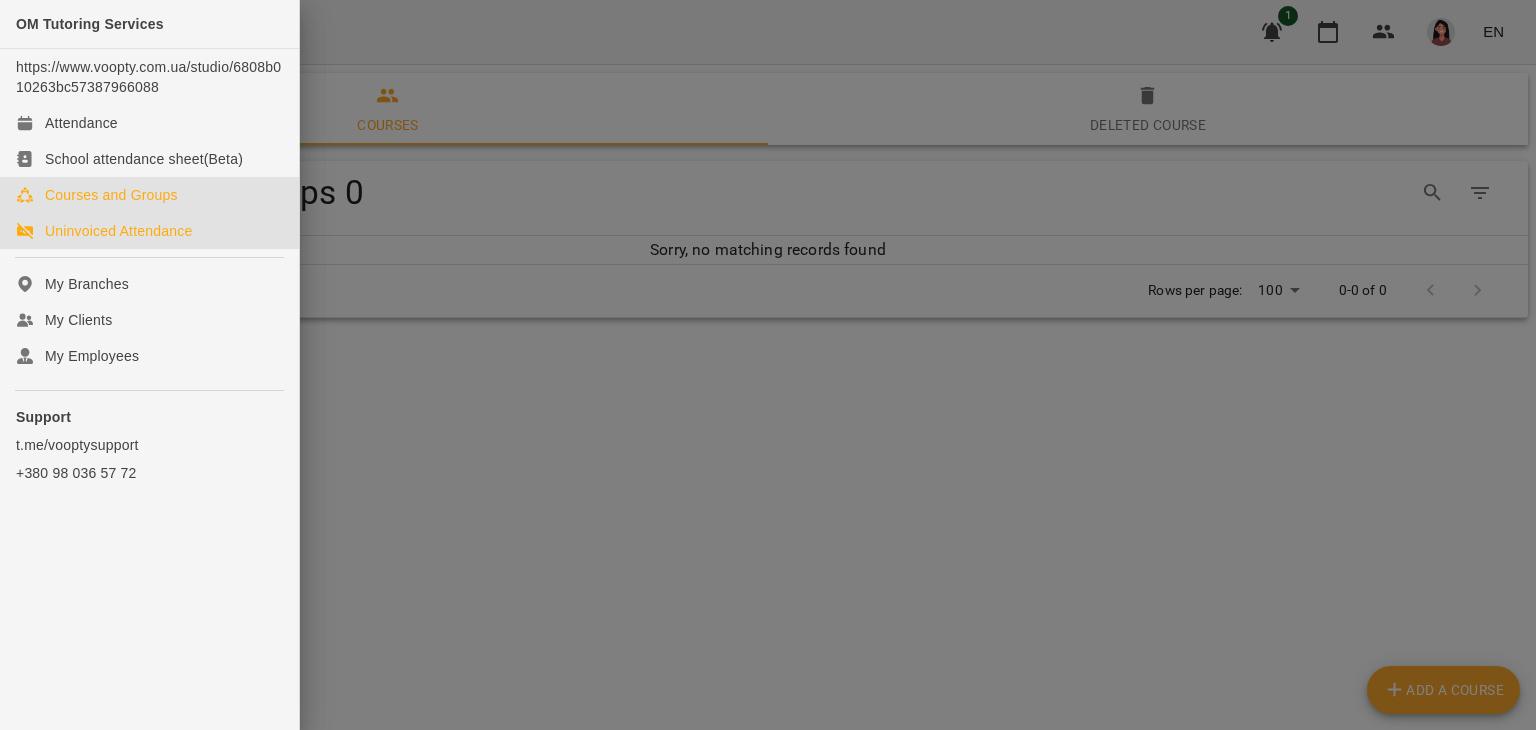 click on "Uninvoiced Attendance" at bounding box center [118, 231] 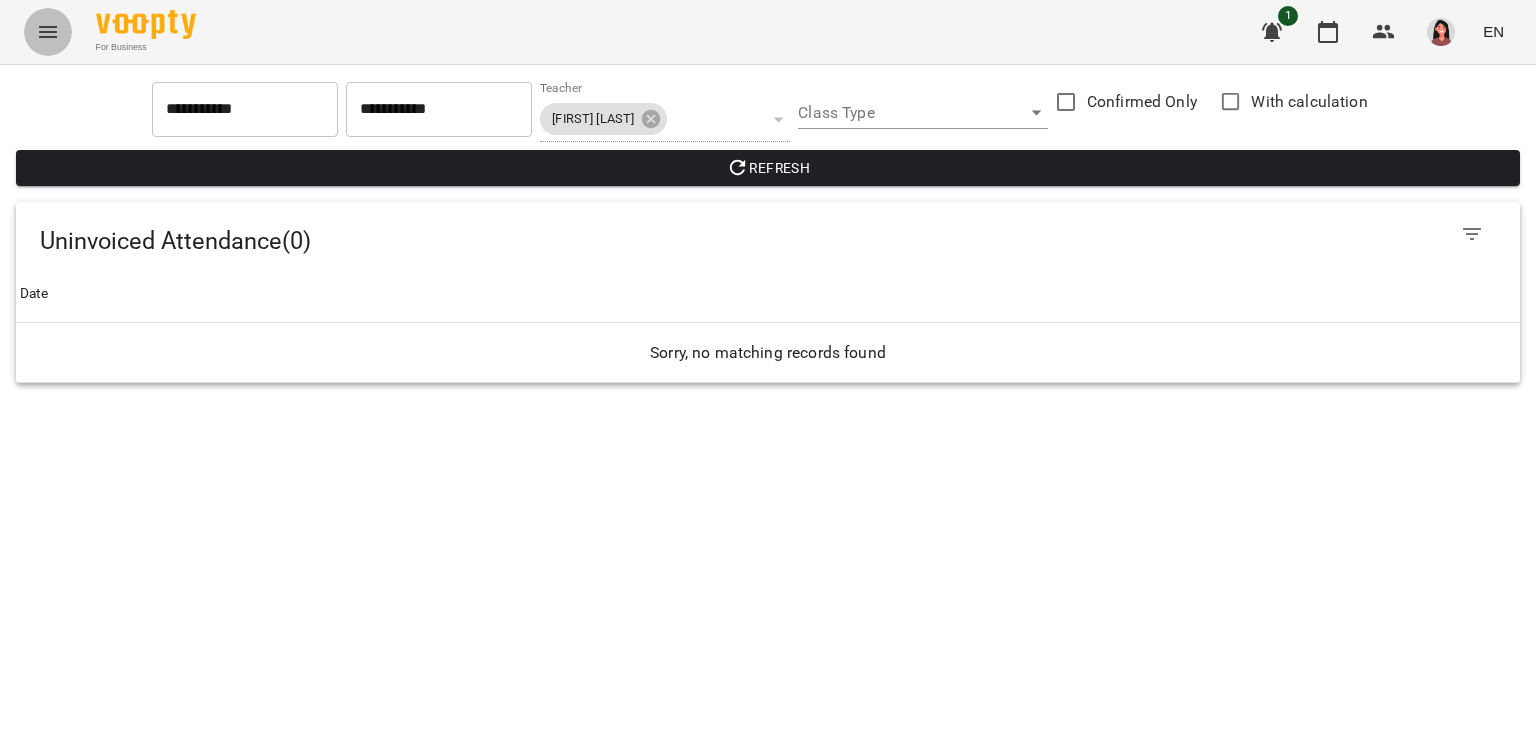 click 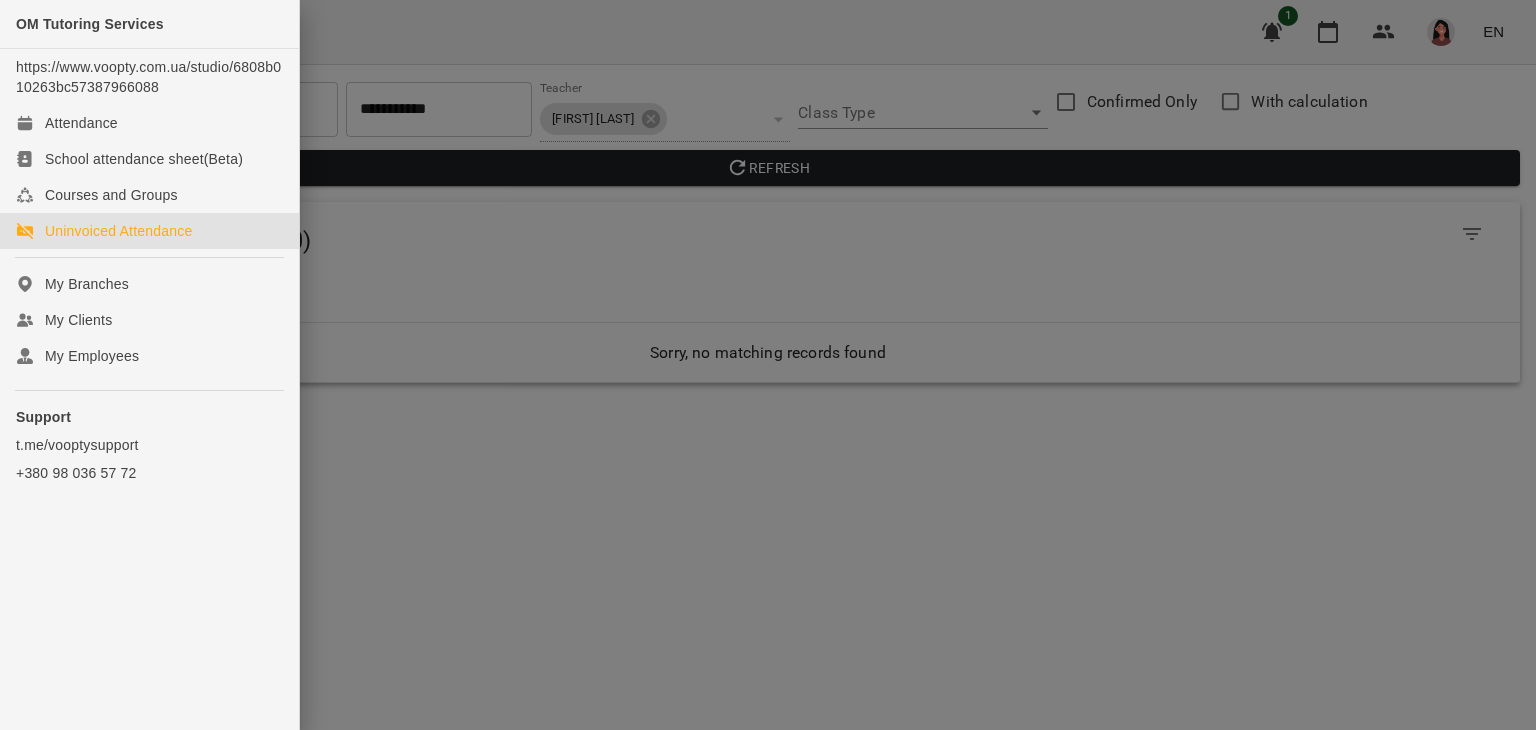 click at bounding box center (768, 365) 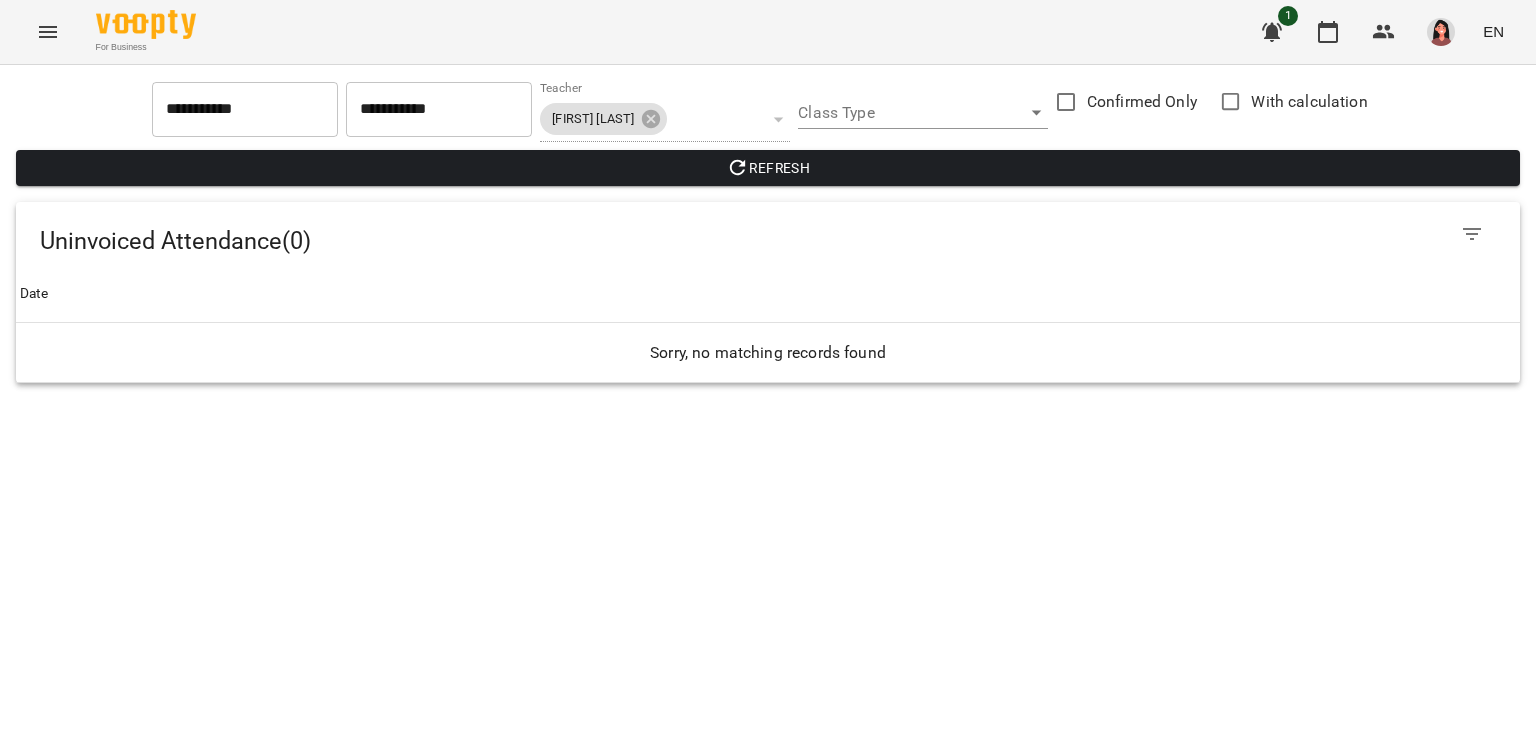 click on "For Business 1 EN" at bounding box center [768, 32] 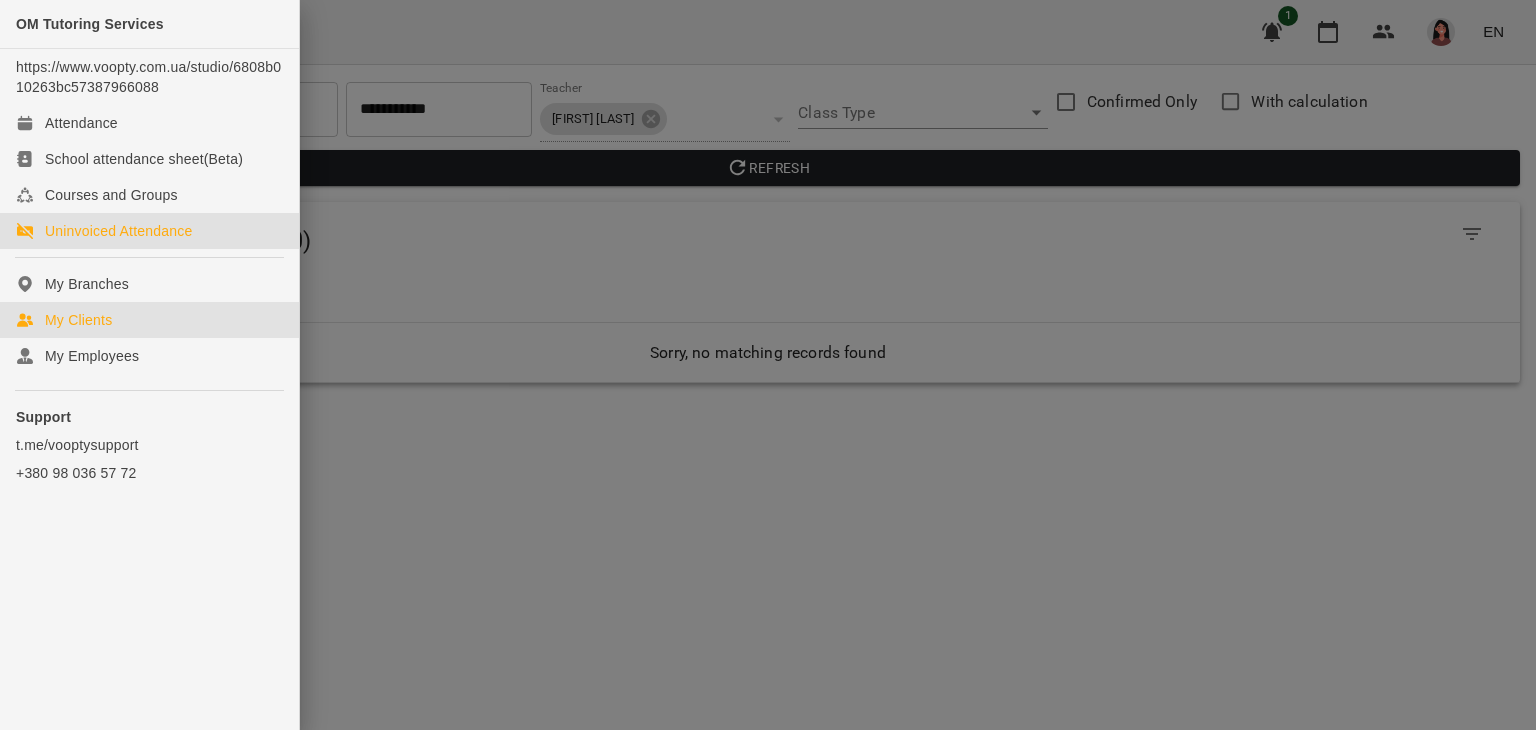 click on "My Clients" at bounding box center (149, 320) 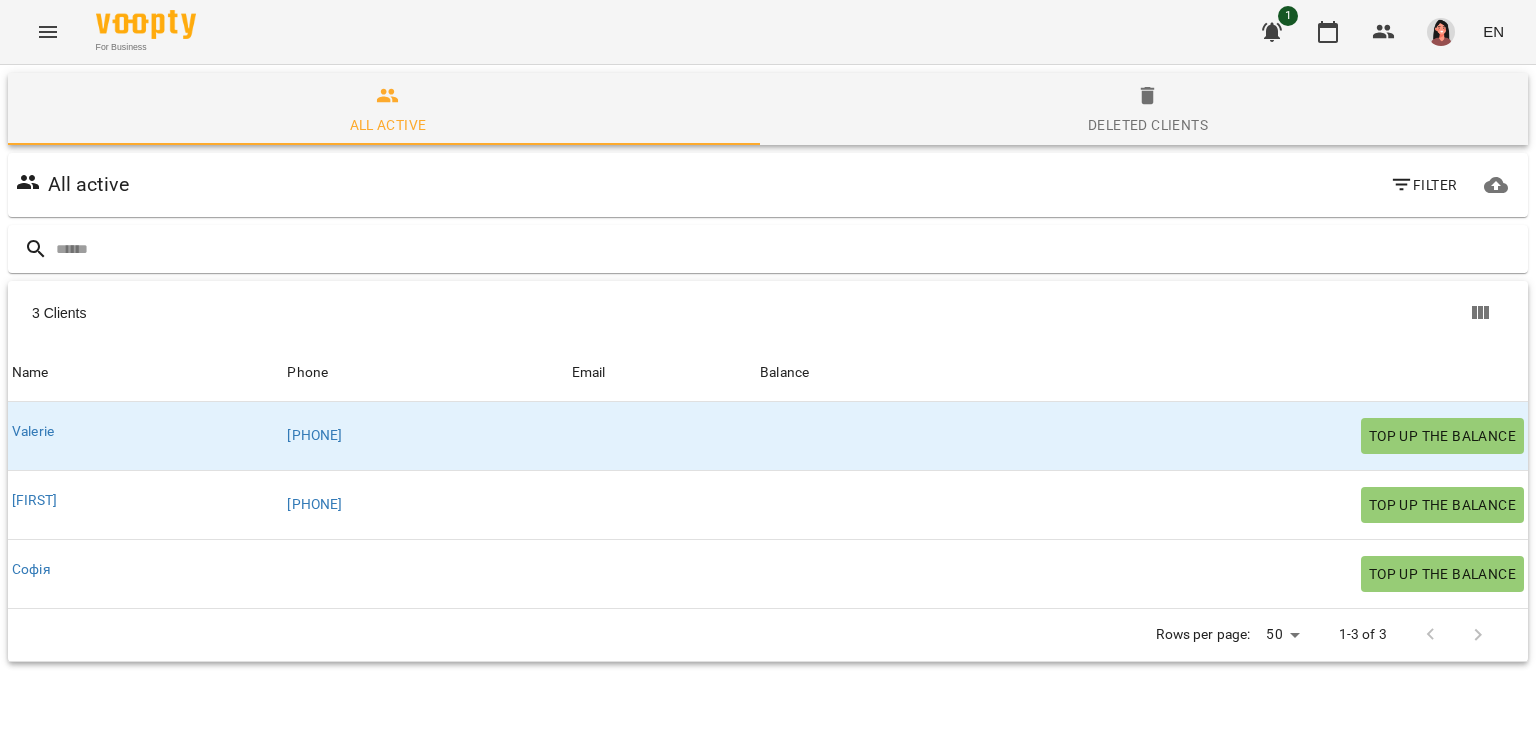 scroll, scrollTop: 88, scrollLeft: 0, axis: vertical 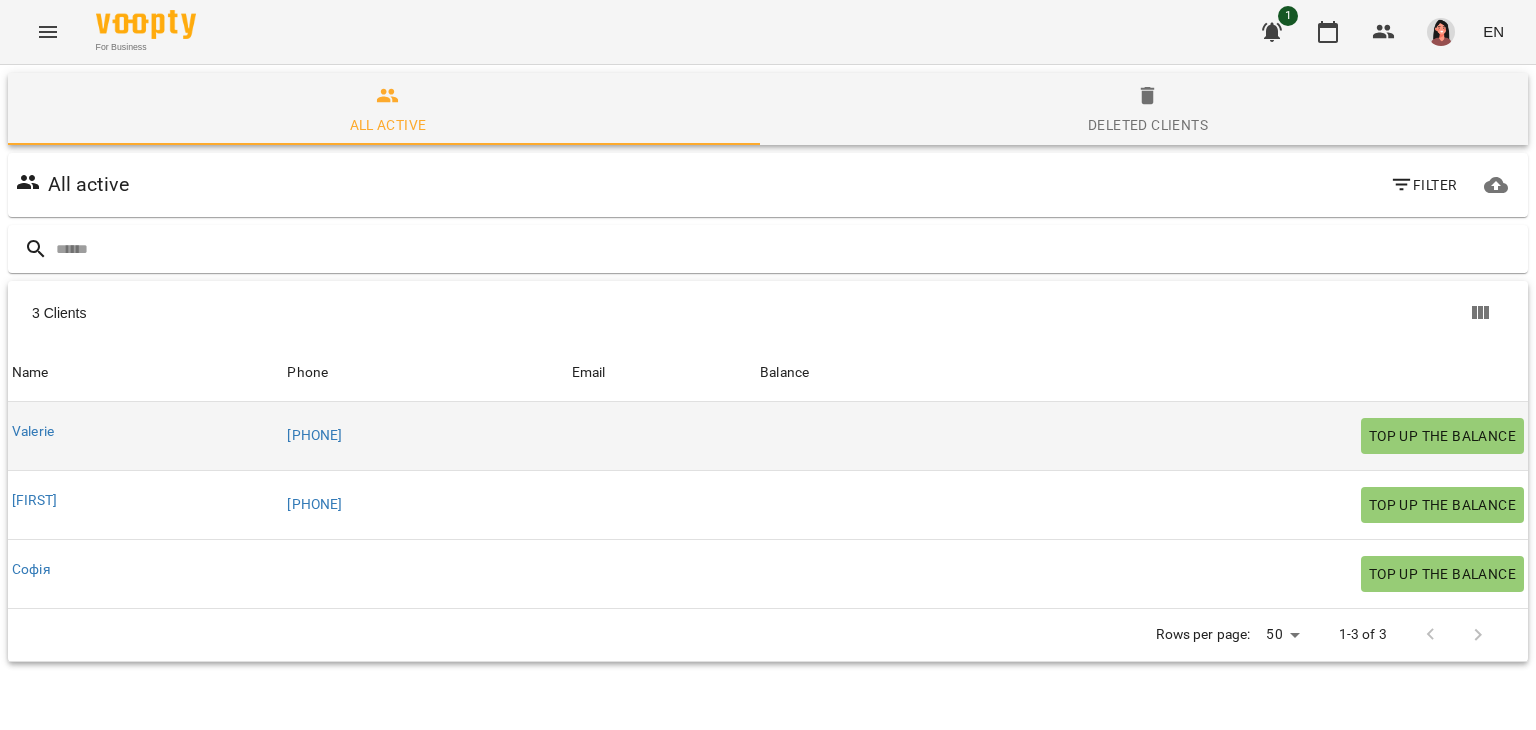 click on "Valerie" at bounding box center [145, 432] 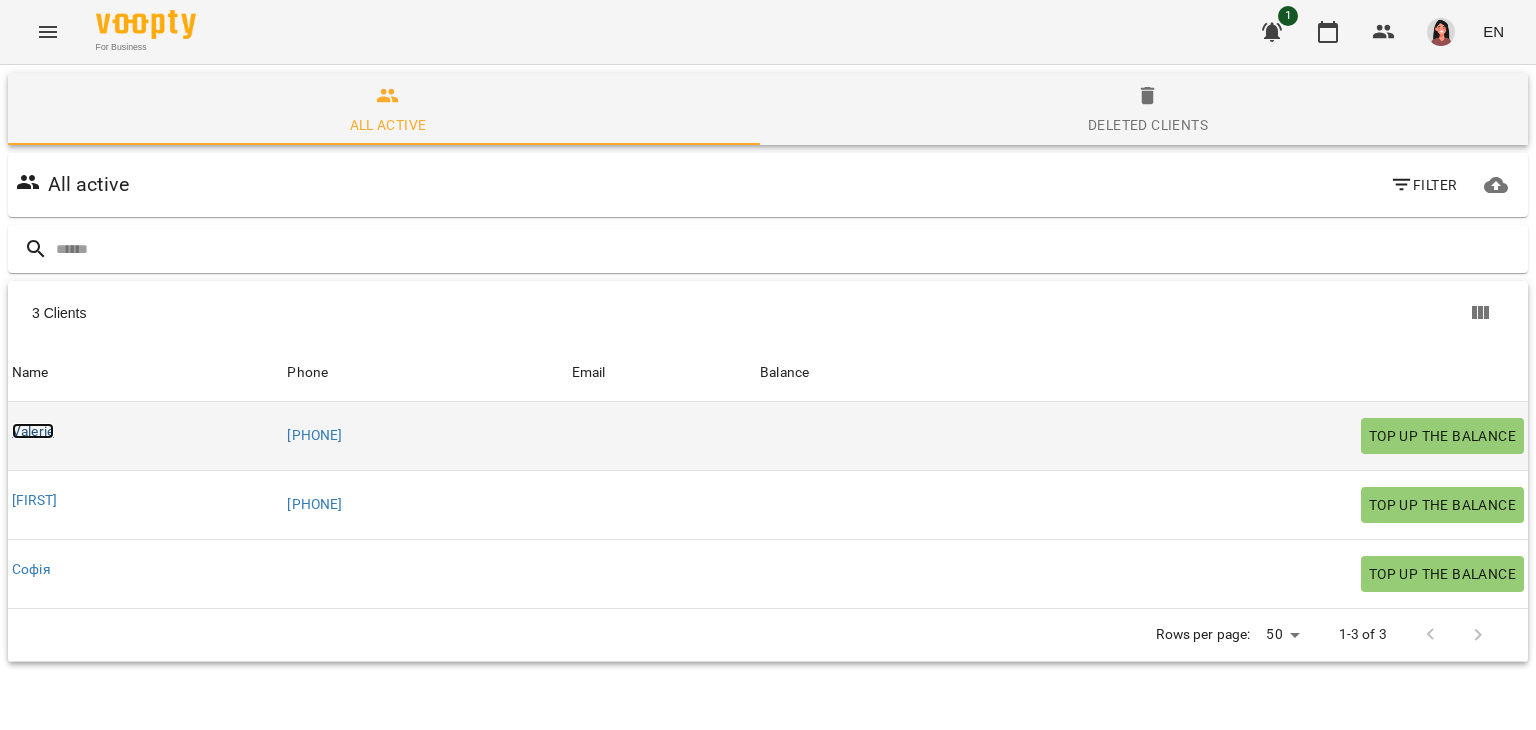 click on "Valerie" at bounding box center (33, 431) 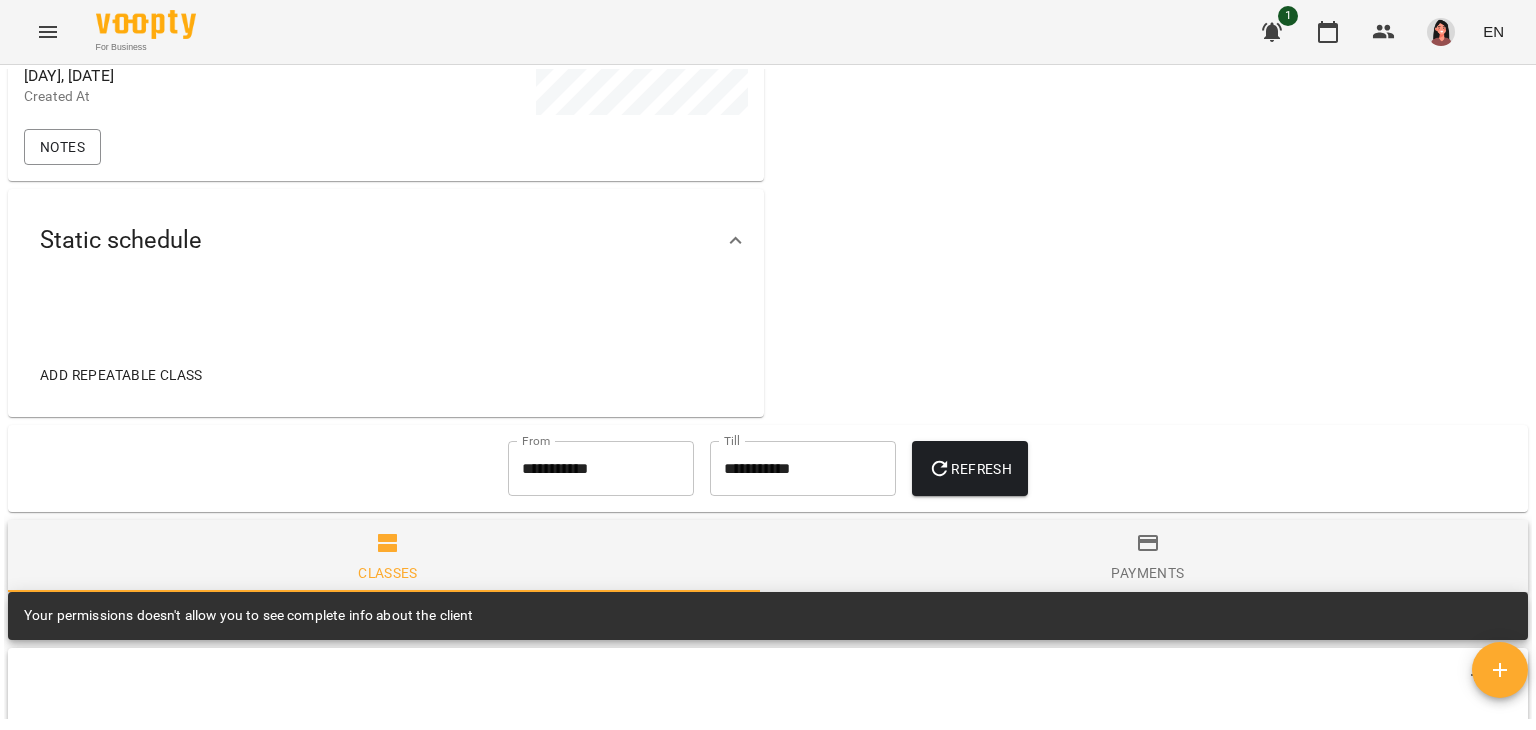 scroll, scrollTop: 600, scrollLeft: 0, axis: vertical 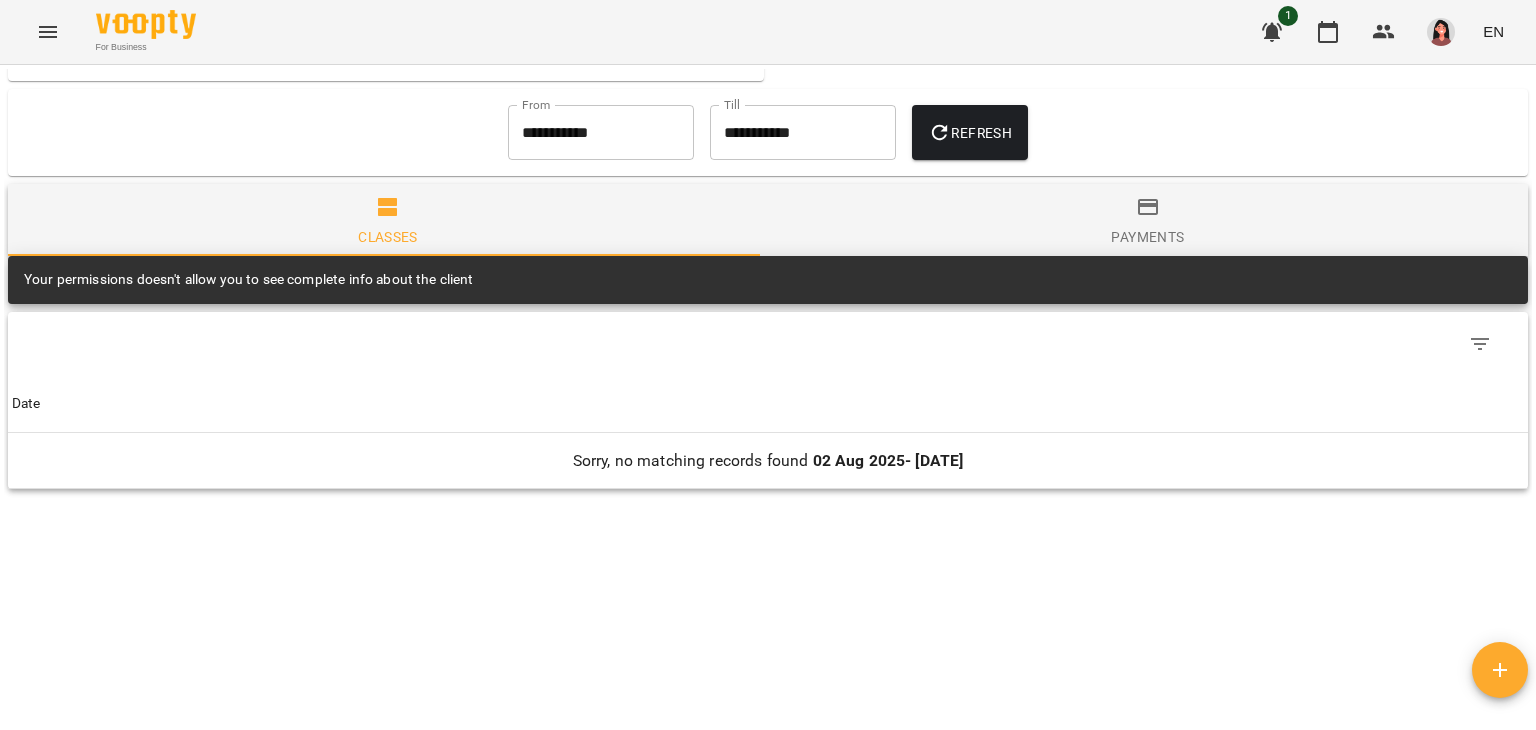 click on "Payments" at bounding box center (1147, 237) 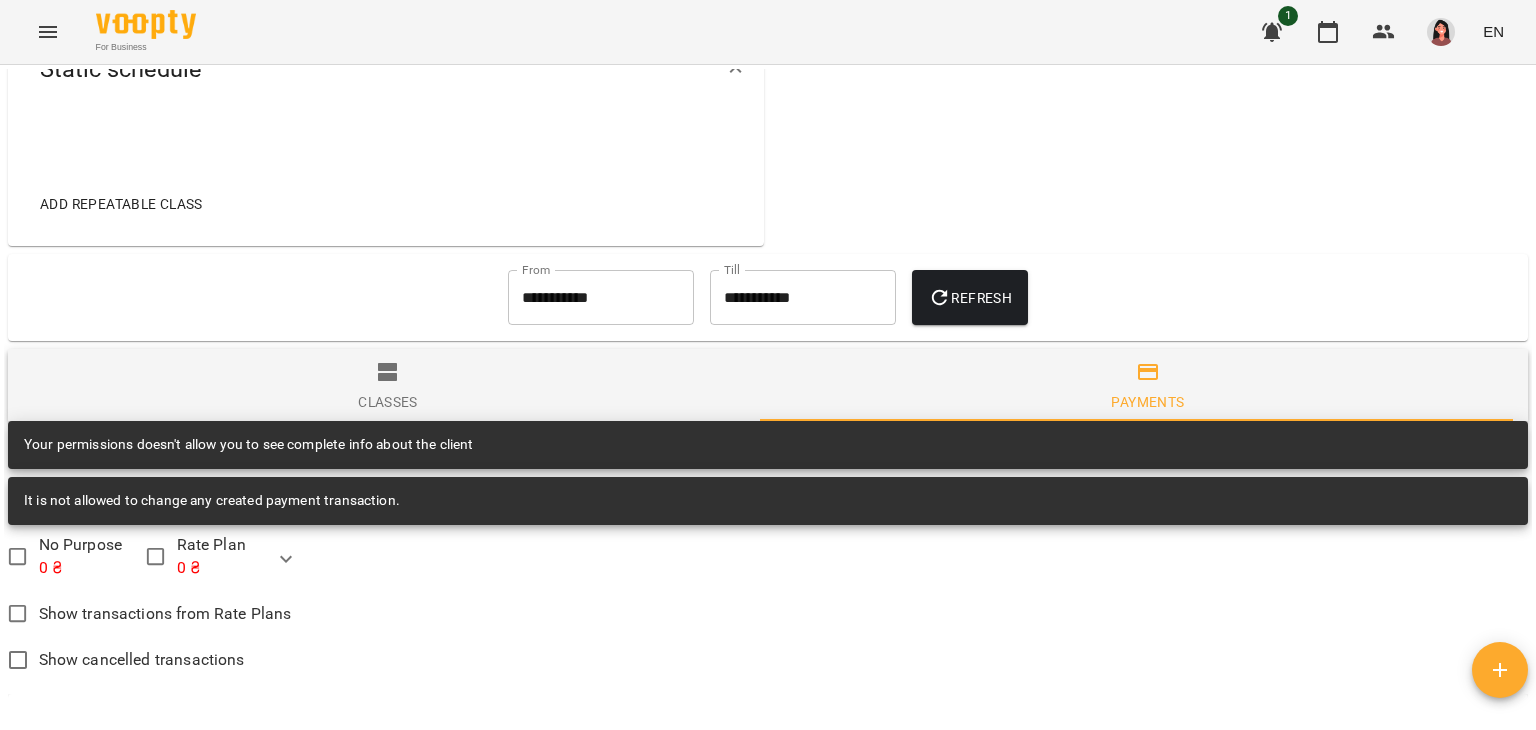 scroll, scrollTop: 900, scrollLeft: 0, axis: vertical 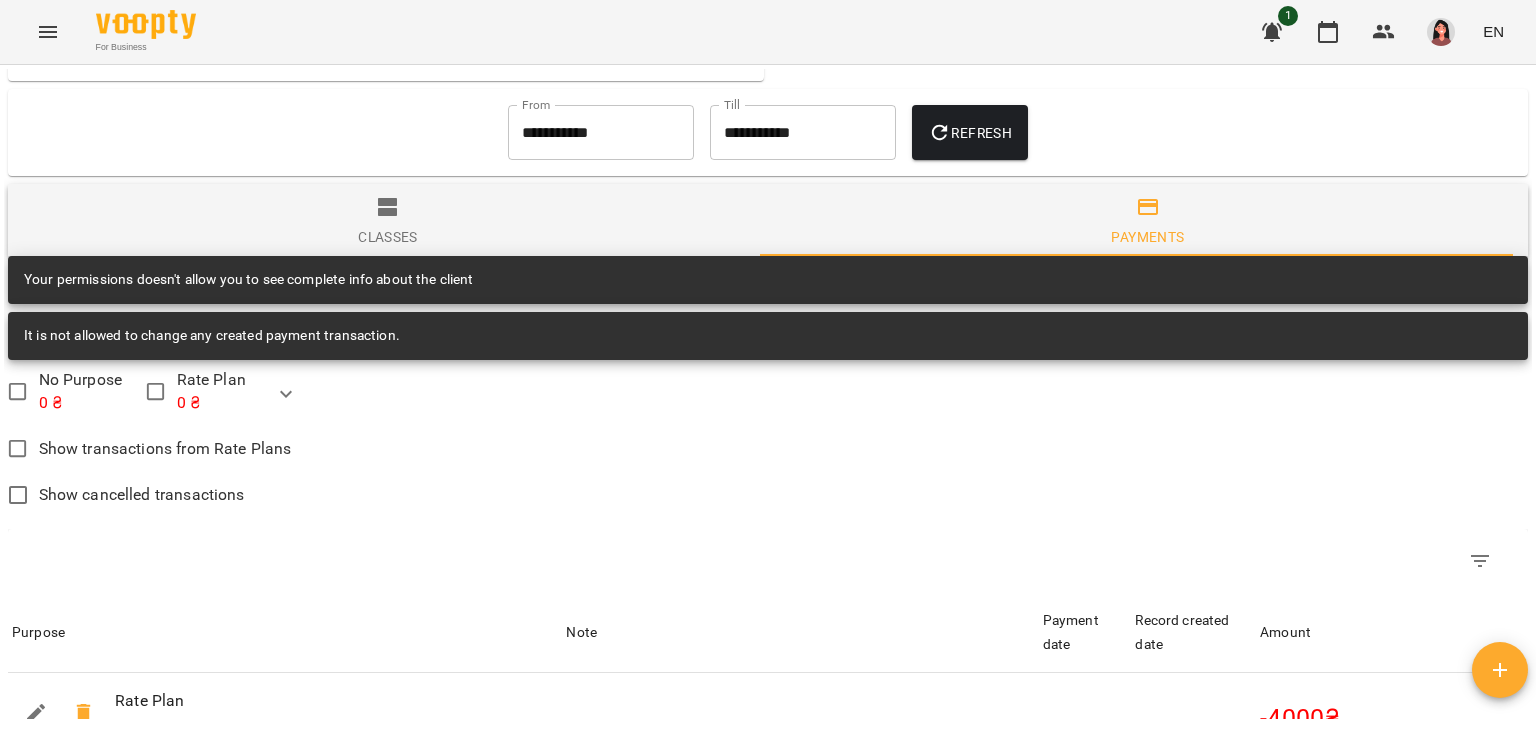 click at bounding box center (1150, -312) 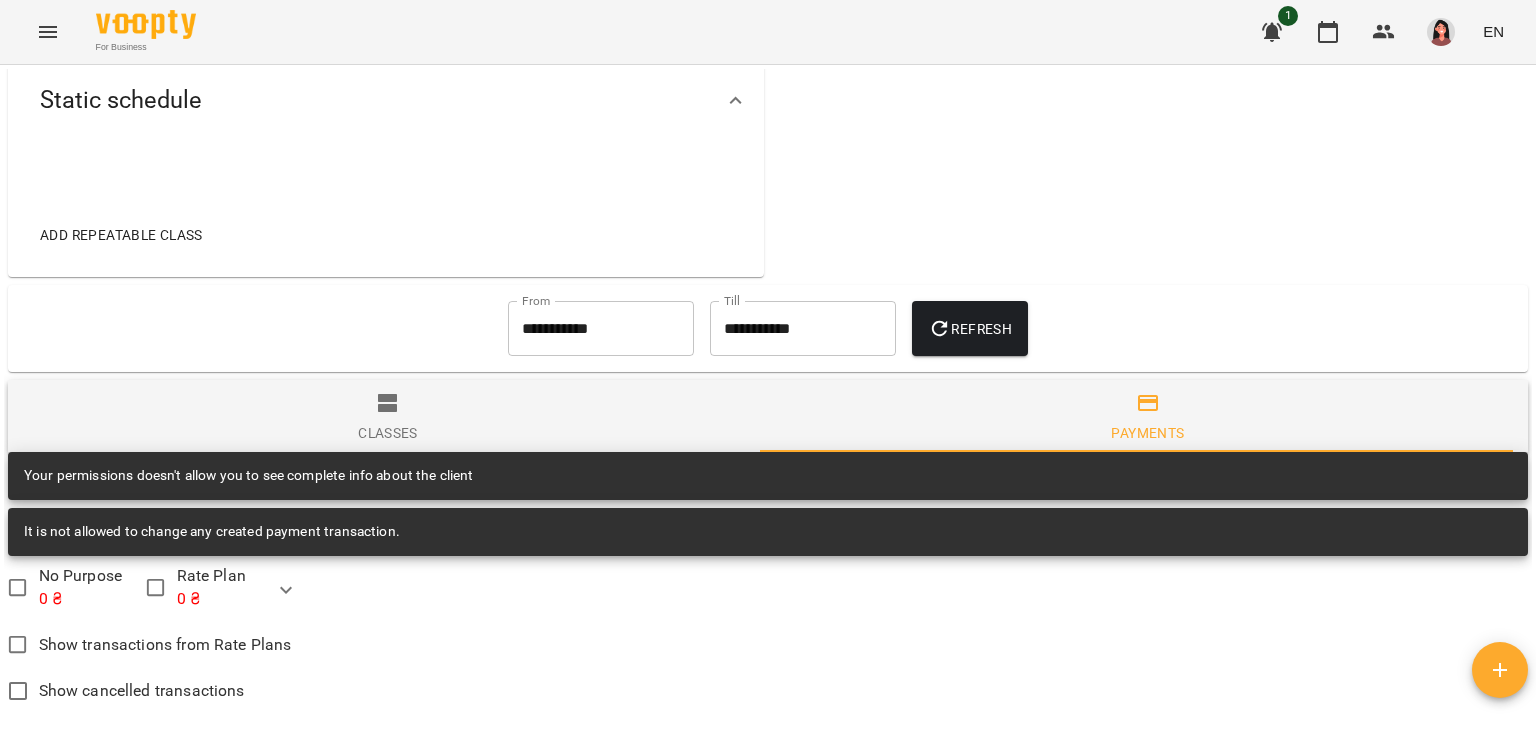 scroll, scrollTop: 700, scrollLeft: 0, axis: vertical 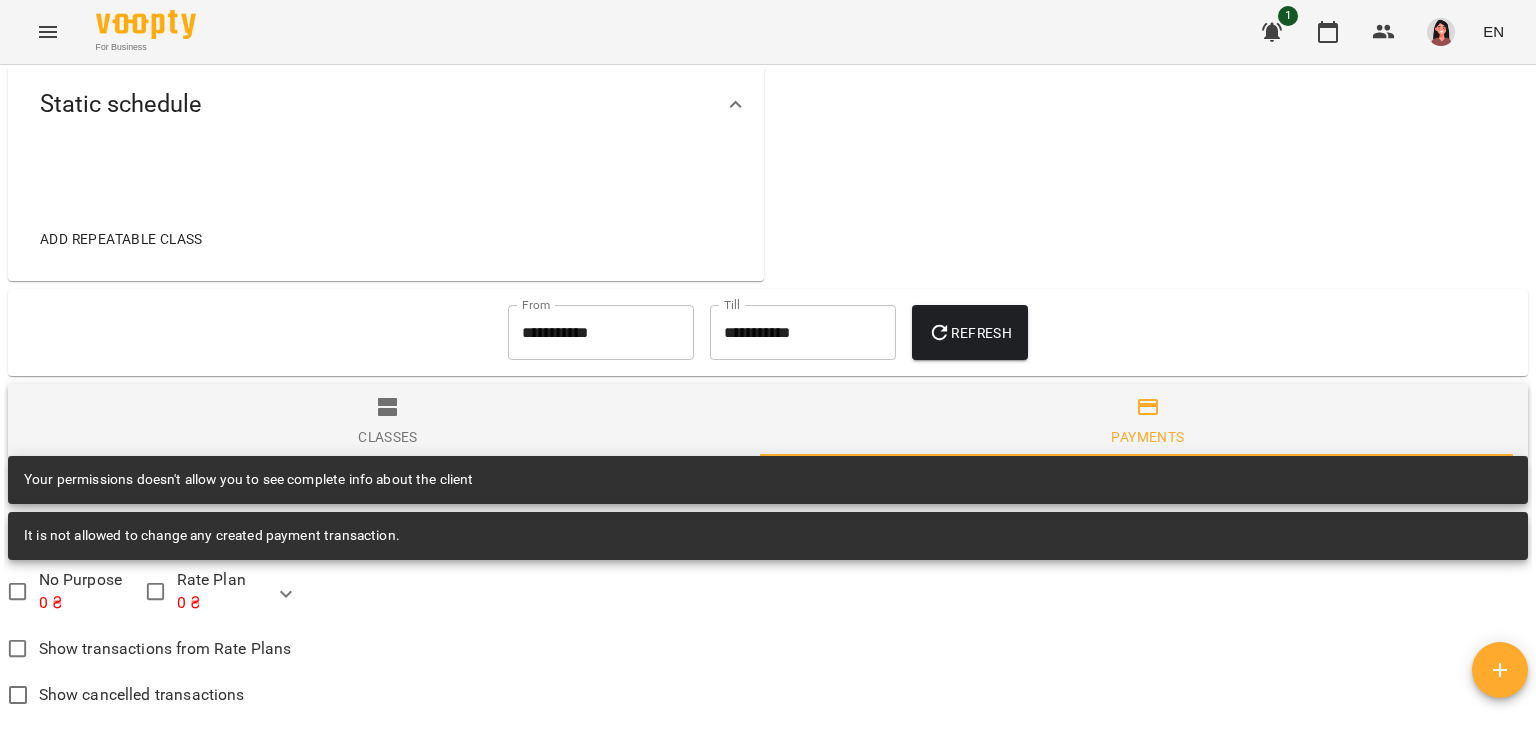 click 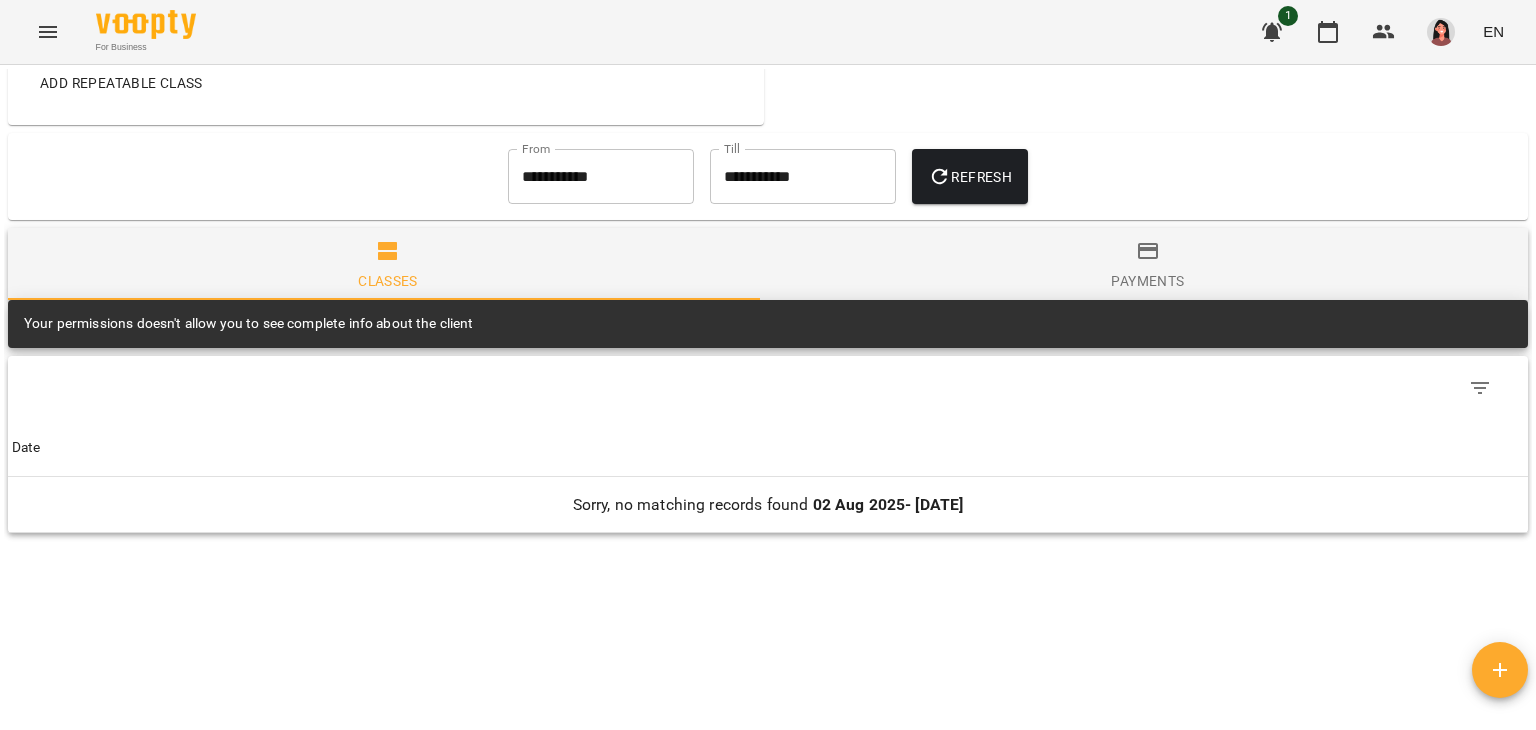 scroll, scrollTop: 820, scrollLeft: 0, axis: vertical 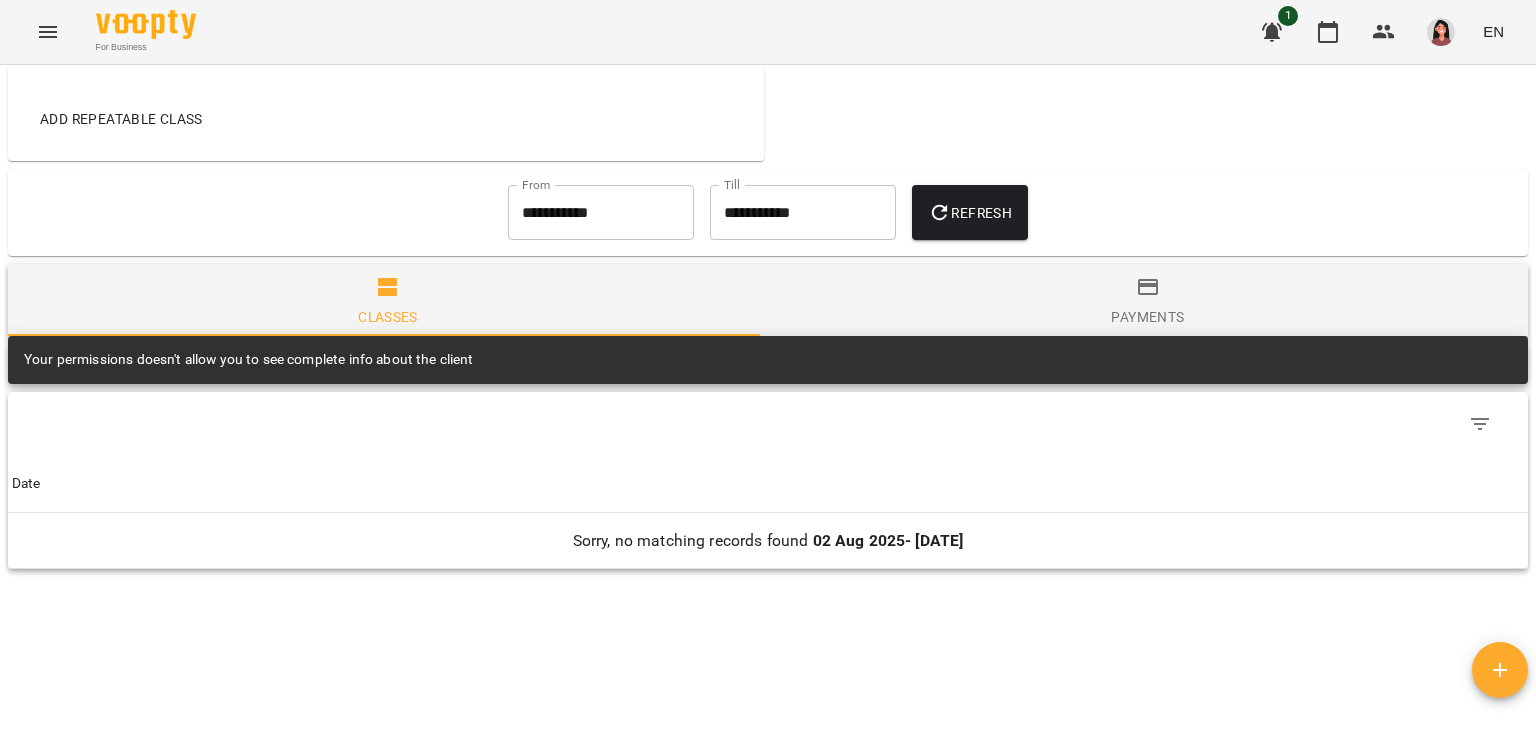 click 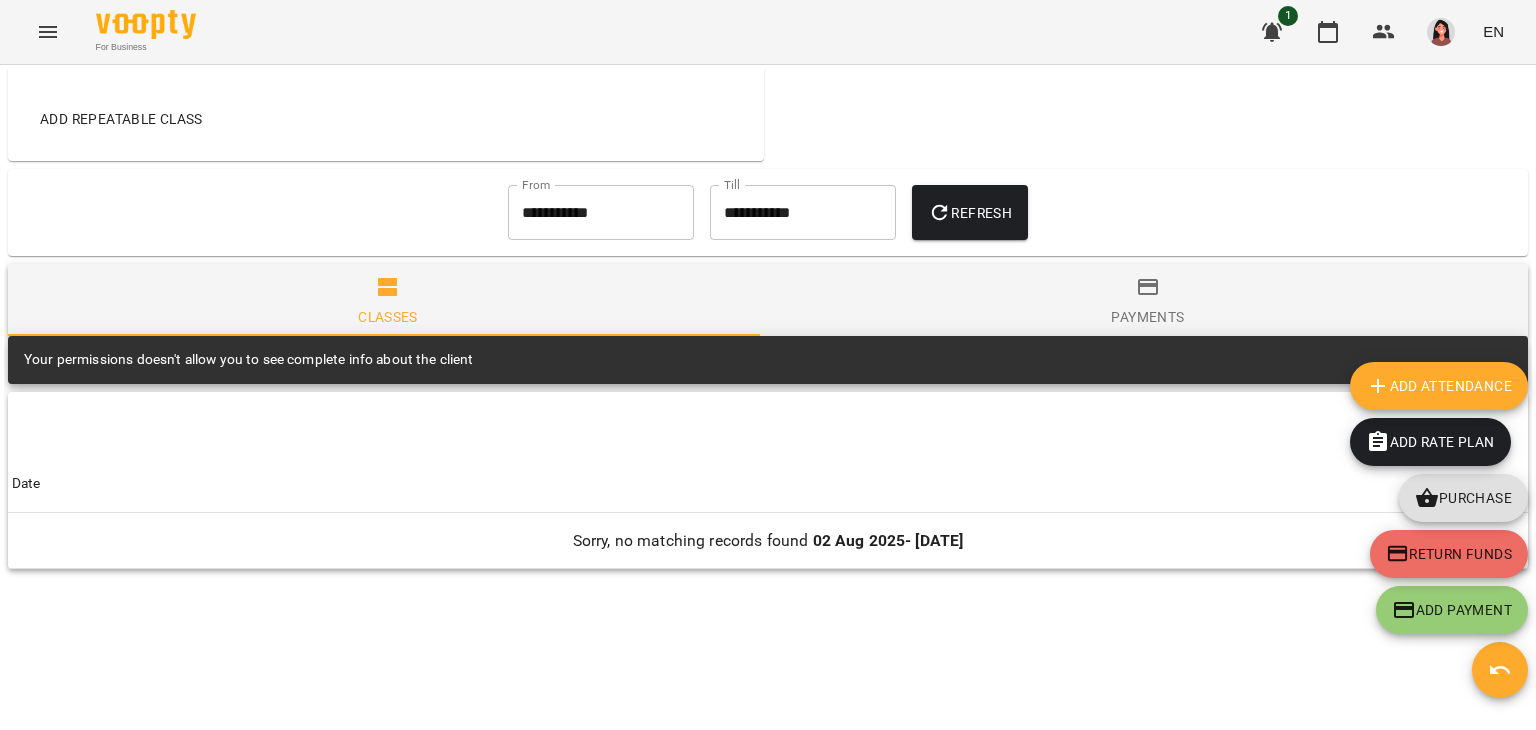 click on "Add Attendance" at bounding box center (1439, 386) 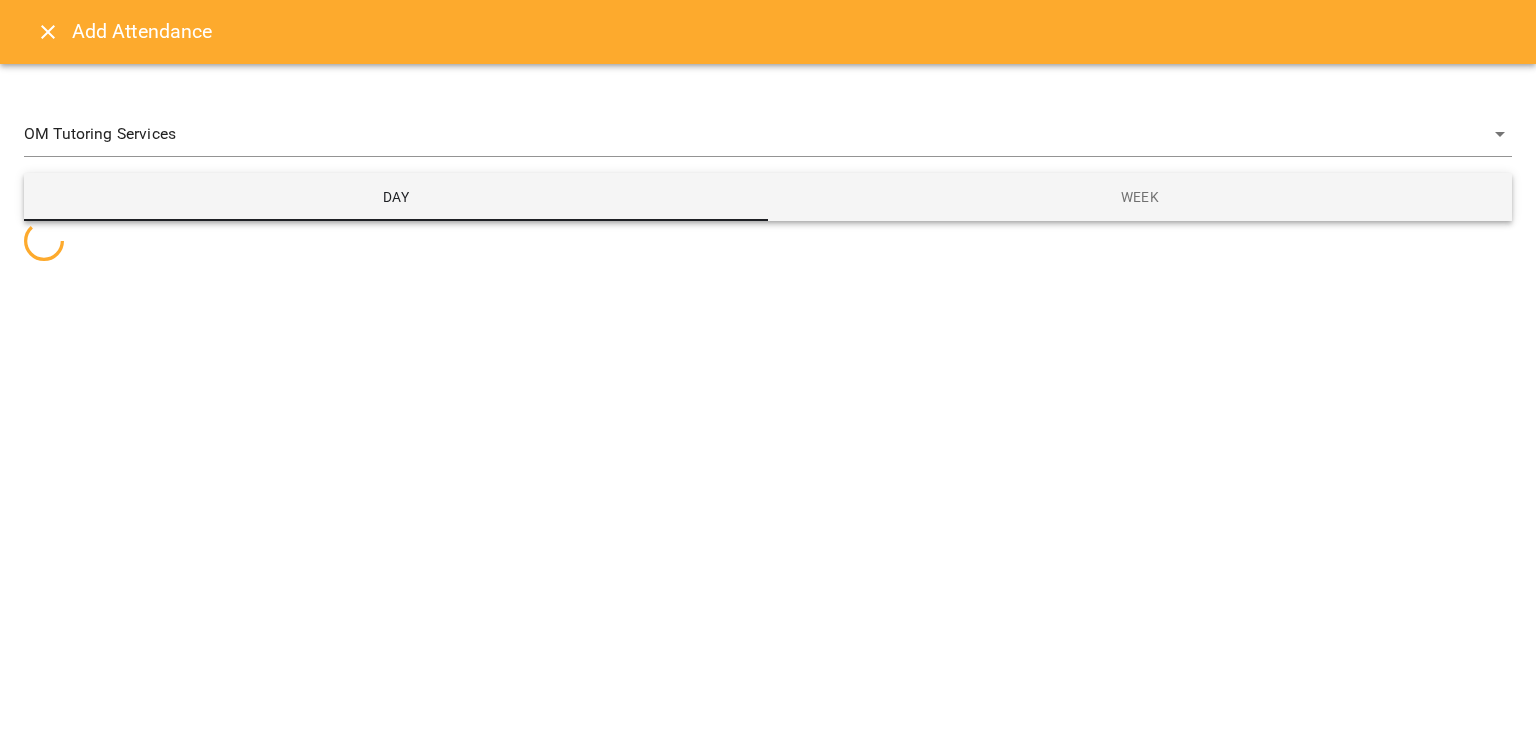 select on "**********" 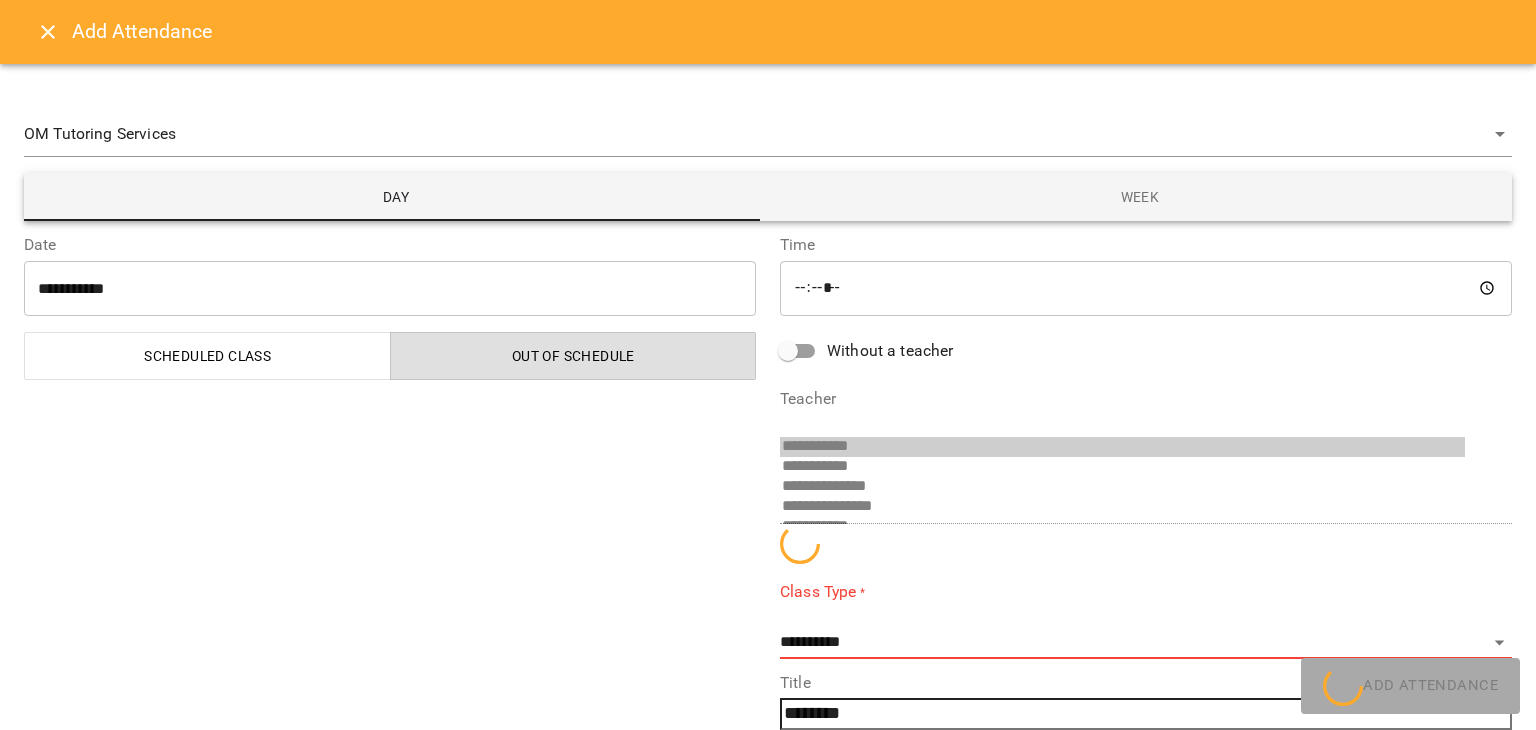 scroll, scrollTop: 13, scrollLeft: 0, axis: vertical 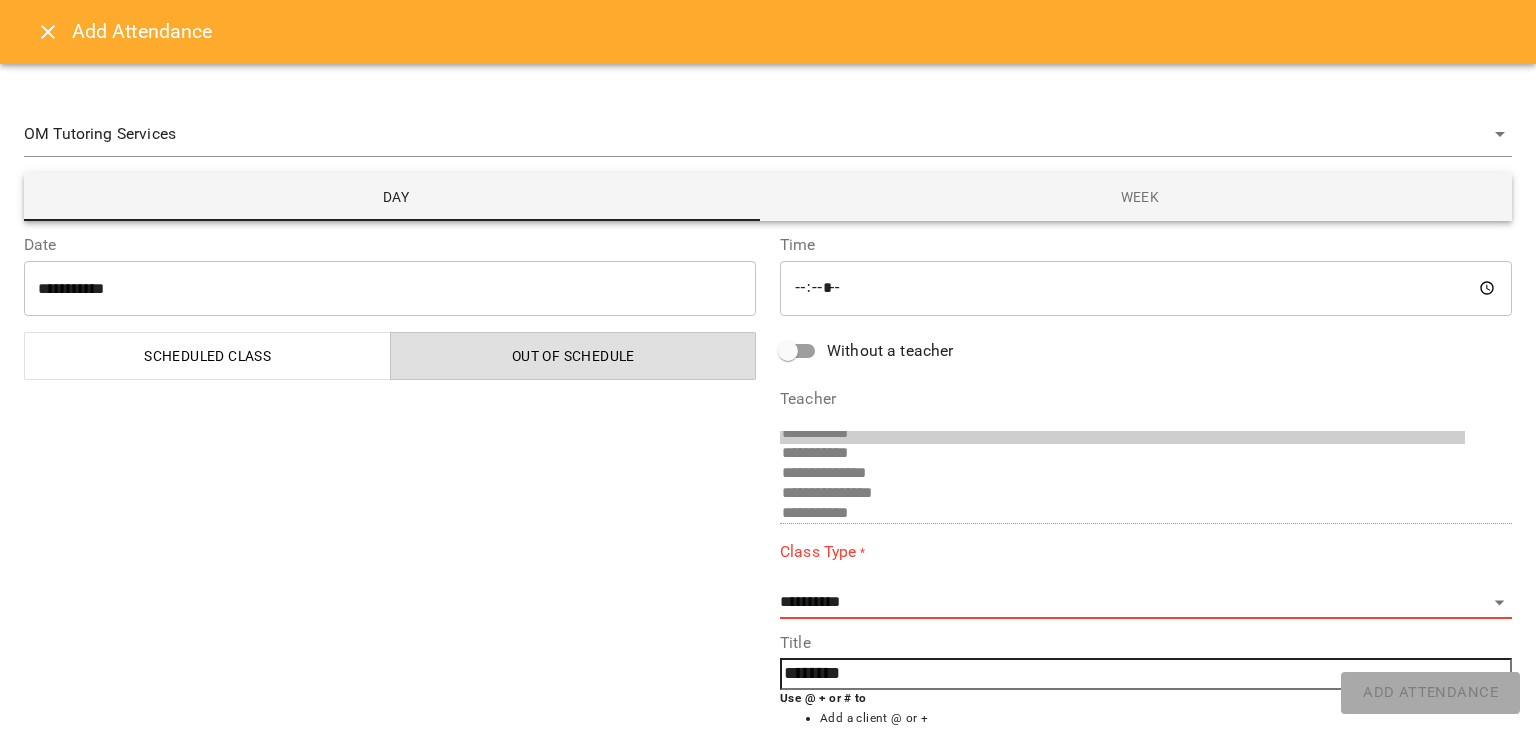 click on "**********" at bounding box center (390, 288) 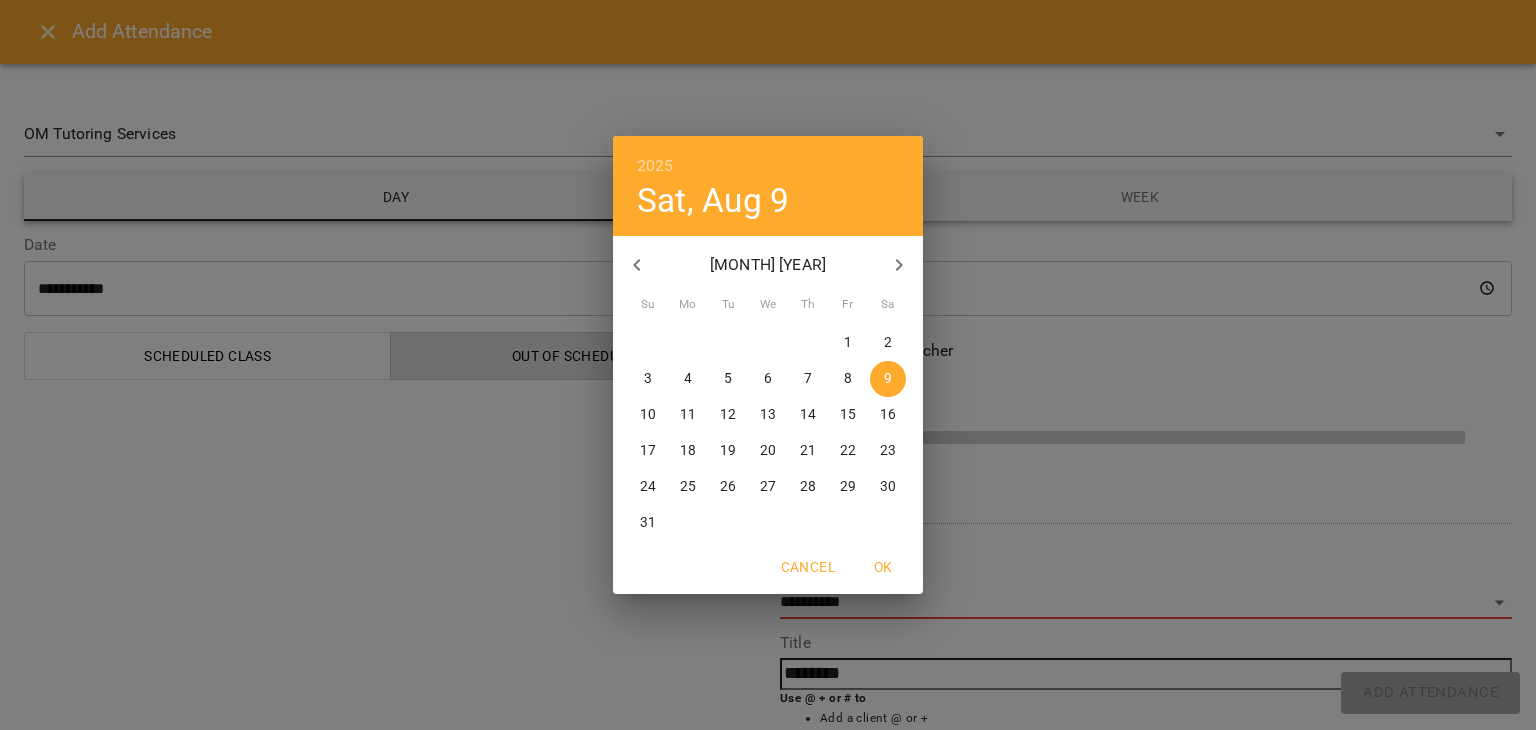 click on "8" at bounding box center [848, 379] 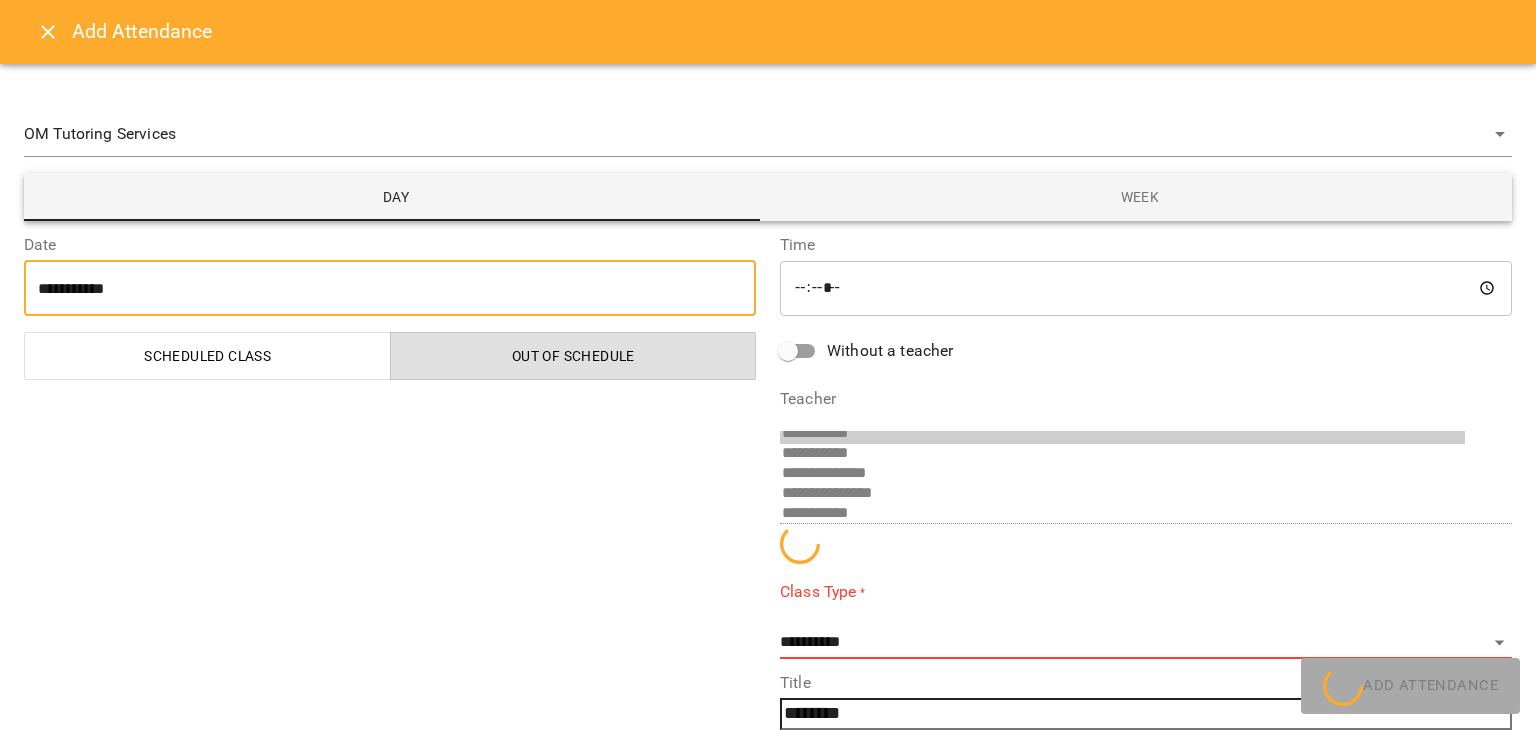 type on "*****" 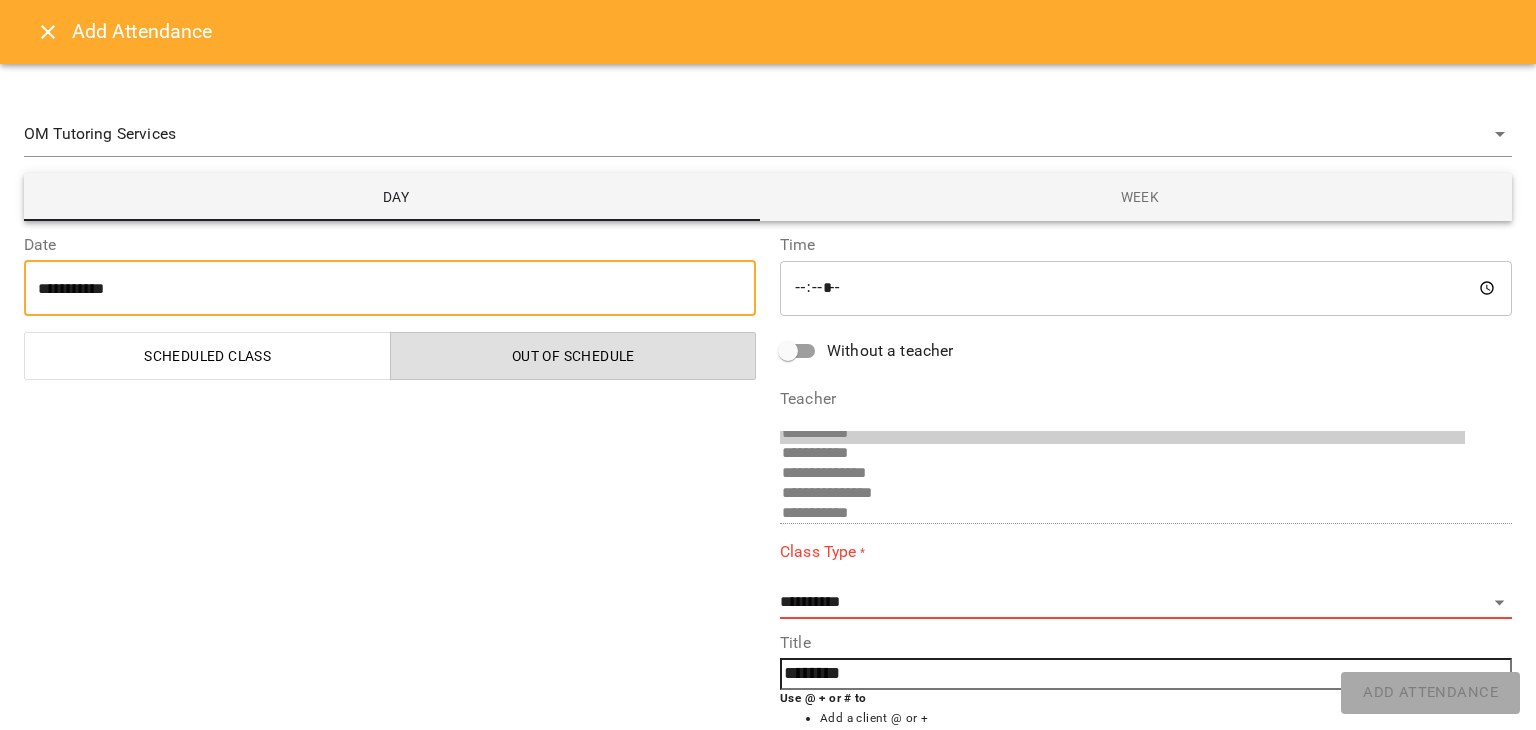 click on "*****" at bounding box center (1146, 288) 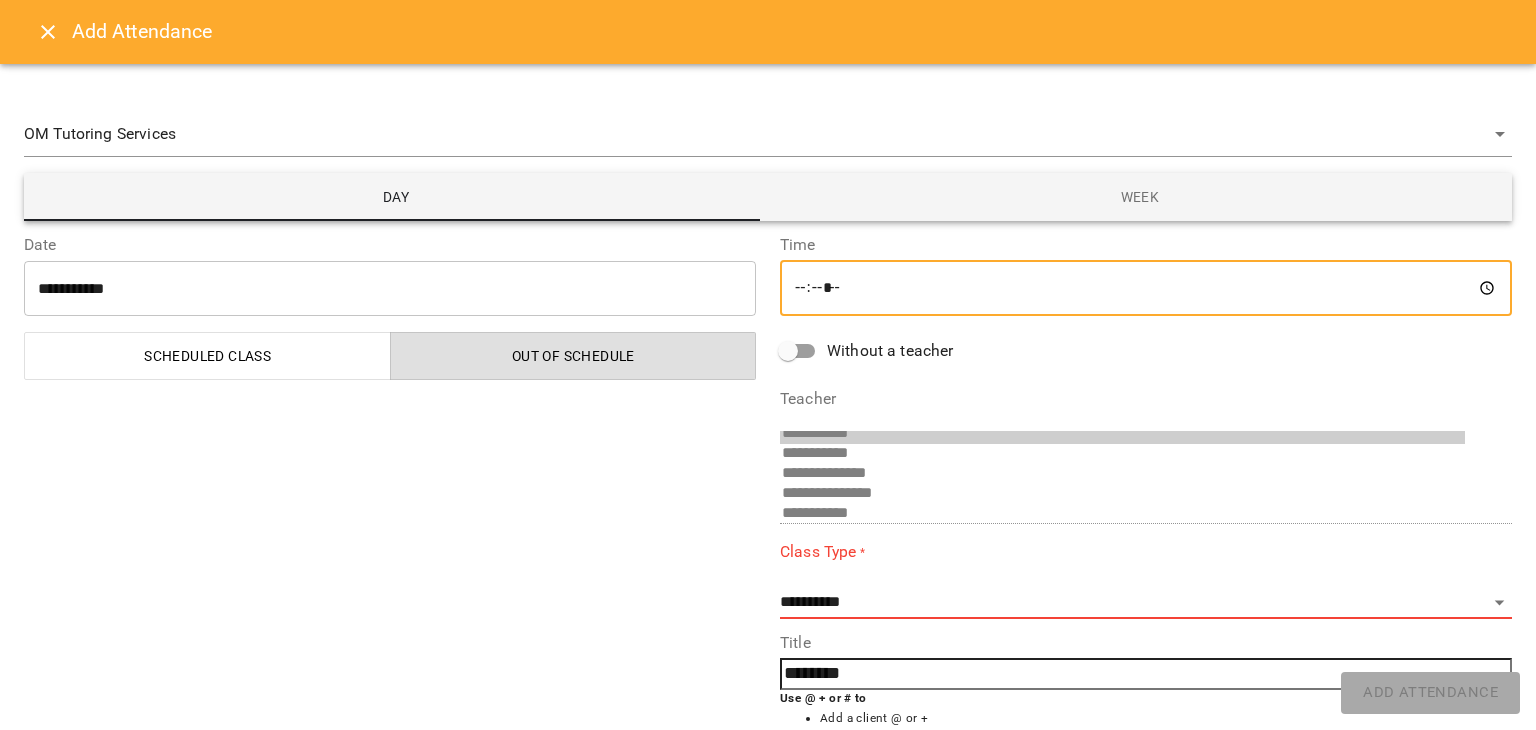 click on "*****" at bounding box center [1146, 288] 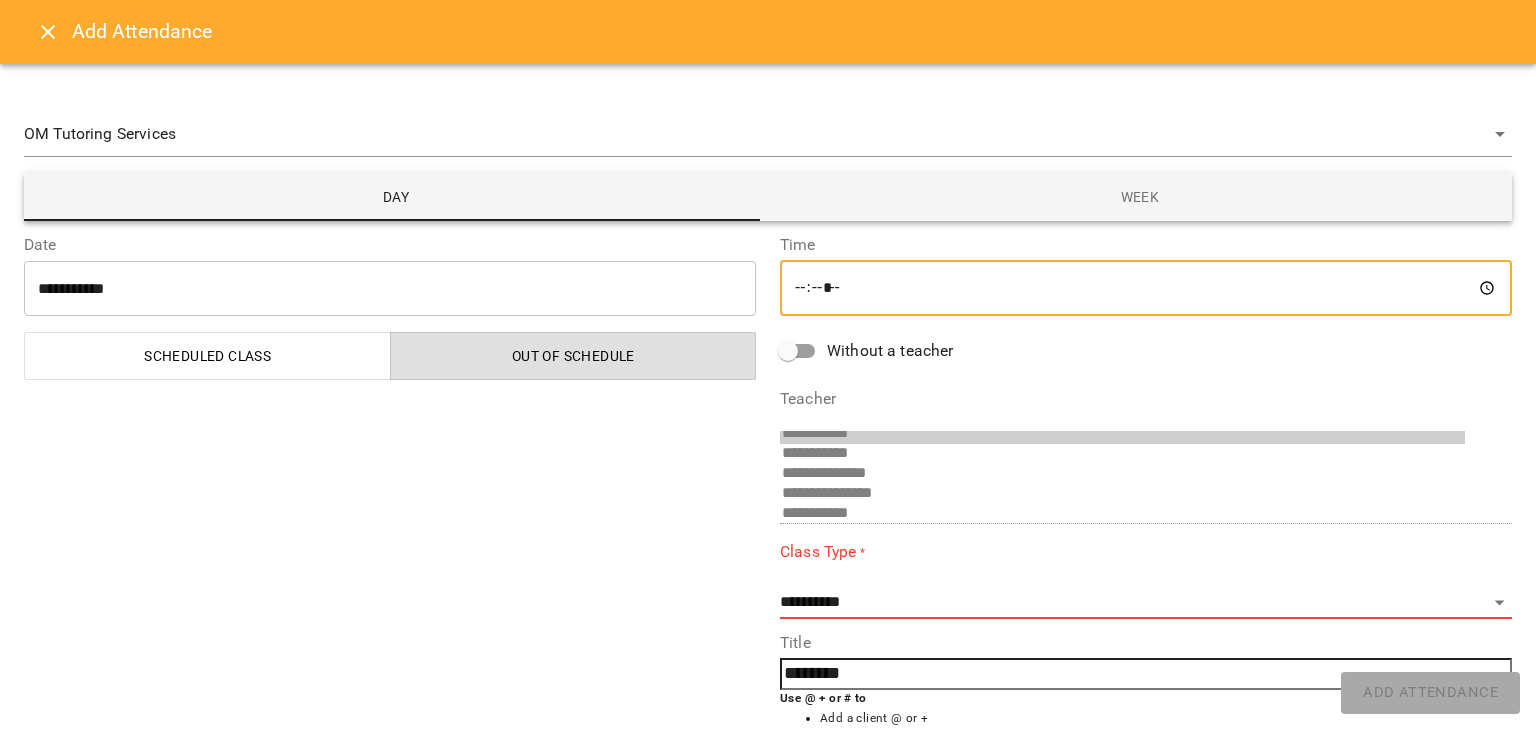 scroll, scrollTop: 100, scrollLeft: 0, axis: vertical 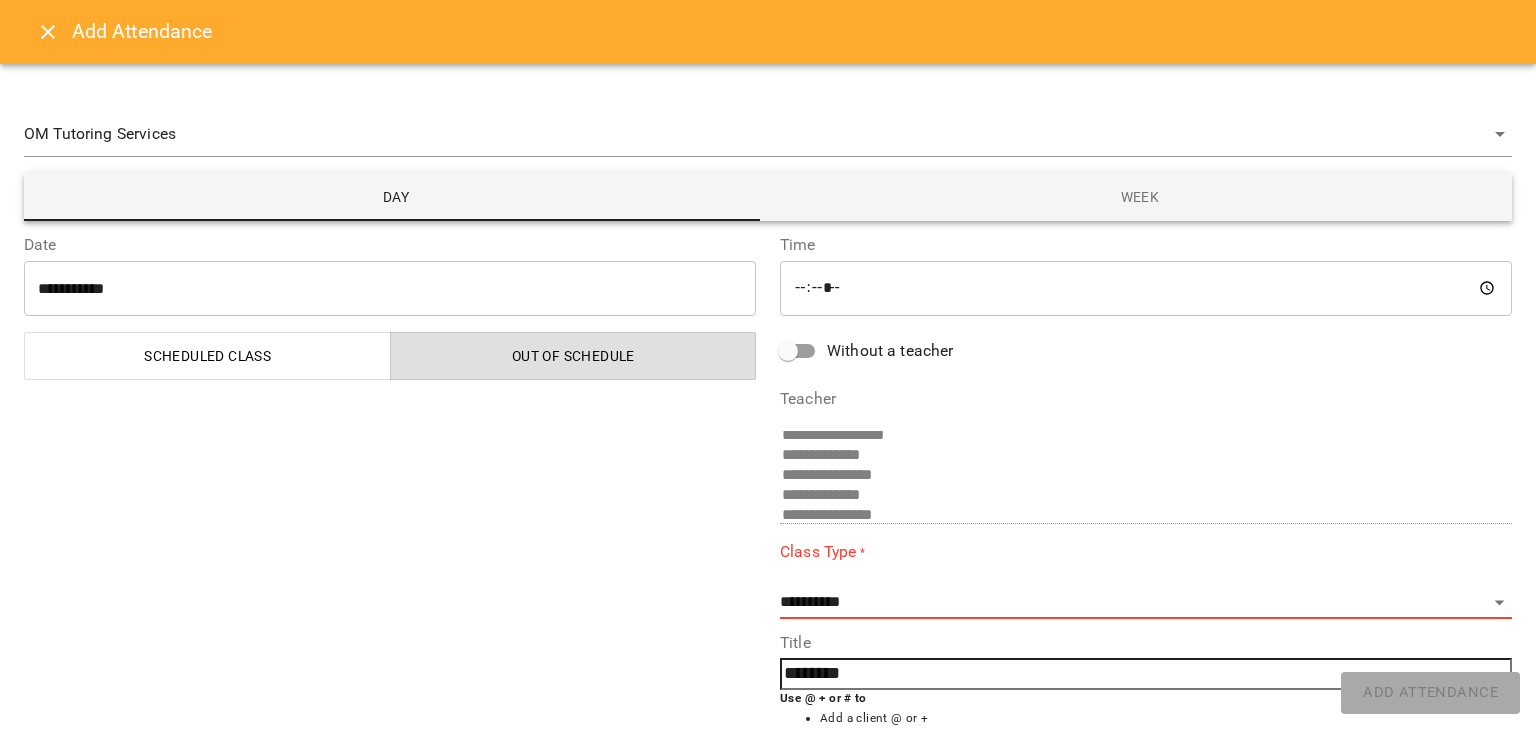 drag, startPoint x: 844, startPoint y: 550, endPoint x: 844, endPoint y: 637, distance: 87 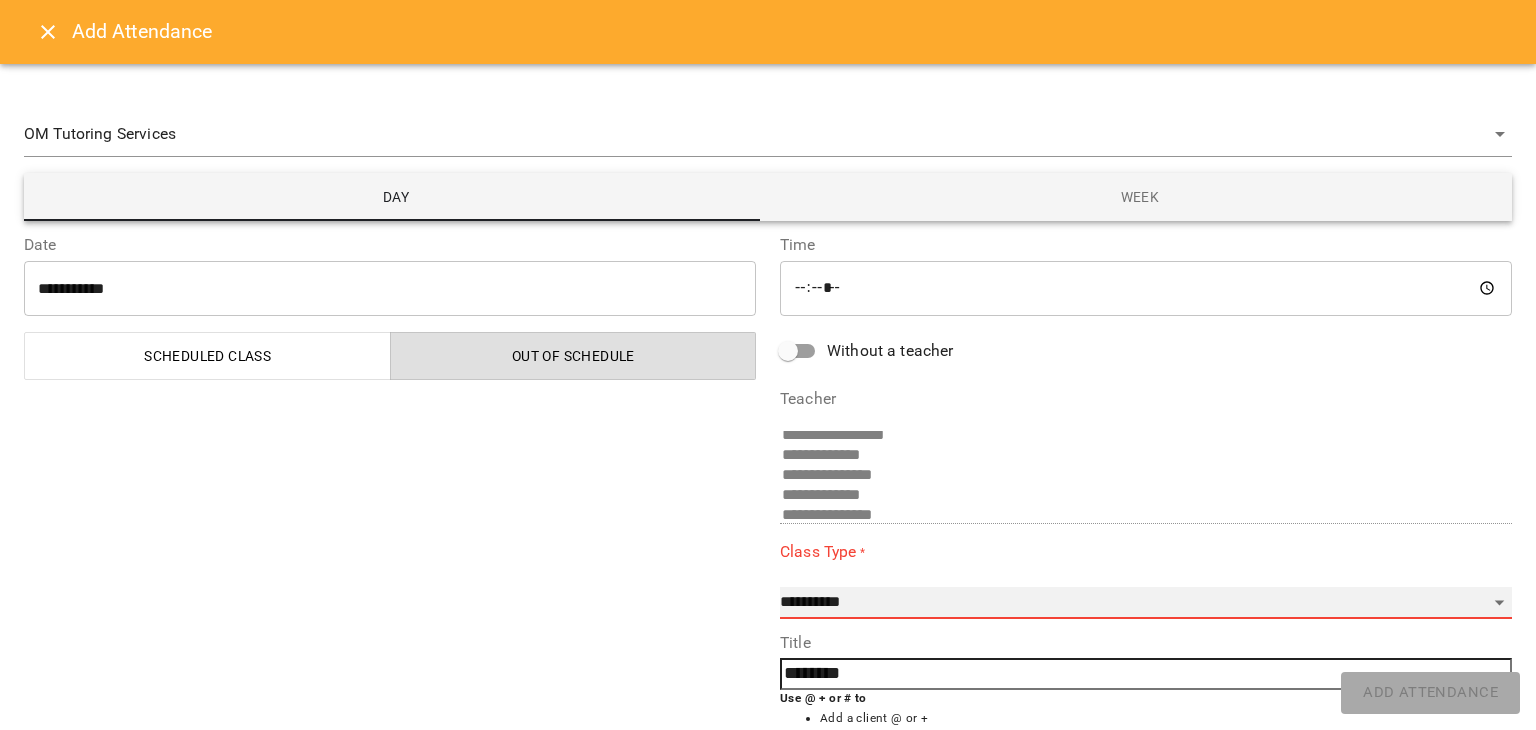 click on "**********" at bounding box center [1146, 603] 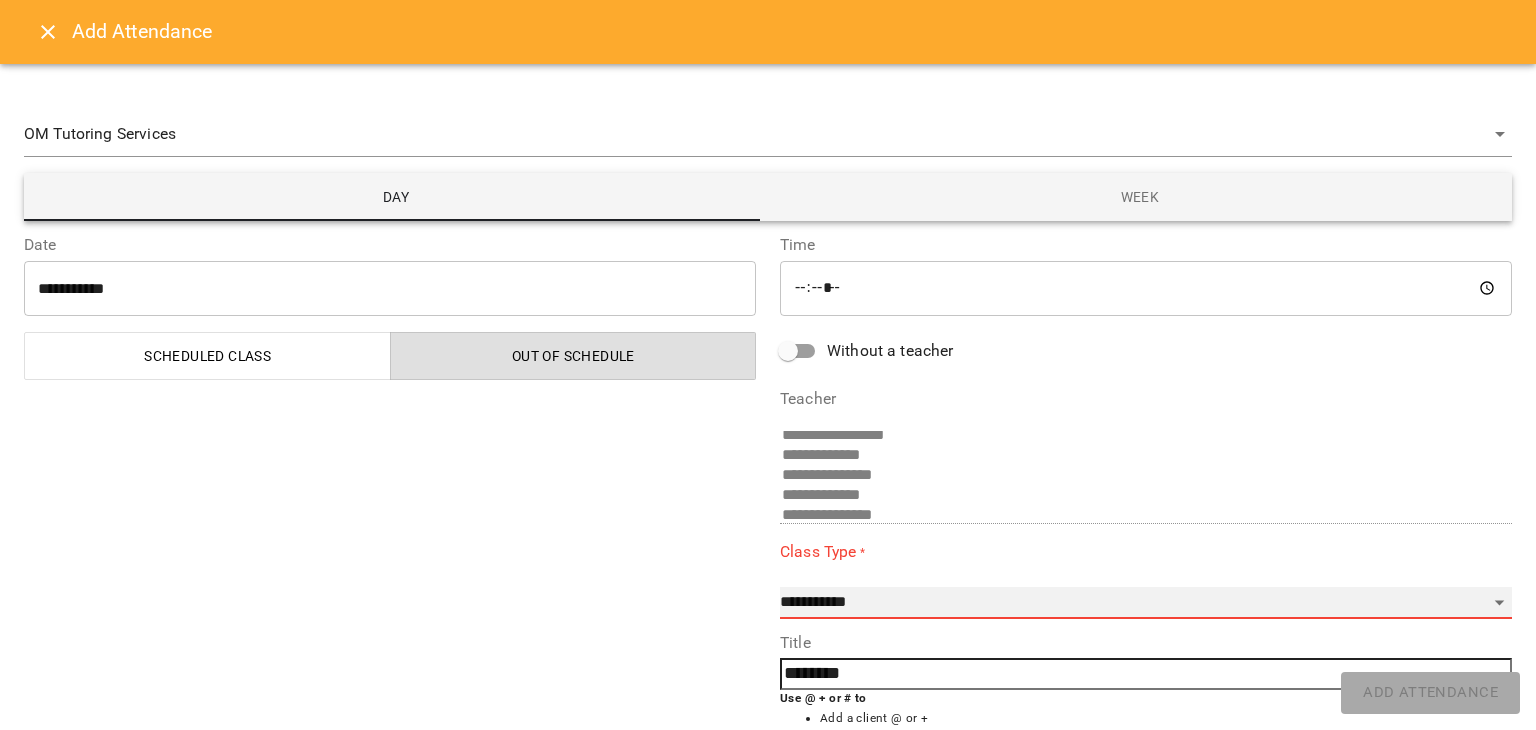 click on "**********" at bounding box center [1146, 603] 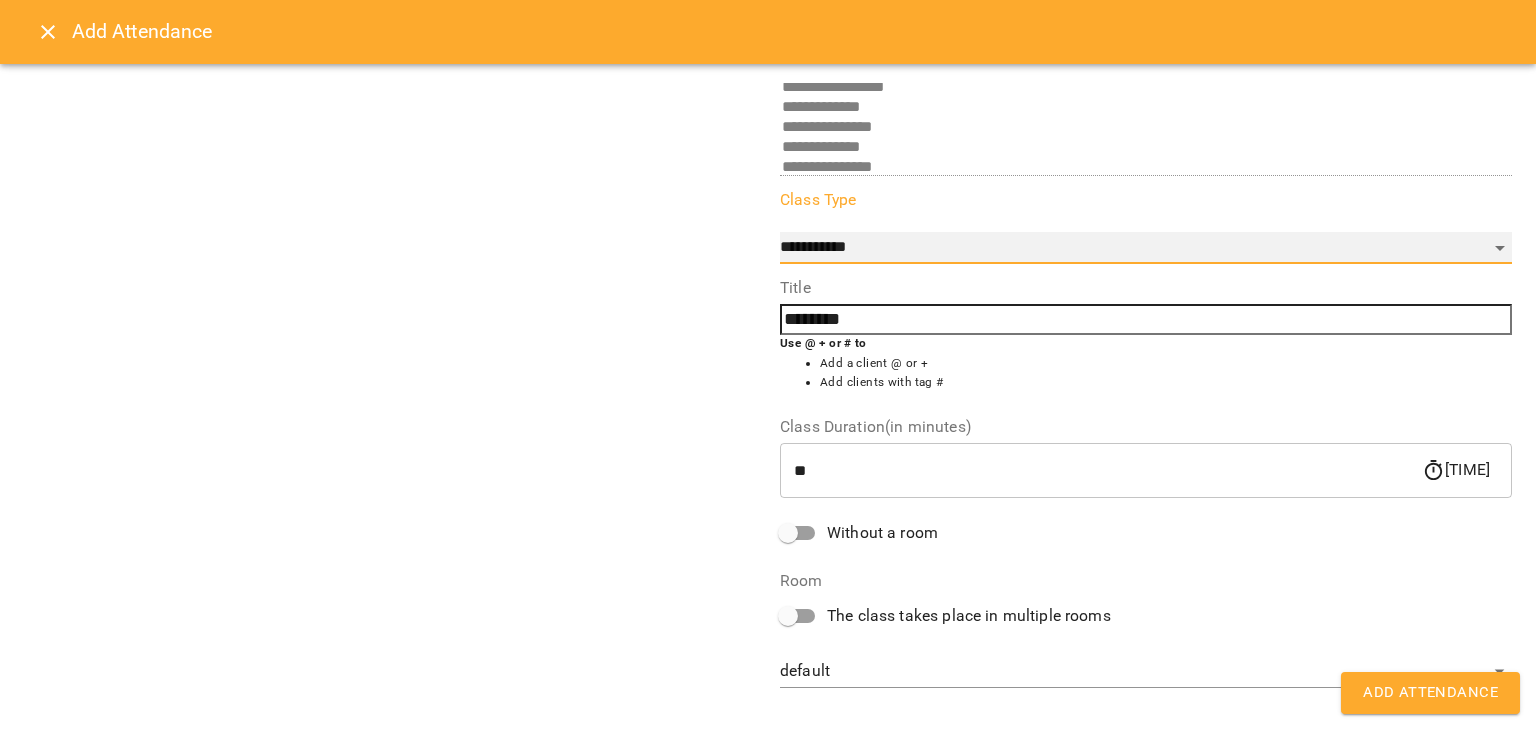 scroll, scrollTop: 374, scrollLeft: 0, axis: vertical 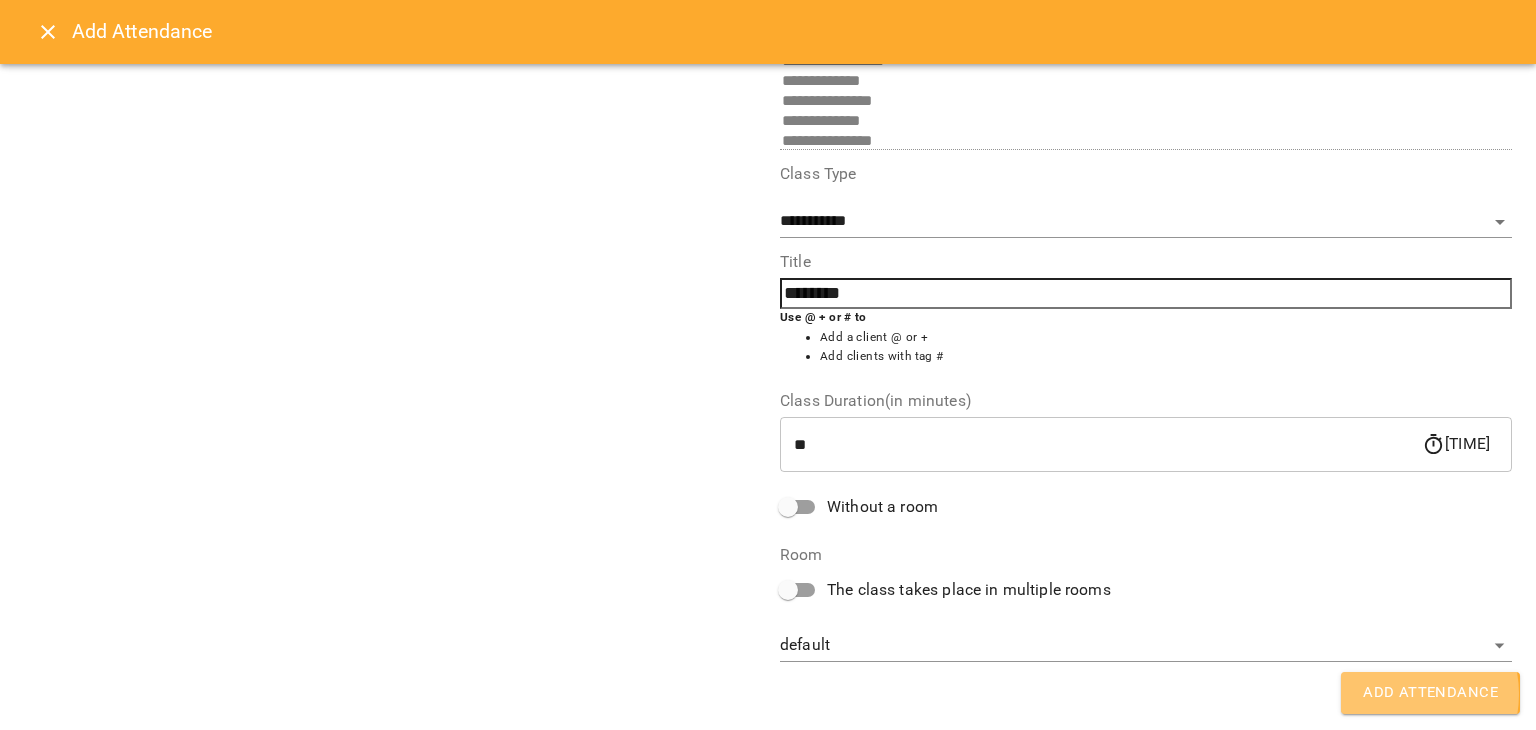 click on "Add Attendance" at bounding box center (1430, 693) 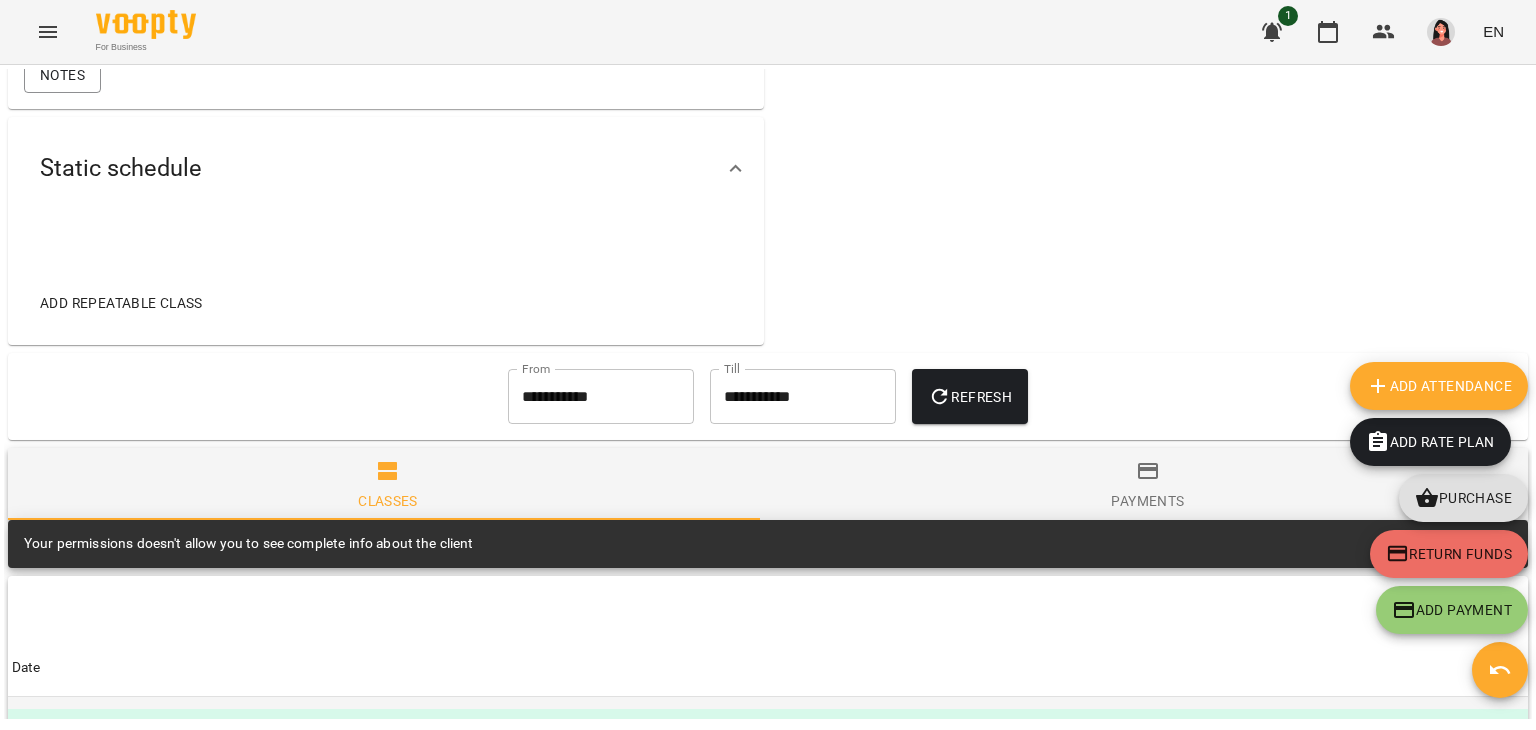 scroll, scrollTop: 636, scrollLeft: 0, axis: vertical 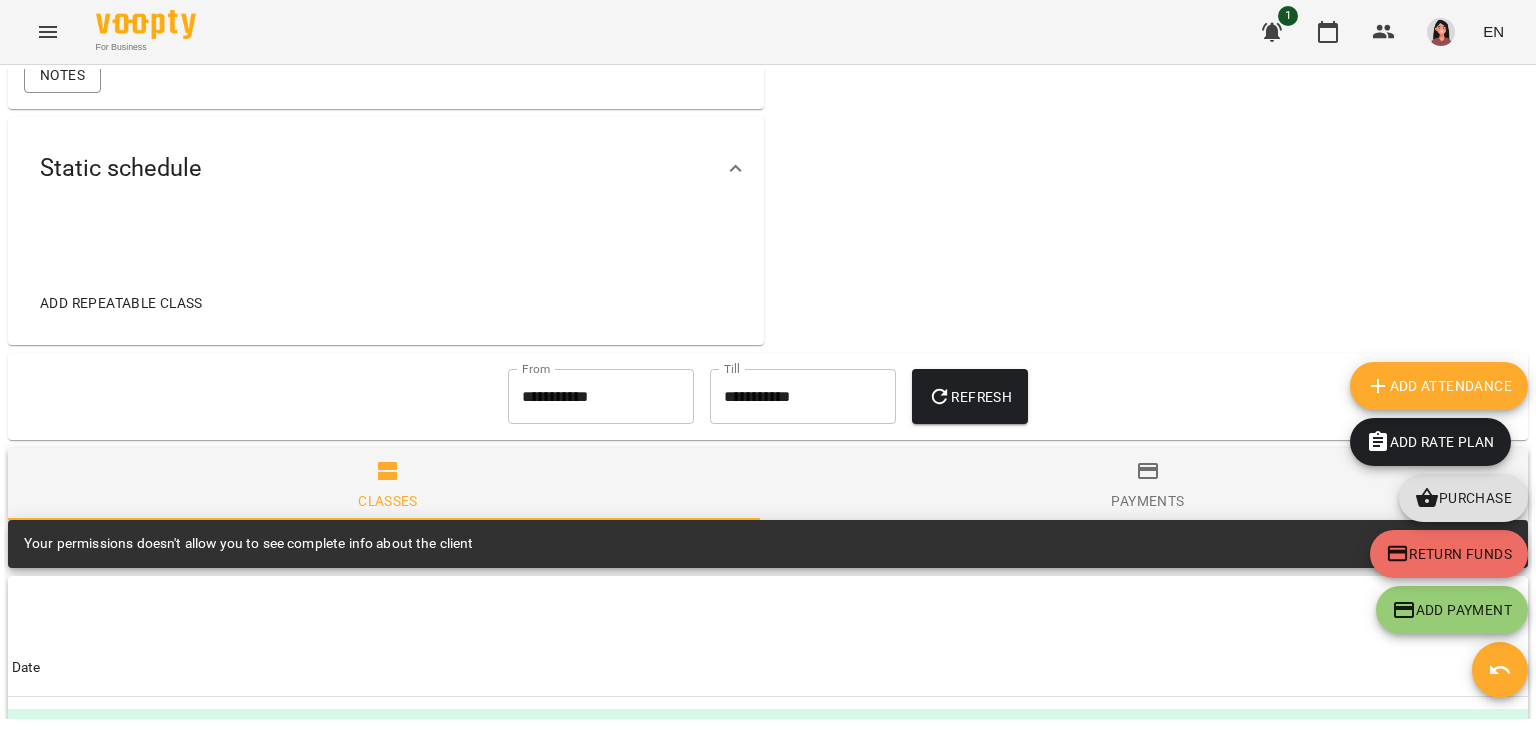 click on "Payments" at bounding box center [1148, 486] 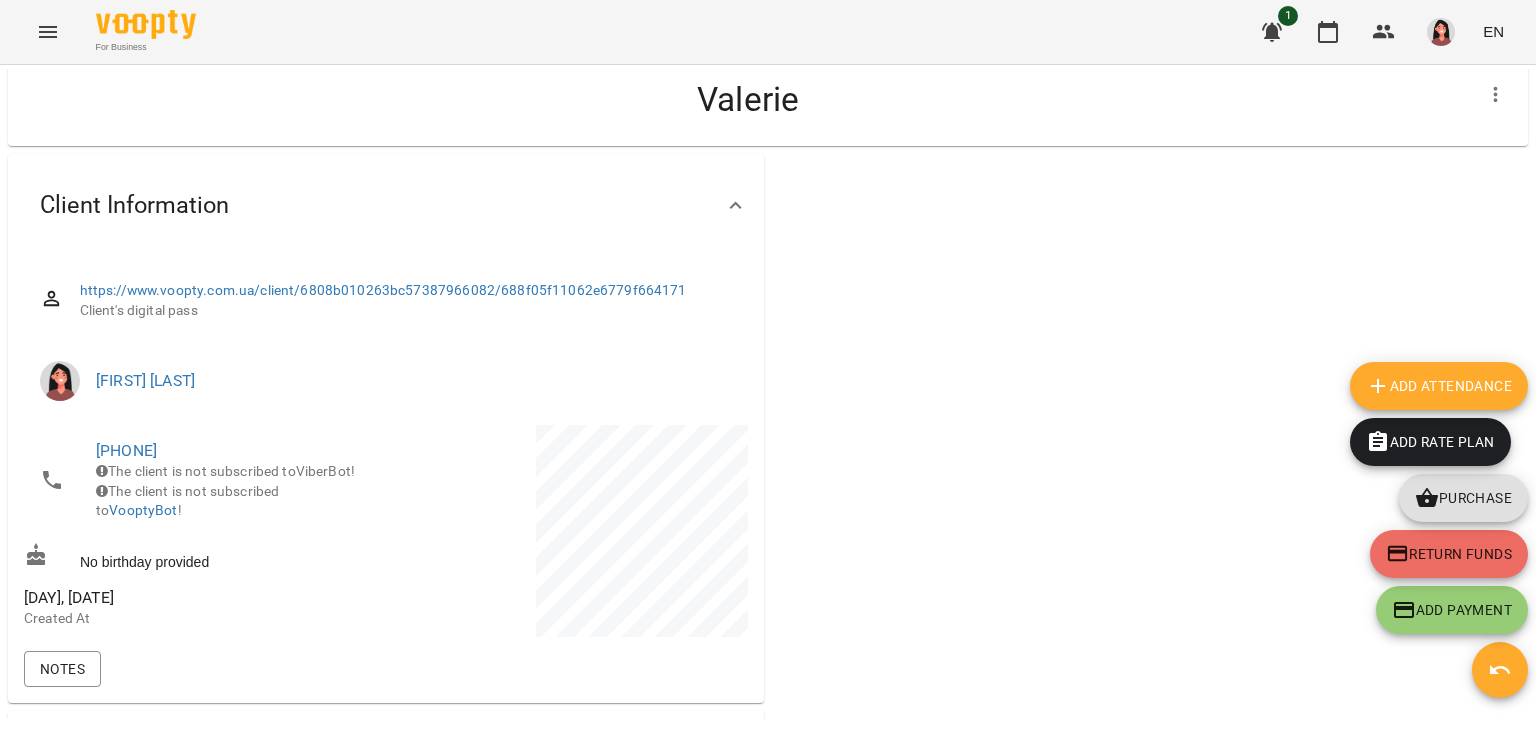 scroll, scrollTop: 36, scrollLeft: 0, axis: vertical 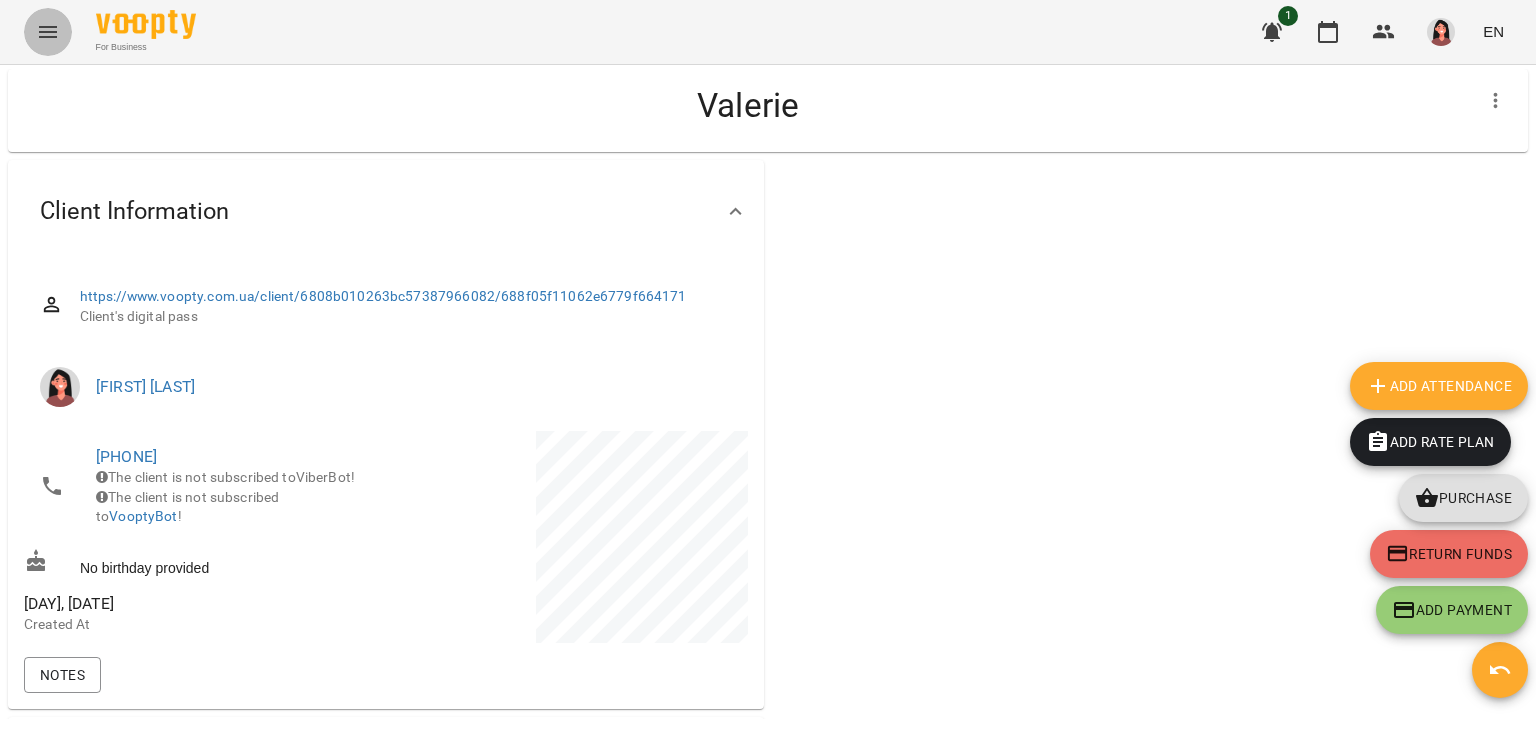 click 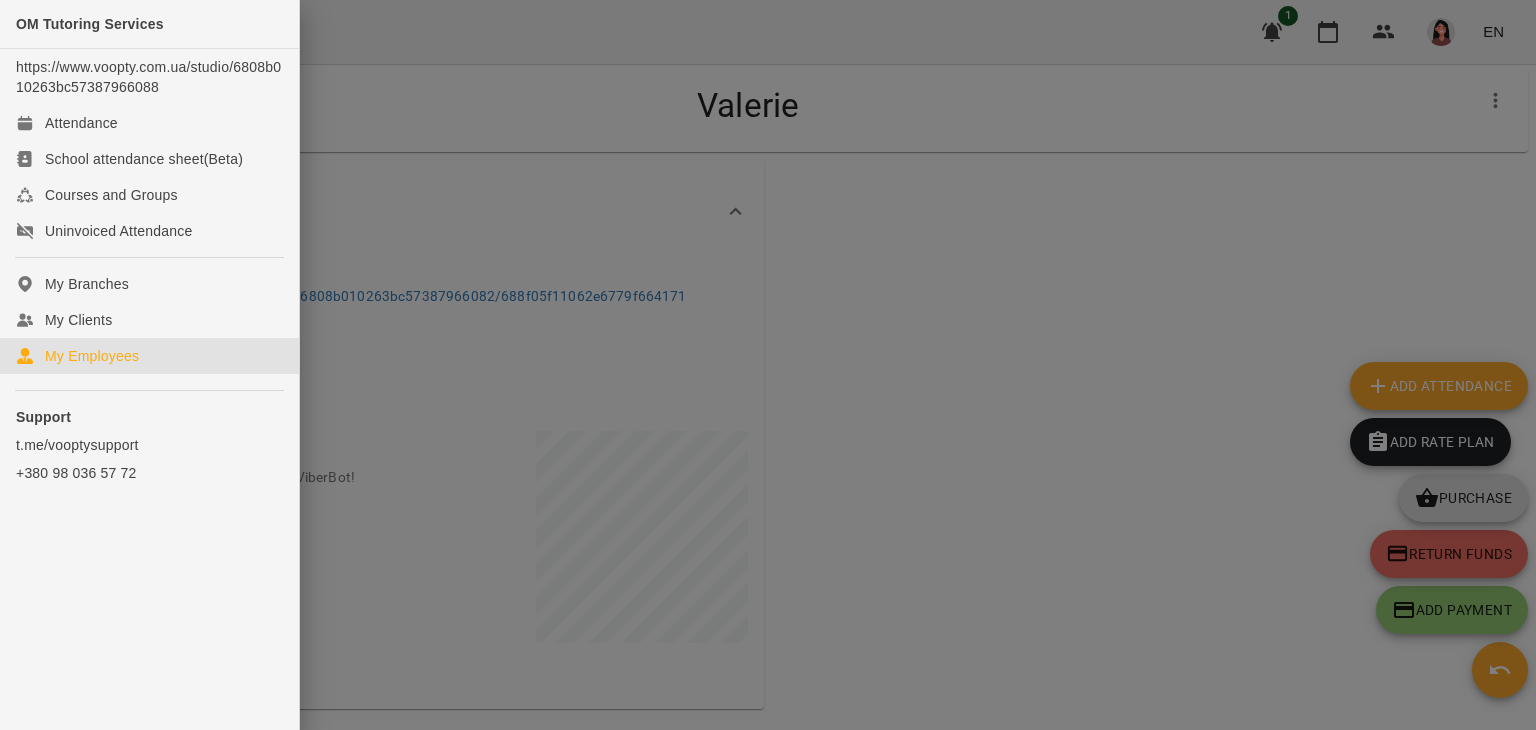 click on "My Employees" 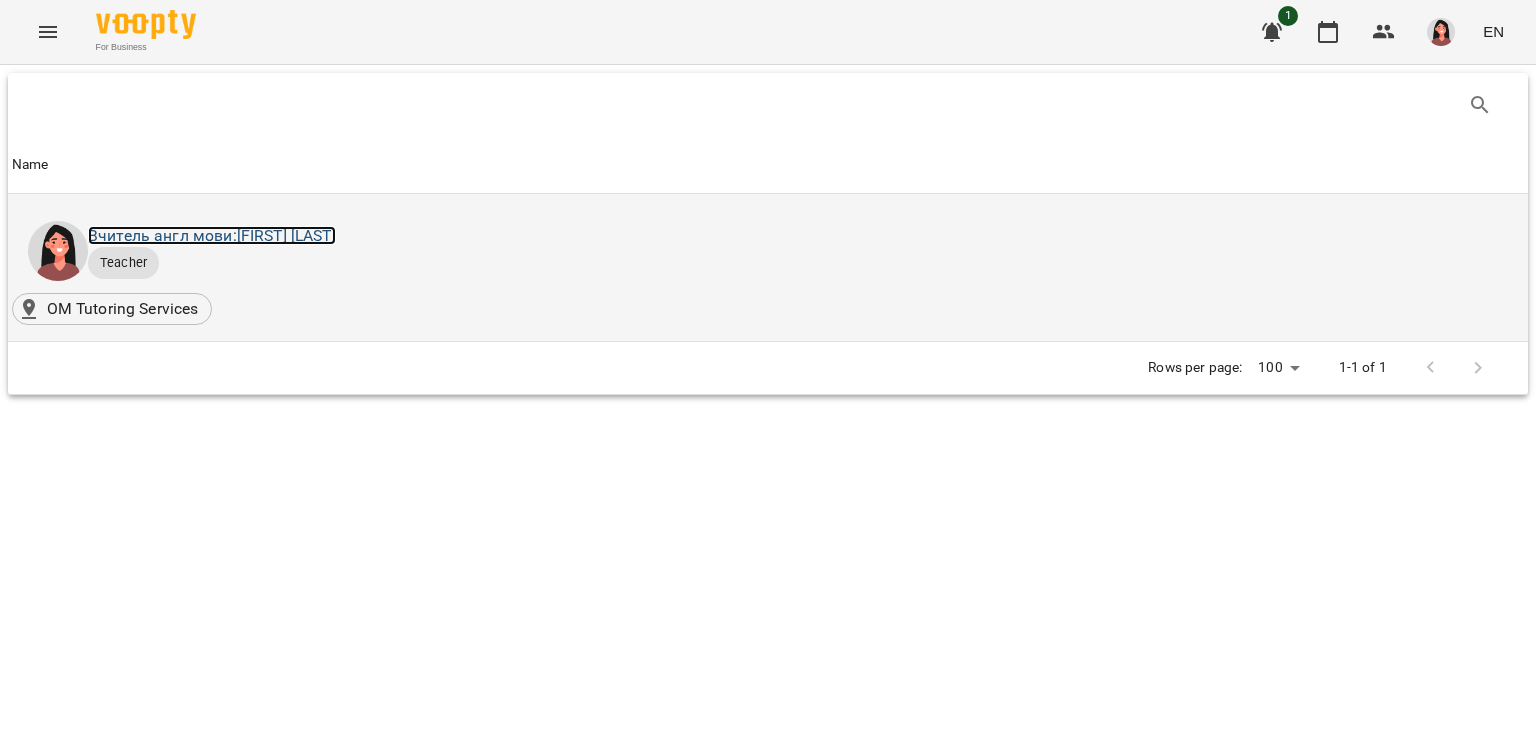 click on "Вчитель англ мови:  [FIRST] [LAST]" at bounding box center [212, 235] 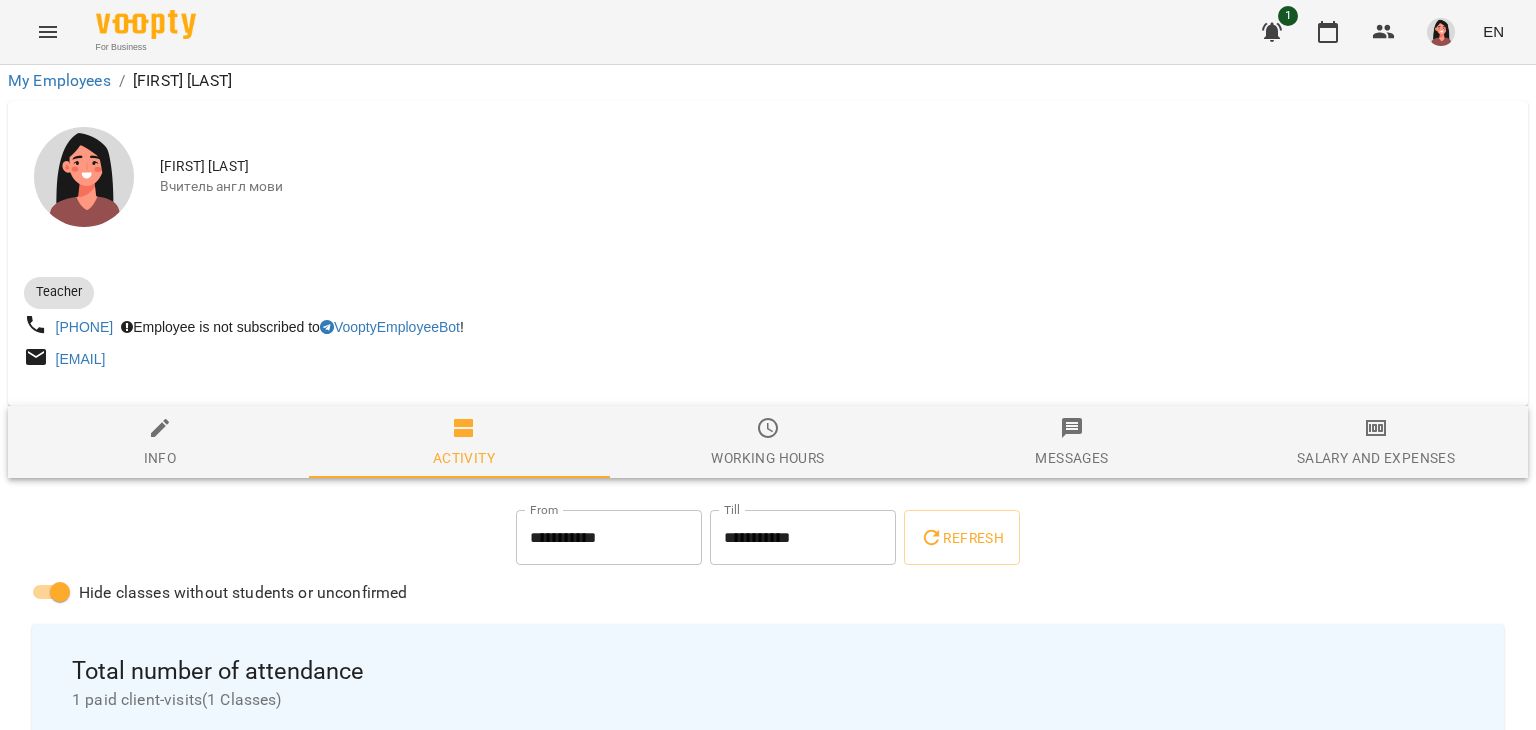 scroll, scrollTop: 765, scrollLeft: 0, axis: vertical 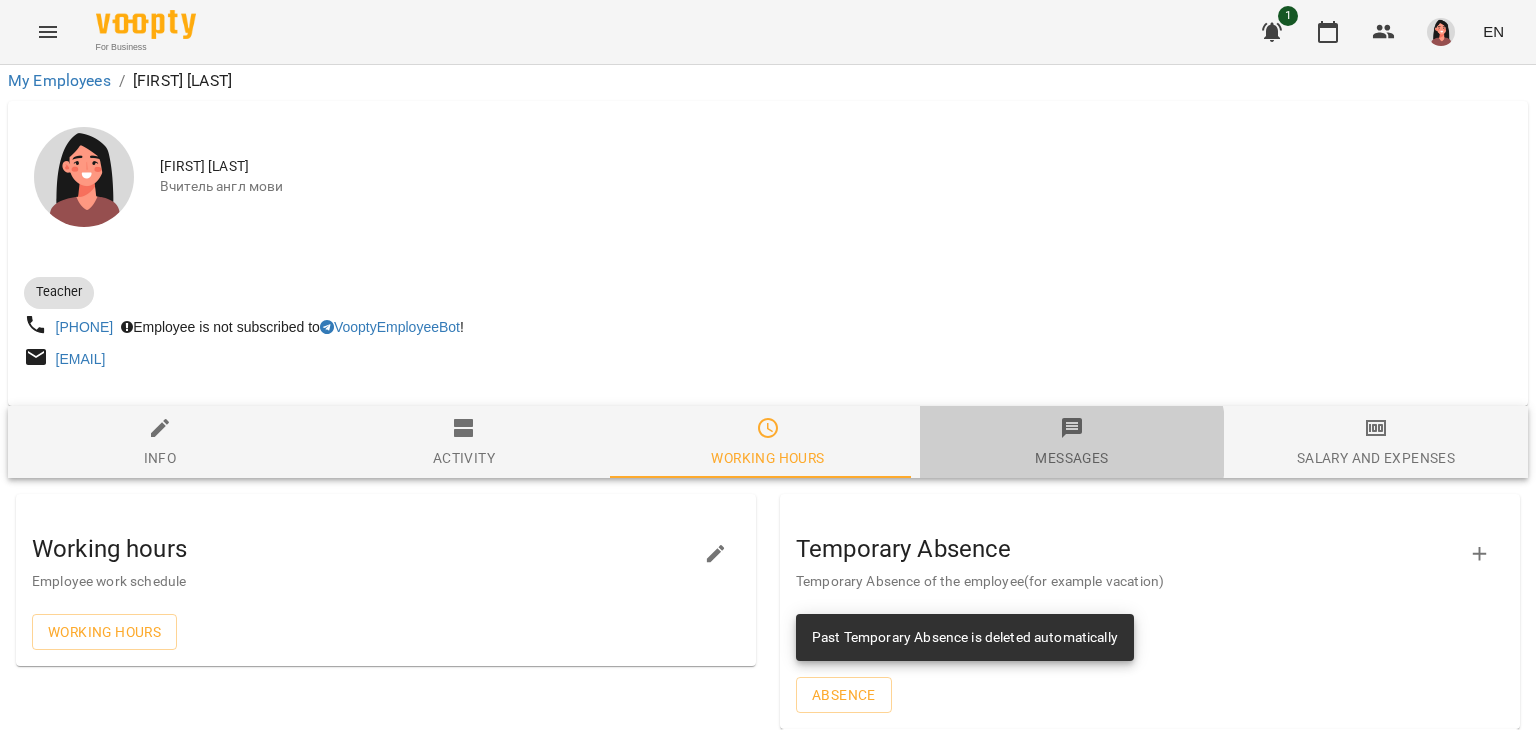 click on "Messages" at bounding box center [1072, 443] 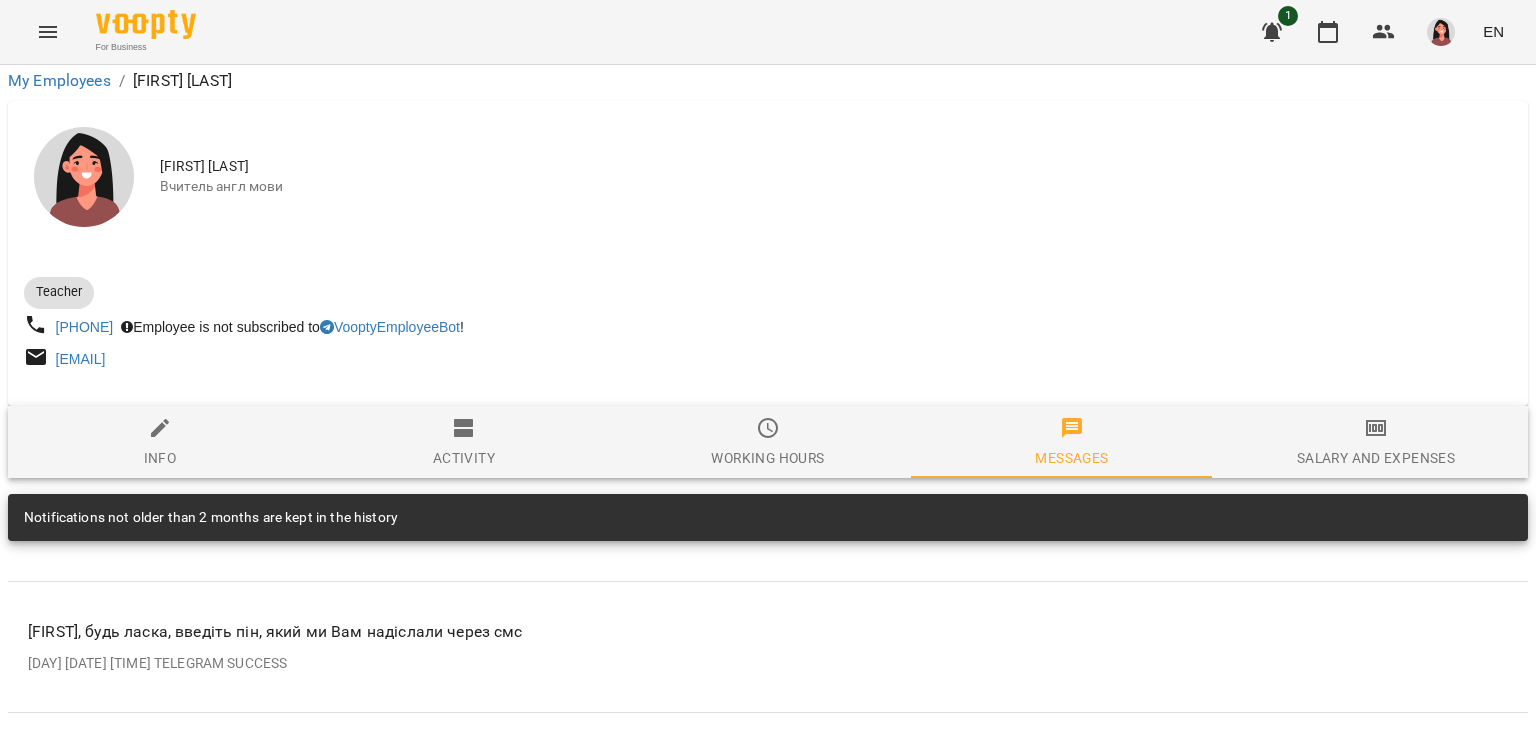 click 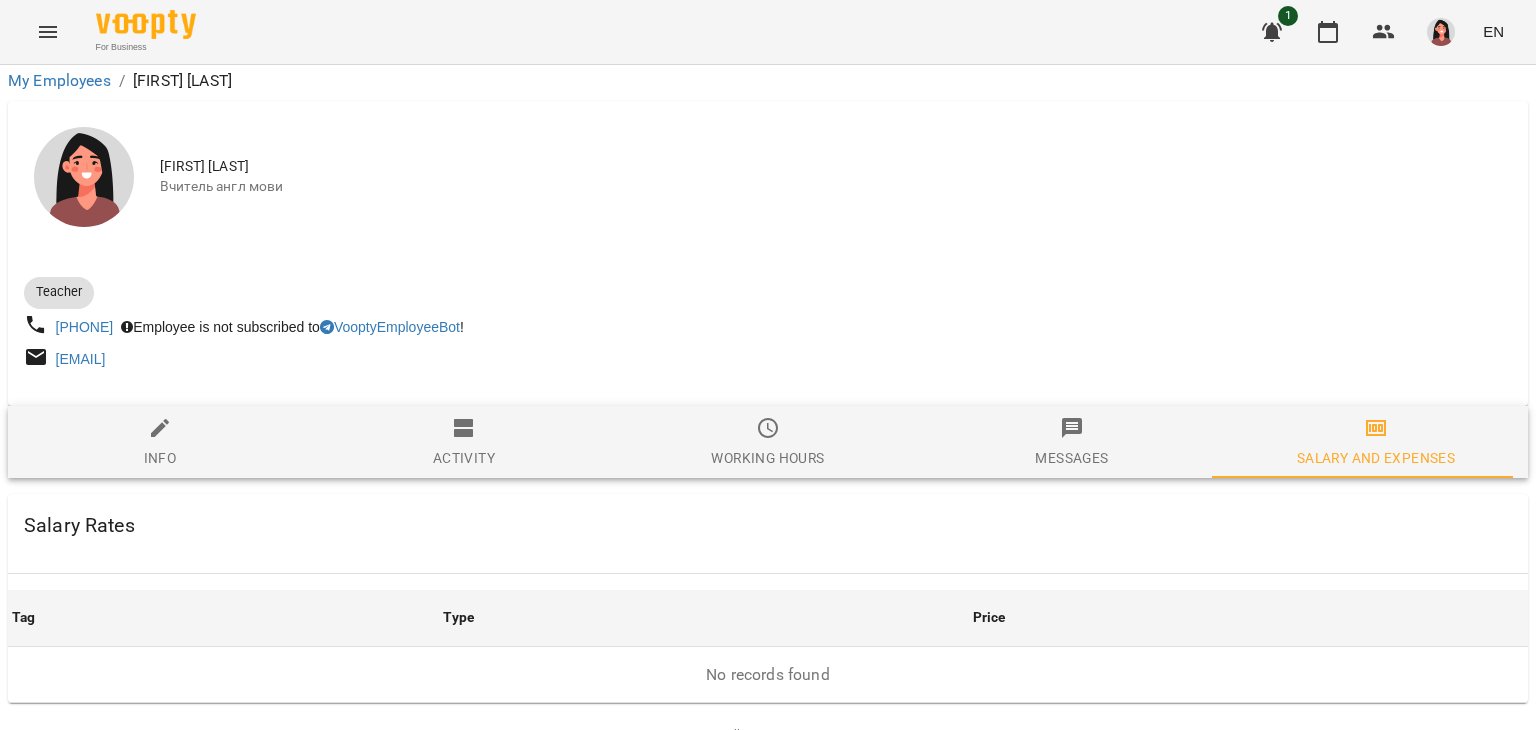 scroll, scrollTop: 525, scrollLeft: 0, axis: vertical 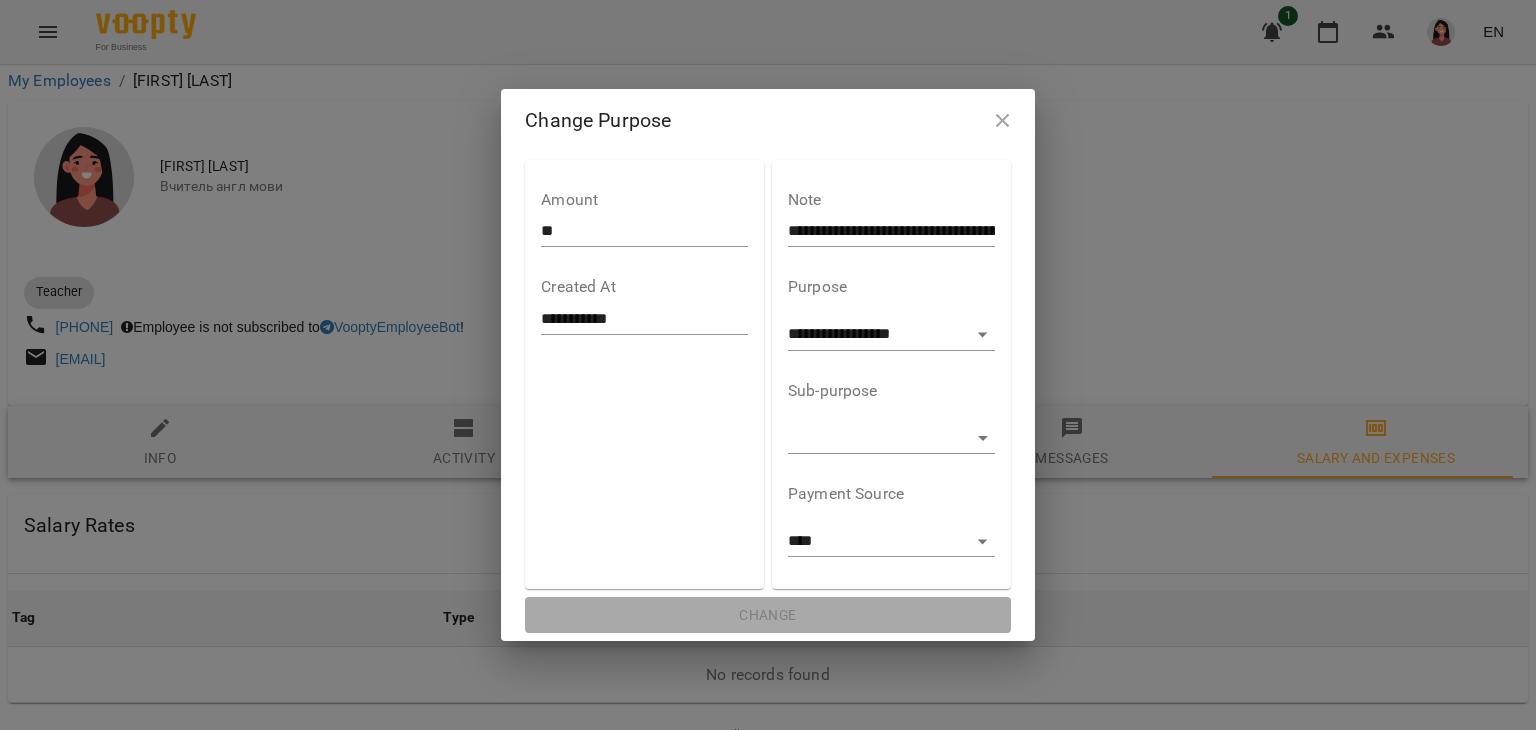 click on "**" at bounding box center [644, 232] 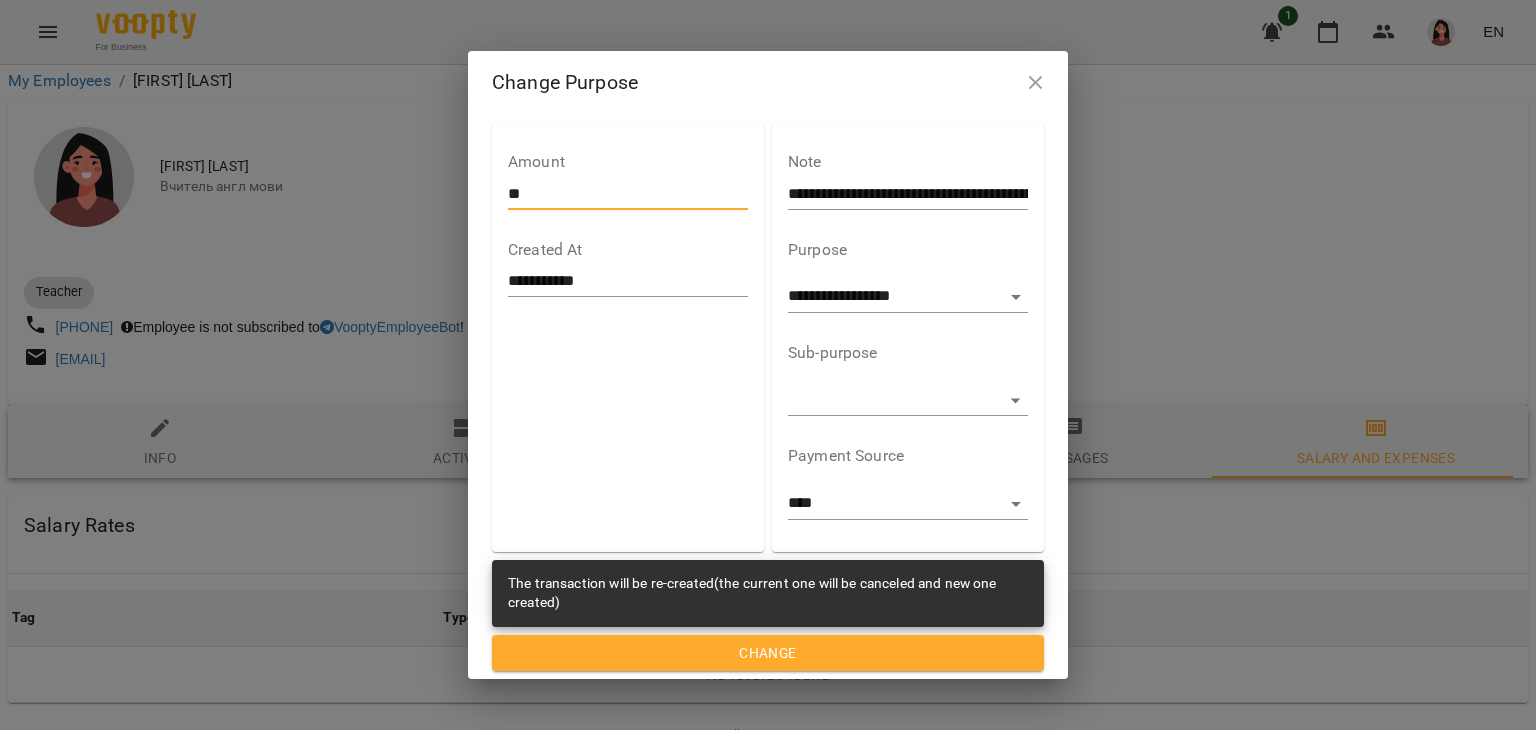 type on "**" 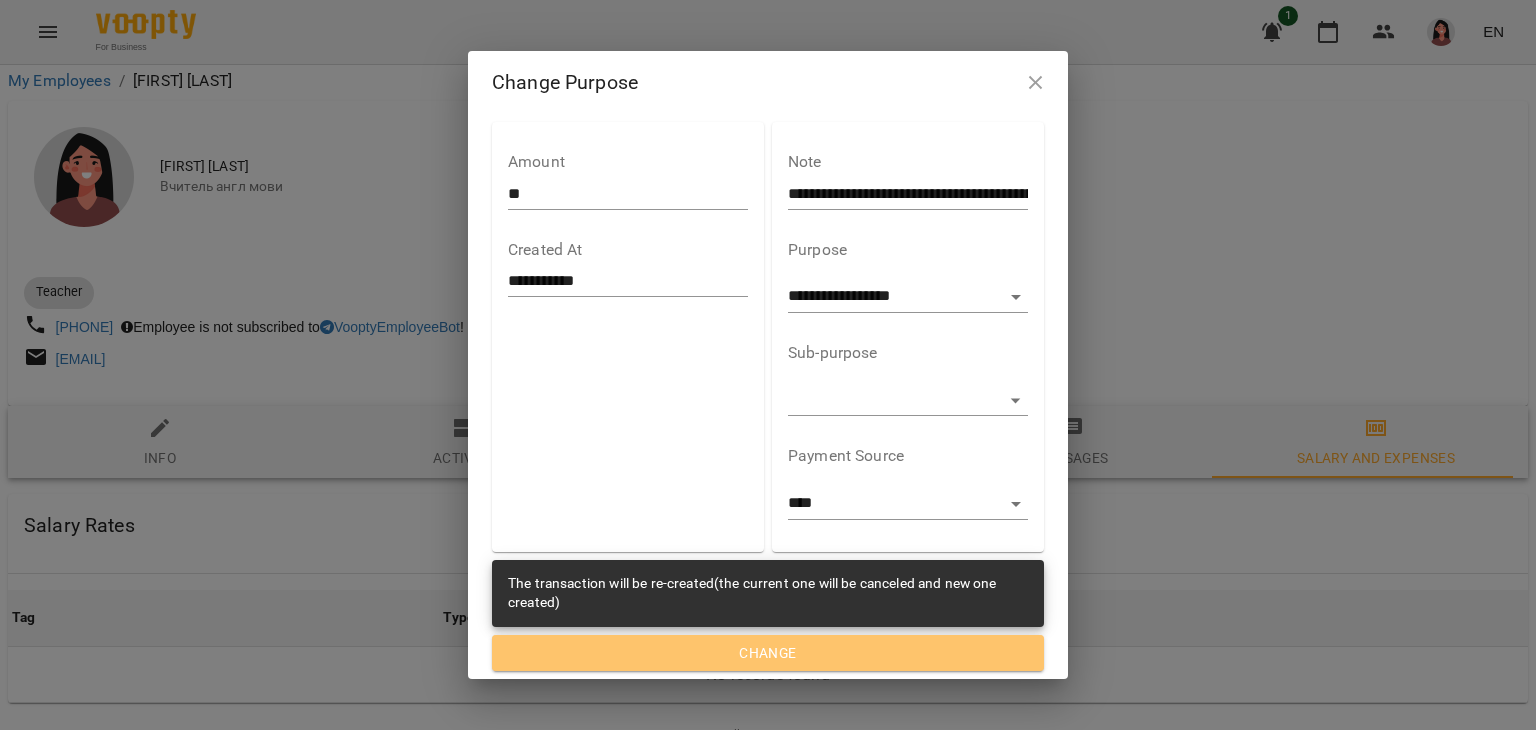 click on "Change" at bounding box center (768, 653) 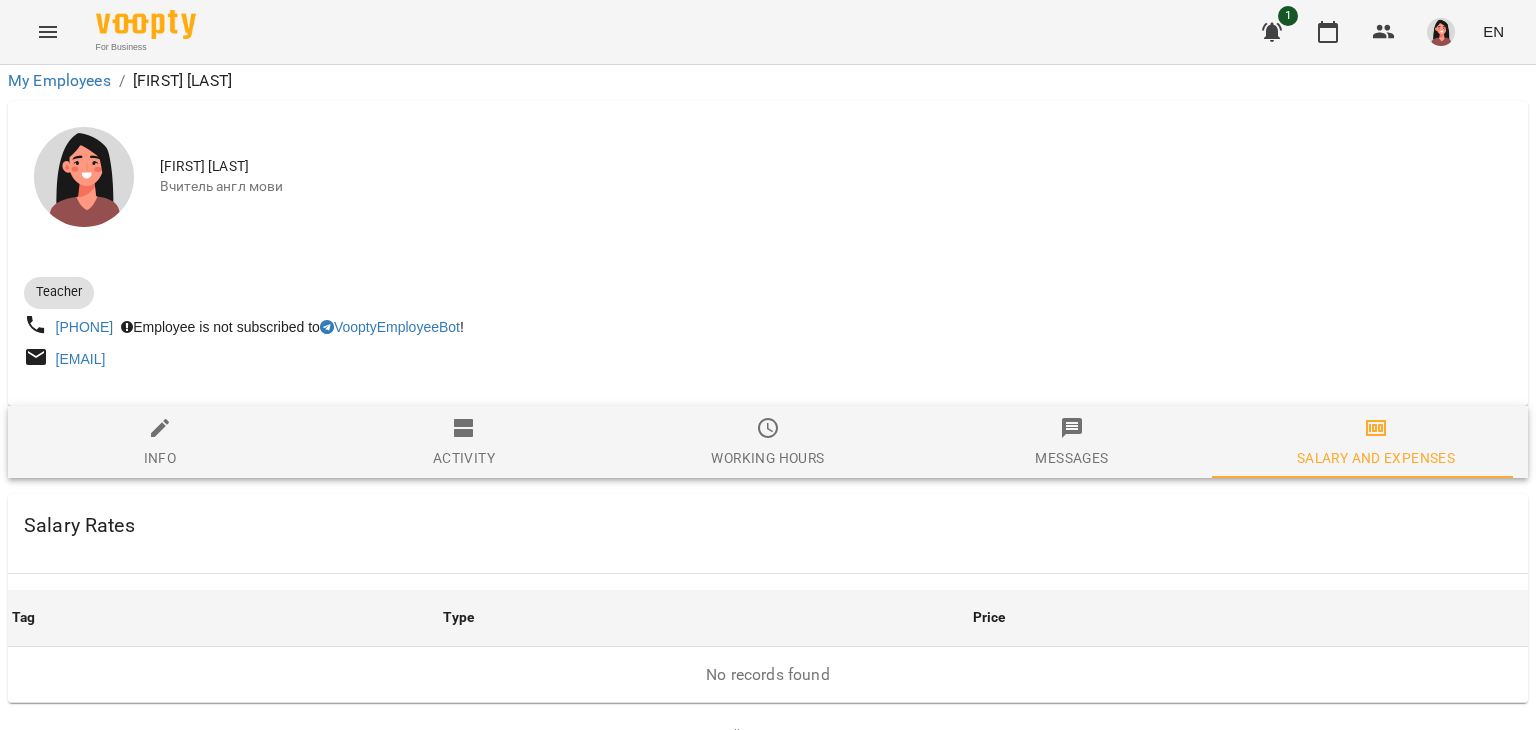 scroll, scrollTop: 525, scrollLeft: 0, axis: vertical 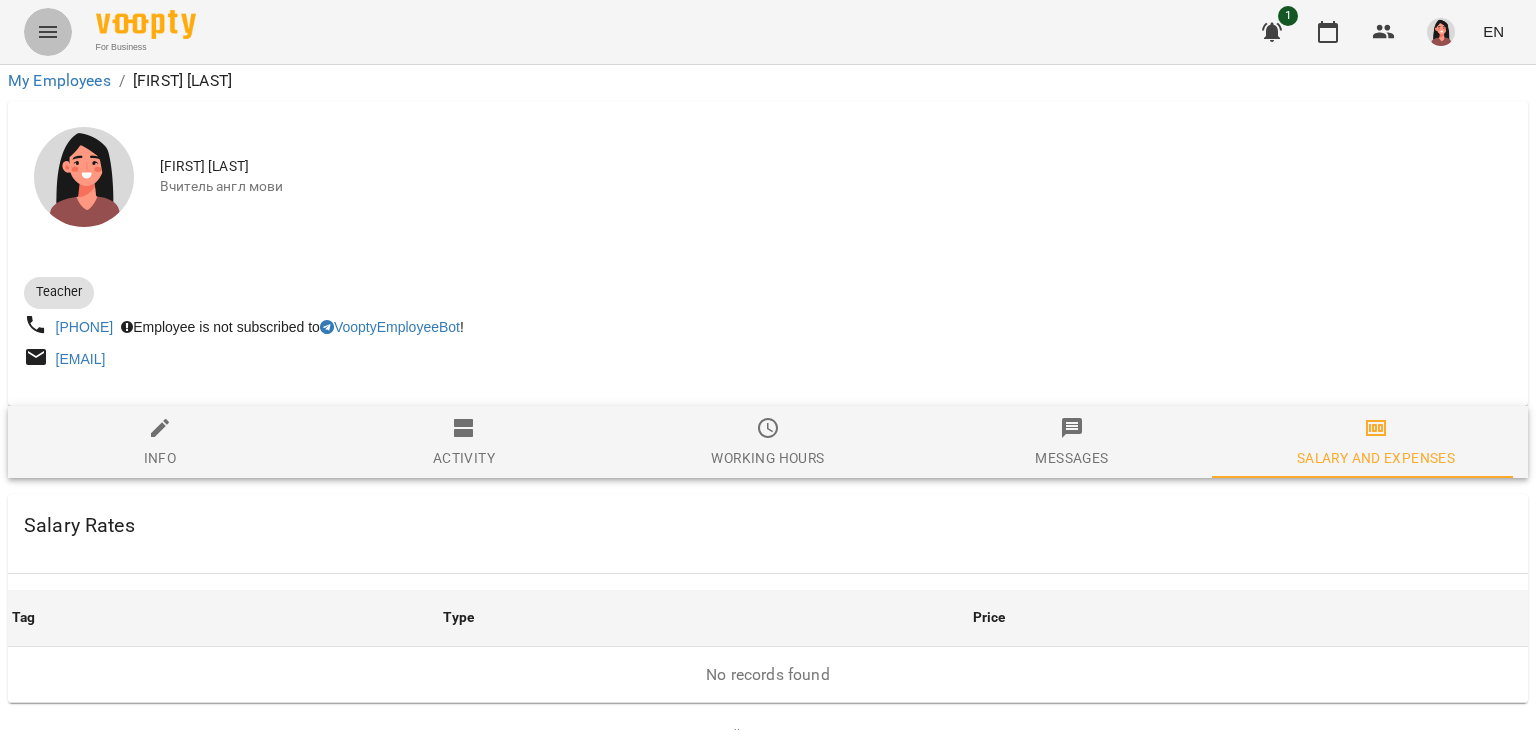 click at bounding box center [48, 32] 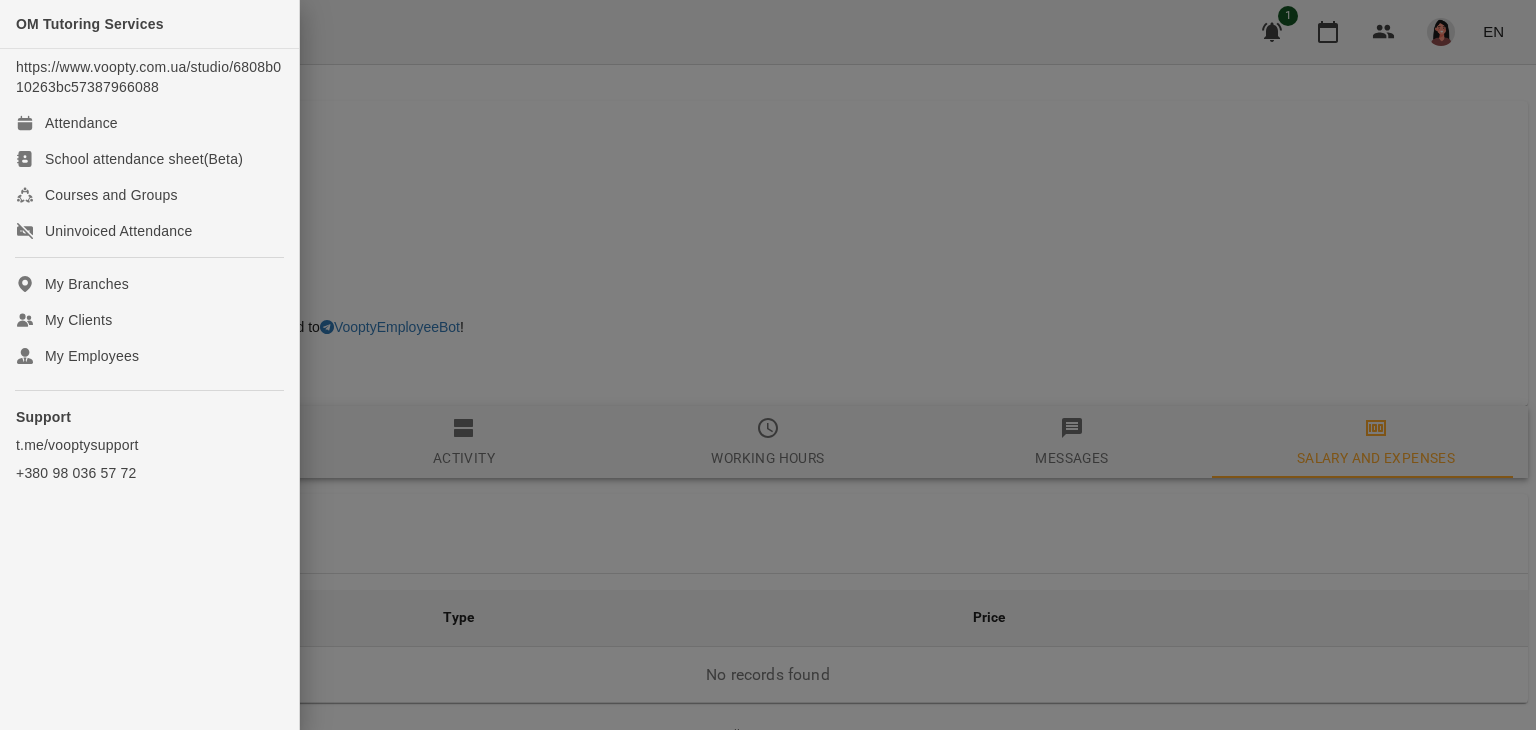 click at bounding box center (768, 365) 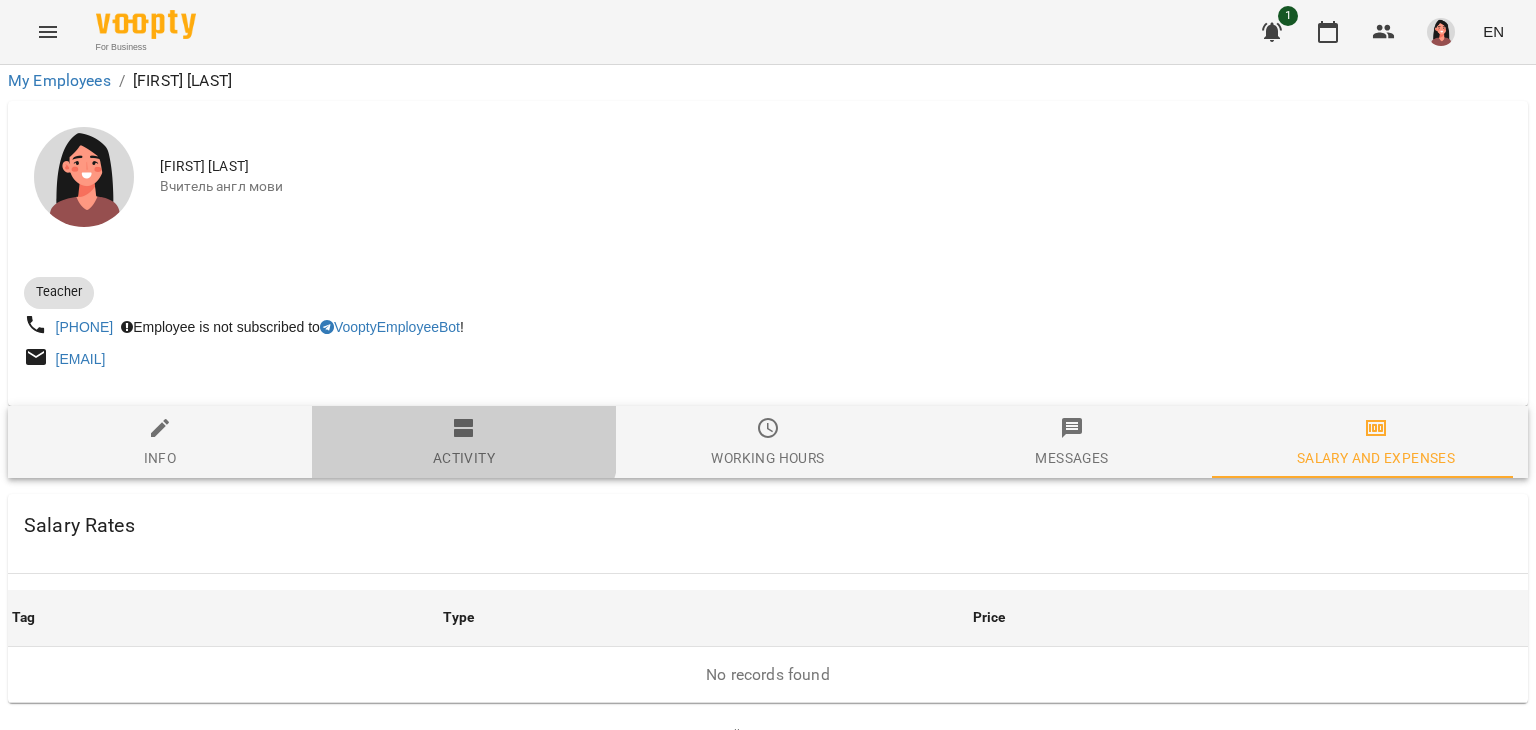 click 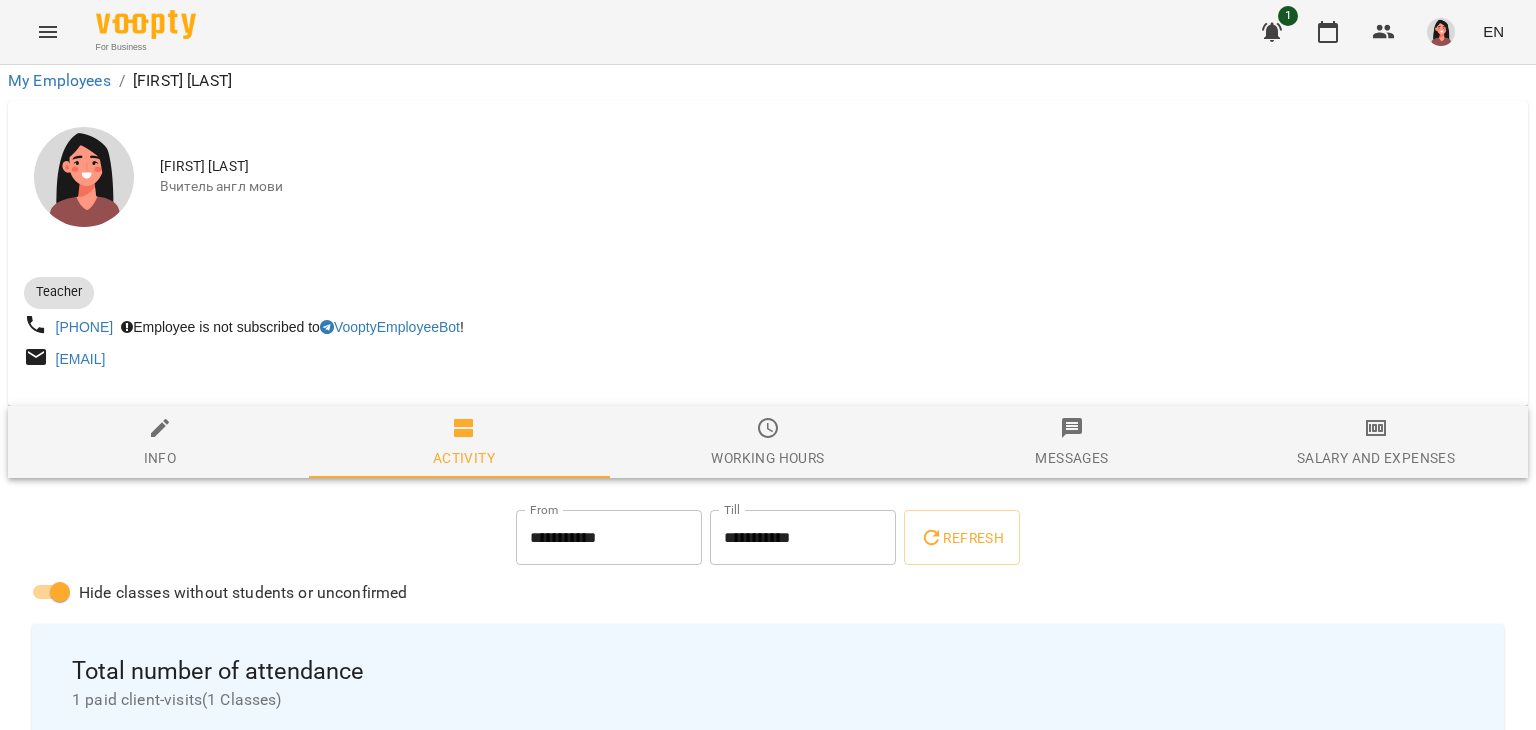 scroll, scrollTop: 0, scrollLeft: 0, axis: both 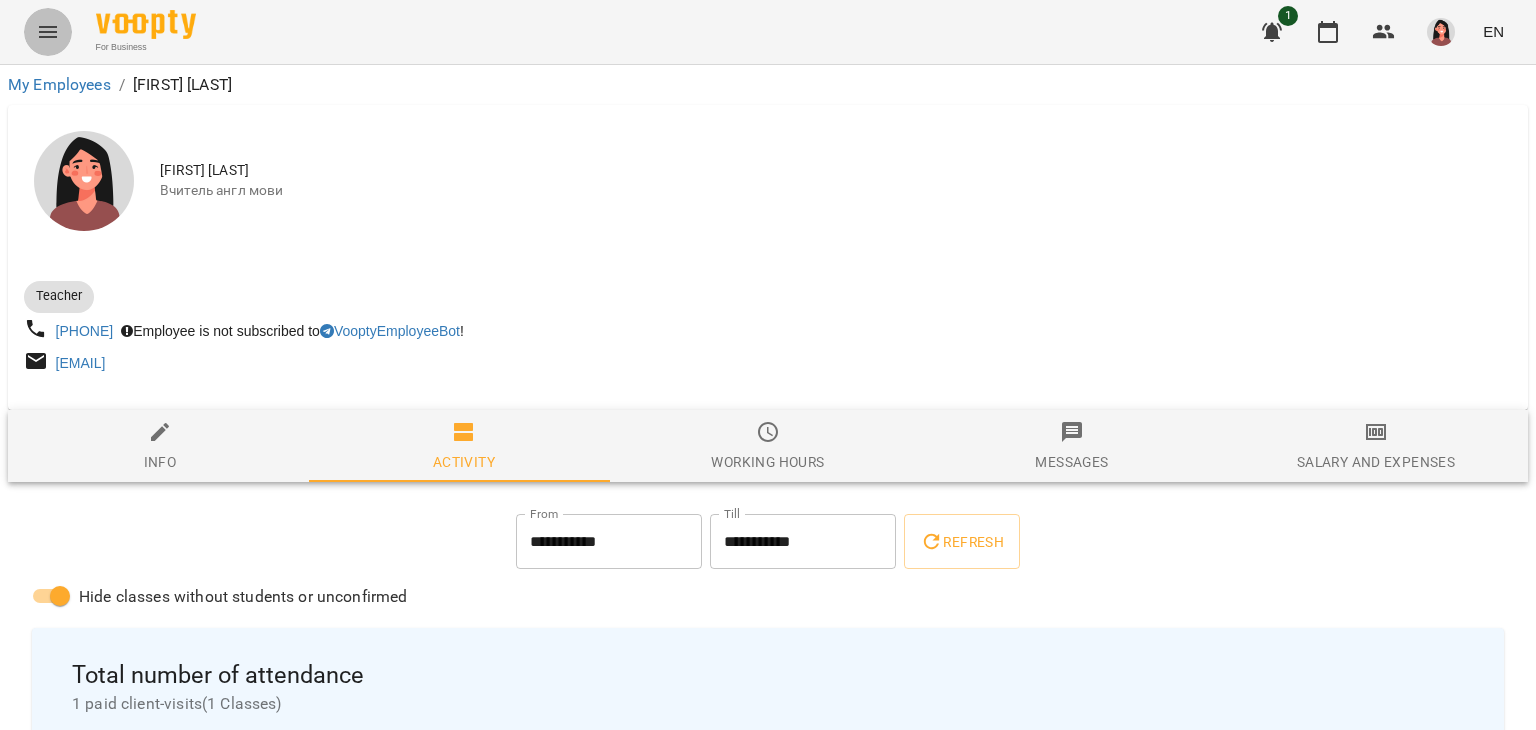 click 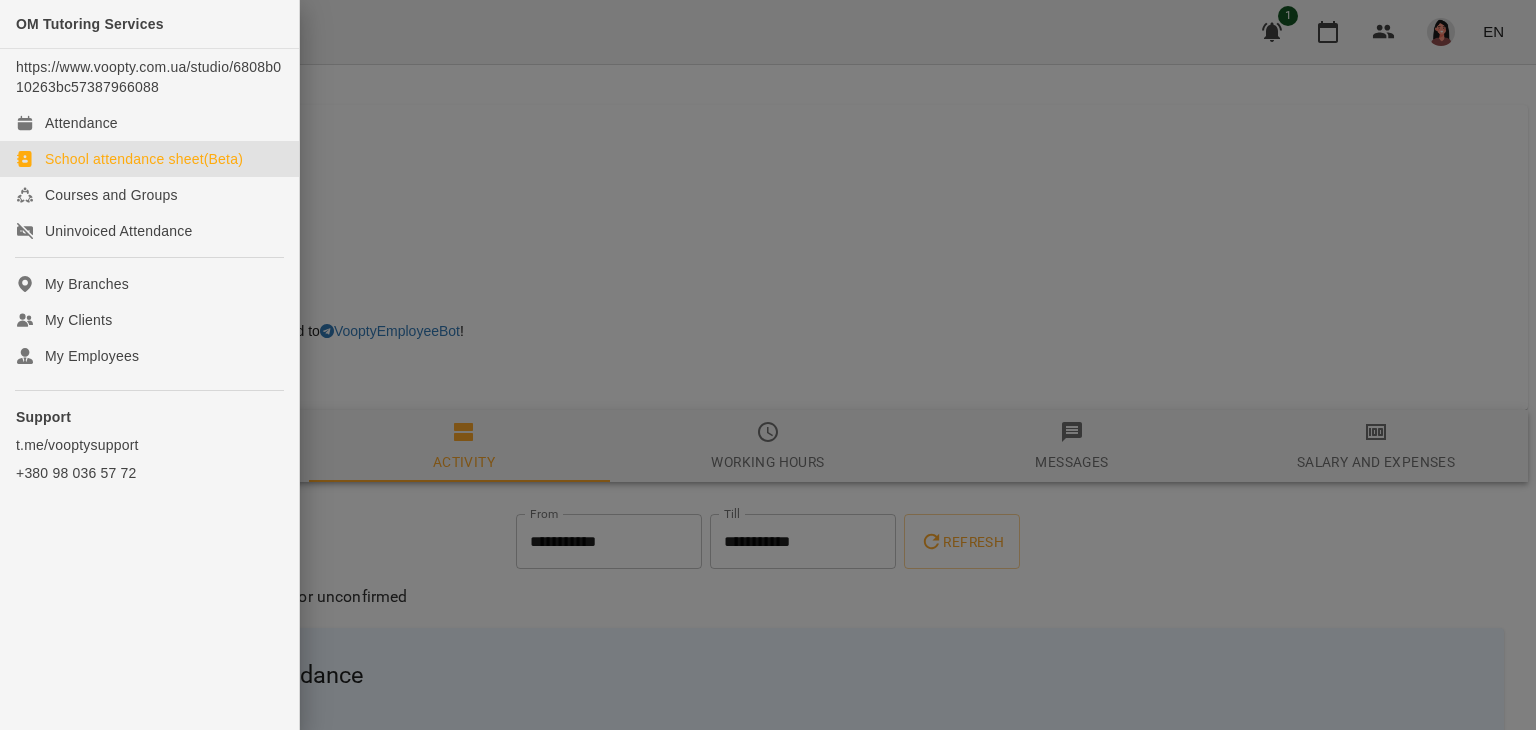 click on "School attendance sheet(Beta)" at bounding box center (144, 159) 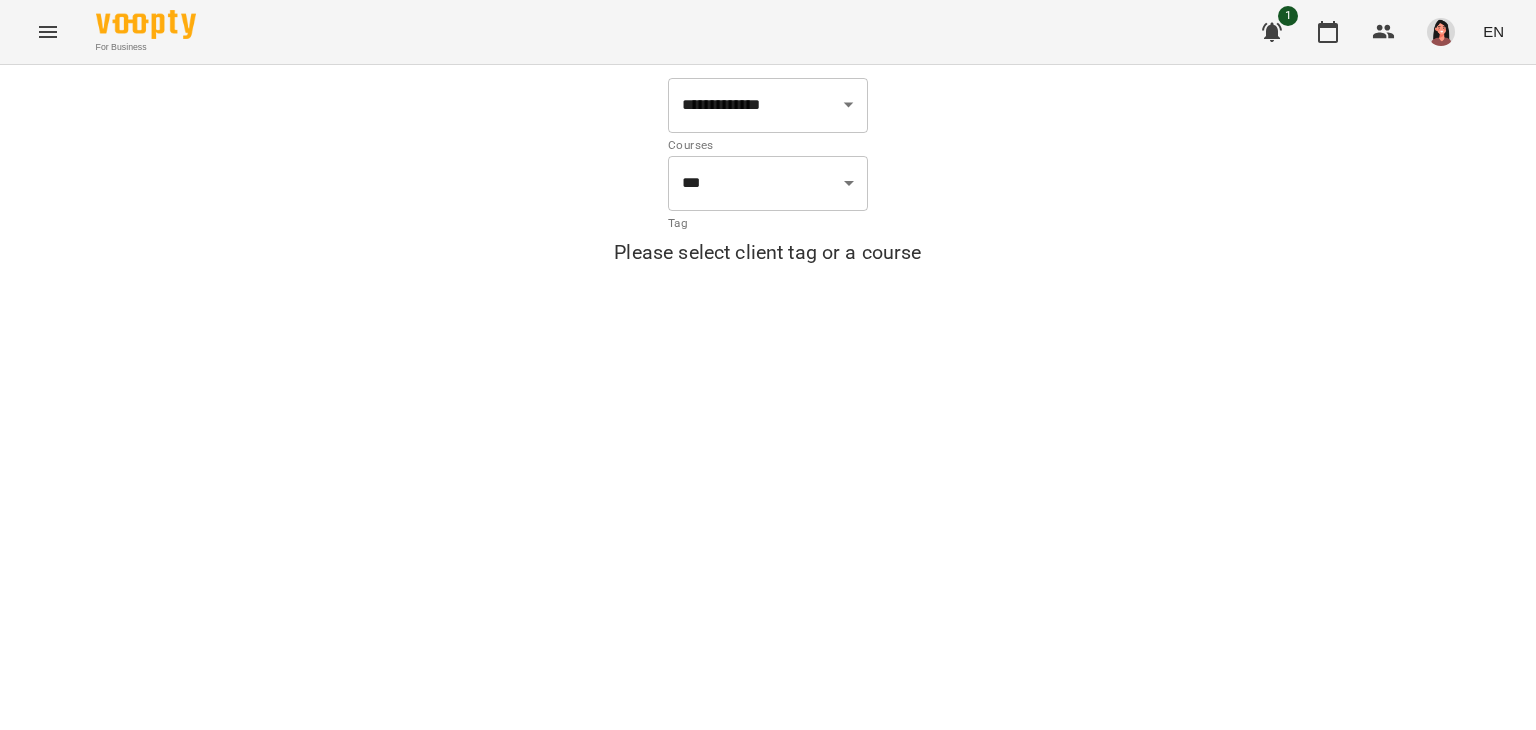click 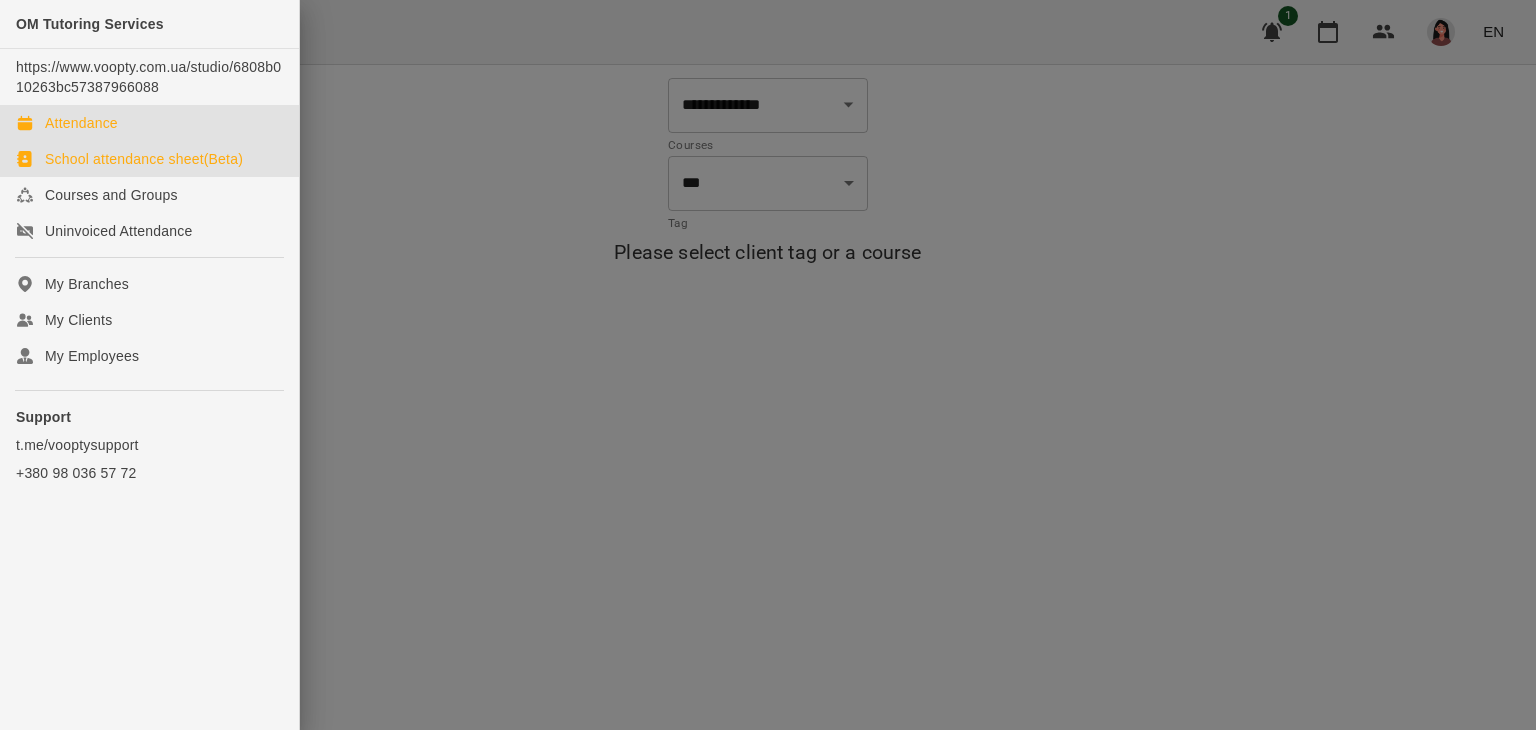 click on "Attendance" at bounding box center [81, 123] 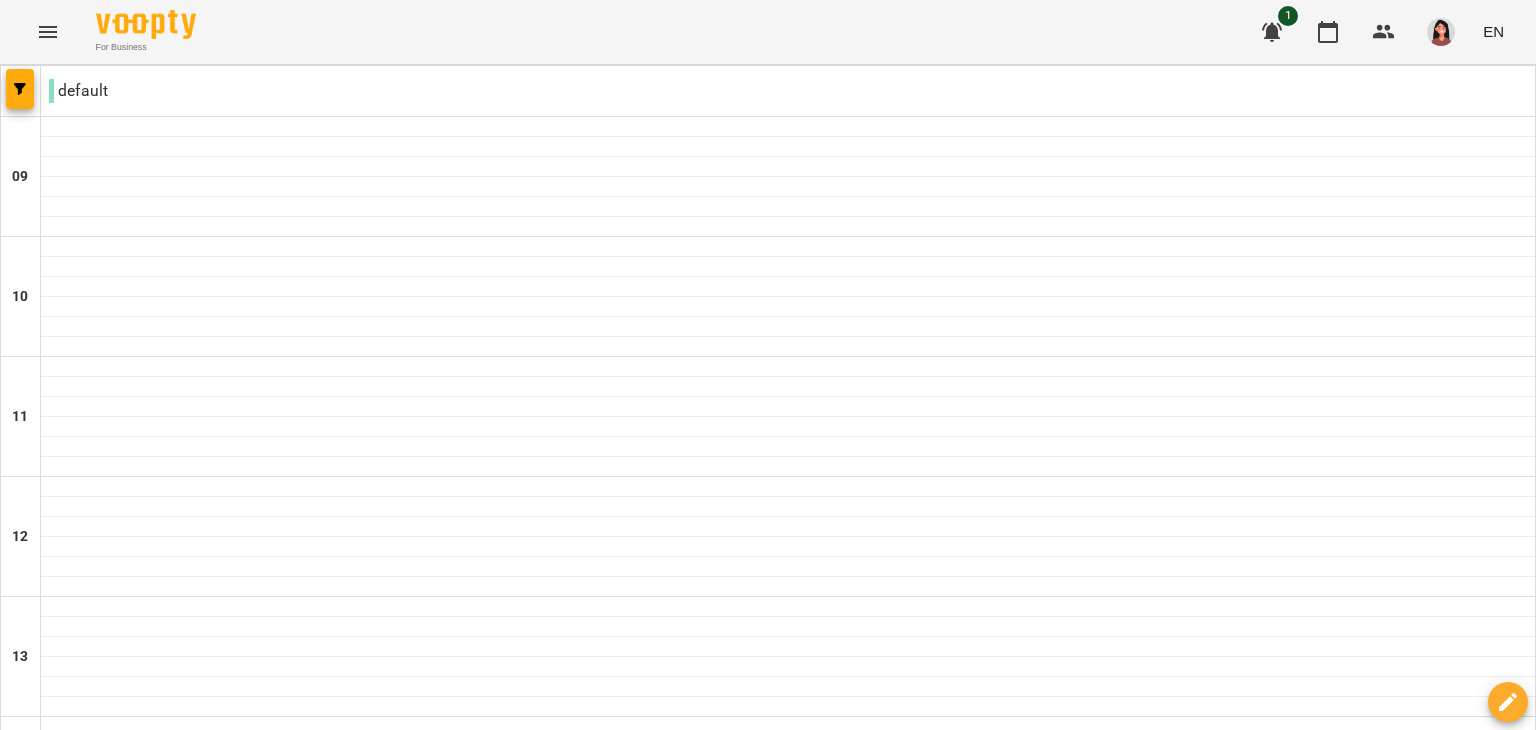 scroll, scrollTop: 0, scrollLeft: 0, axis: both 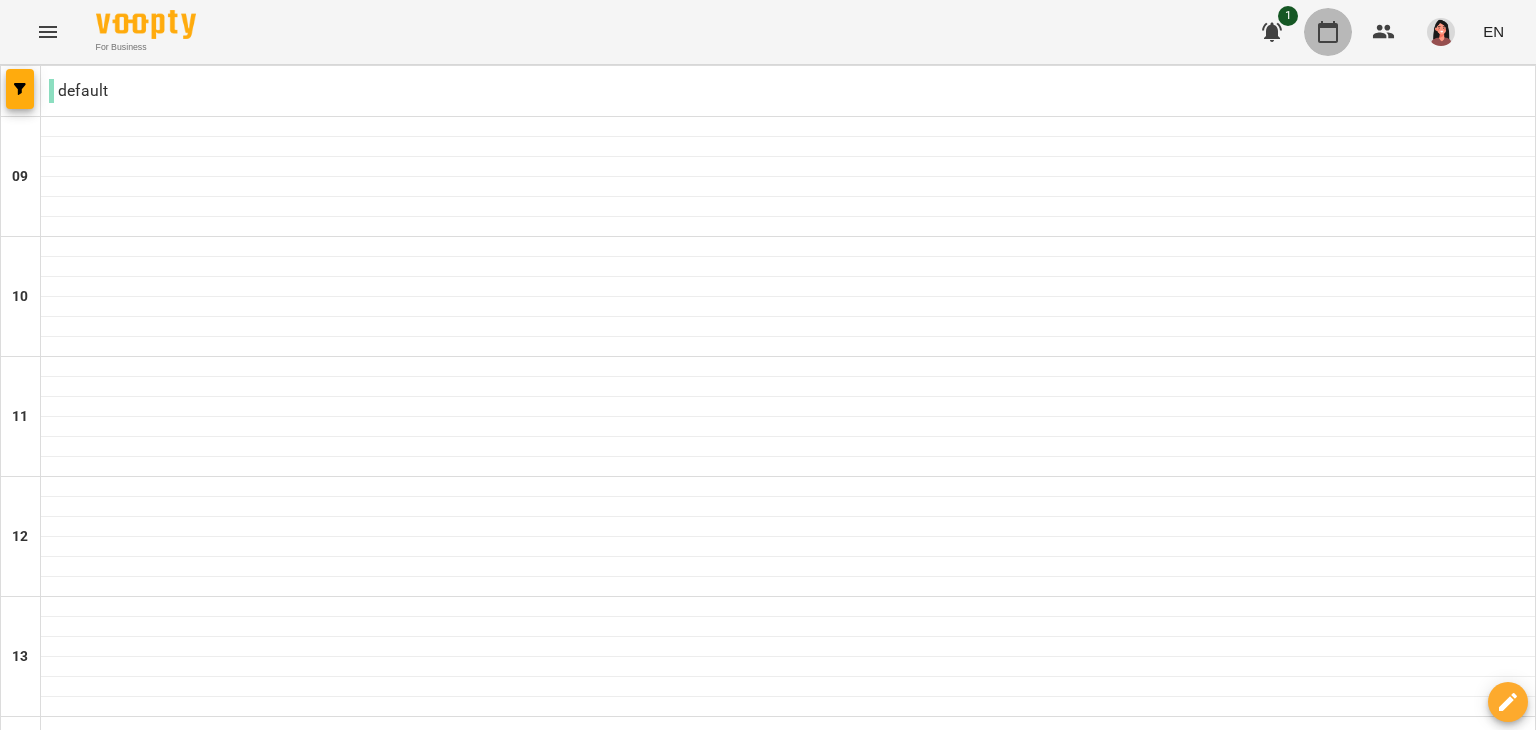 click 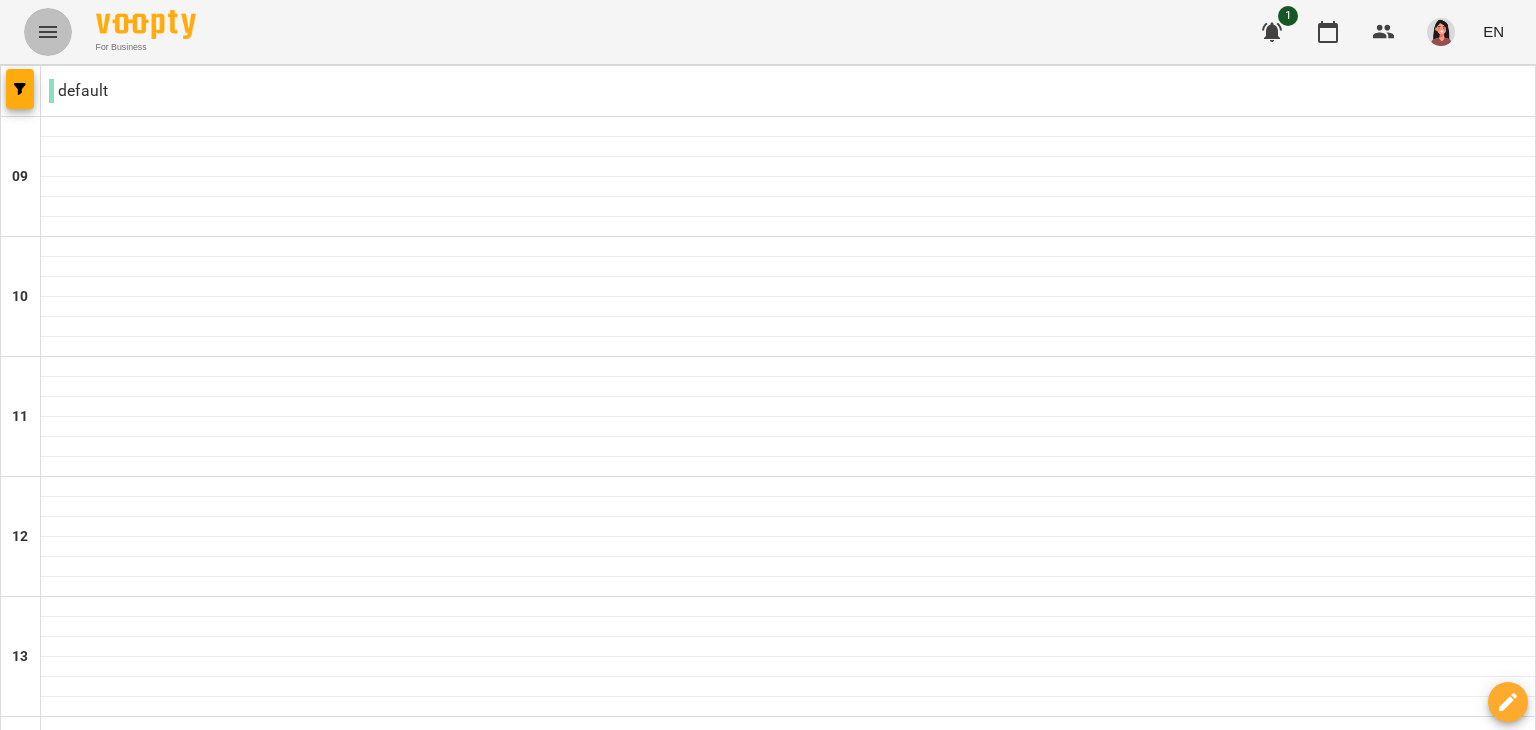 click 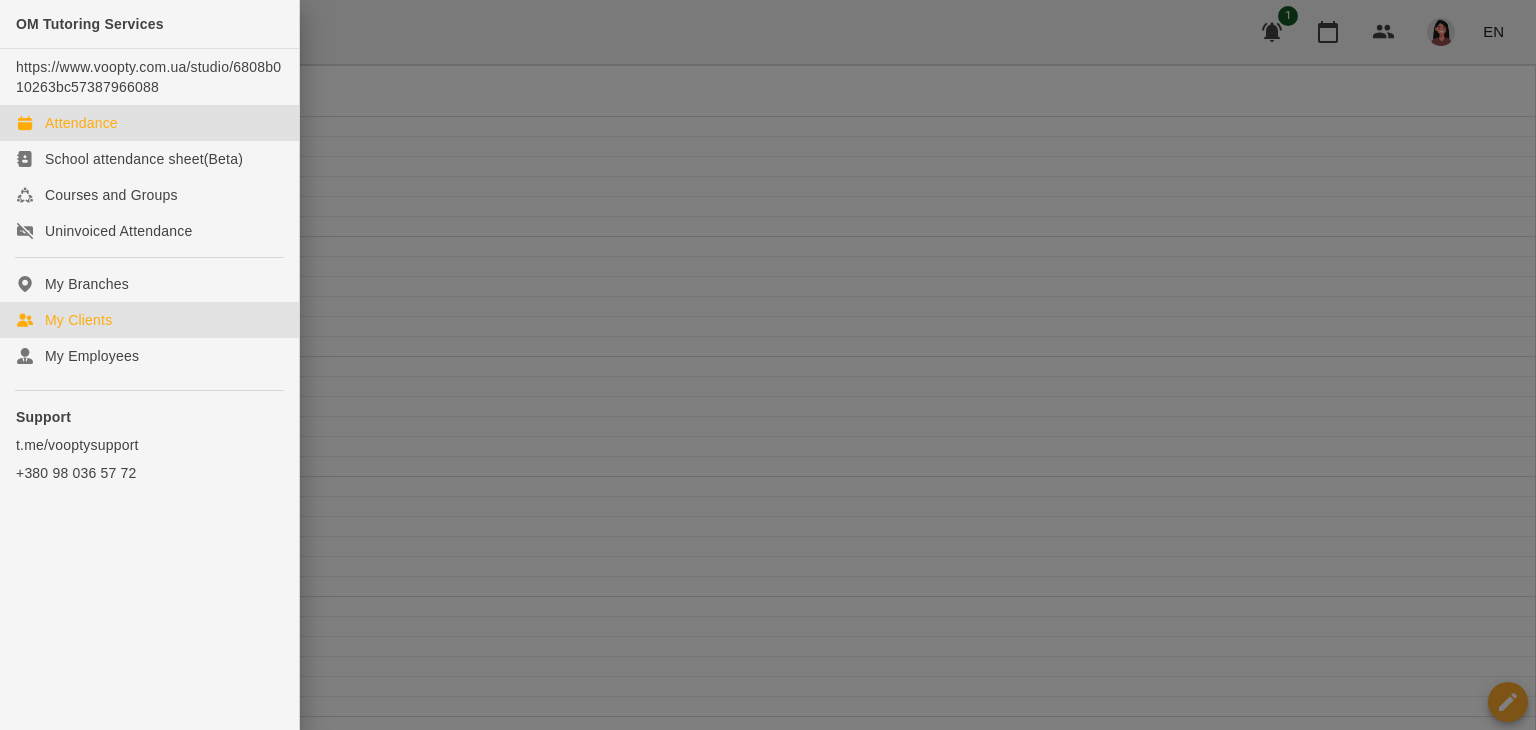 click on "My Clients" at bounding box center (149, 320) 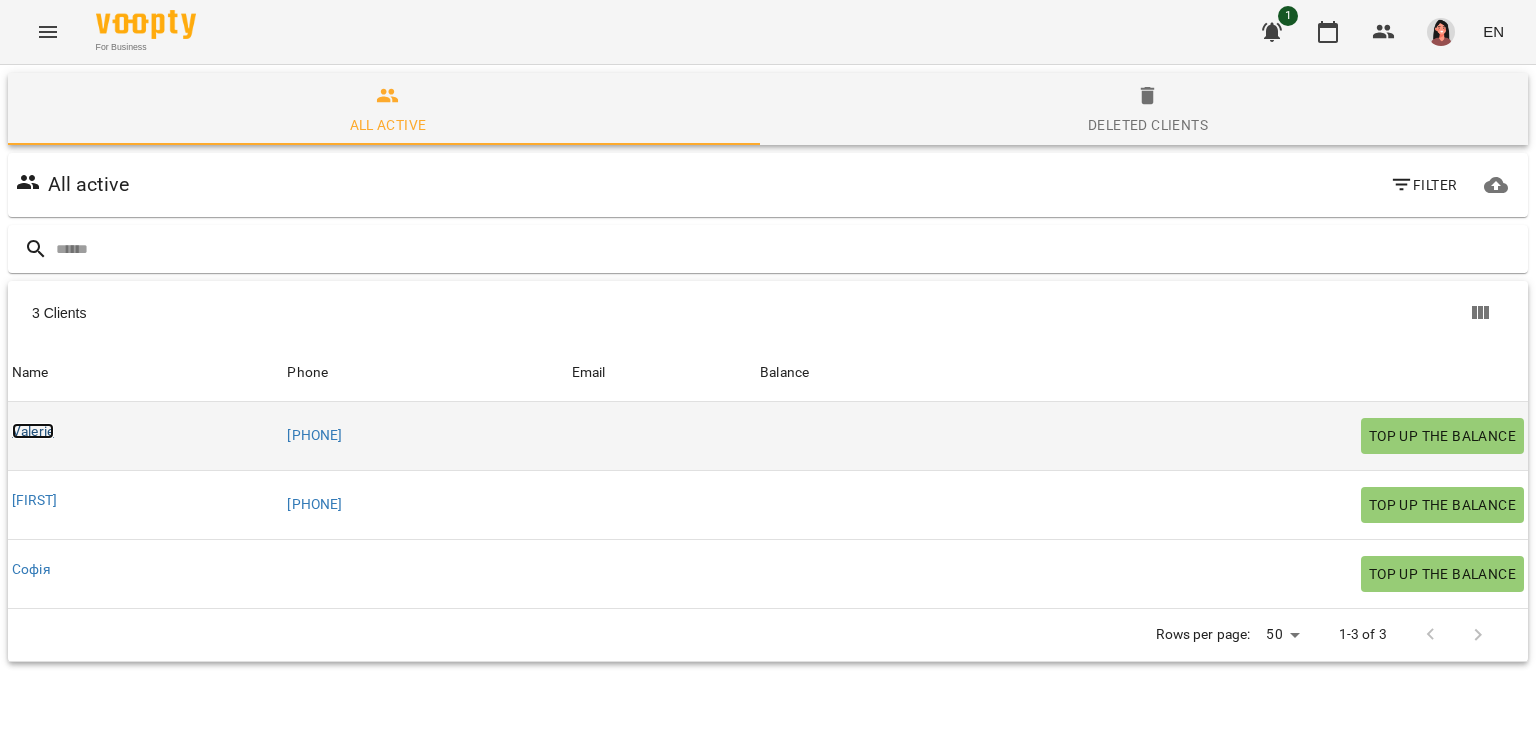 click on "Valerie" at bounding box center (33, 431) 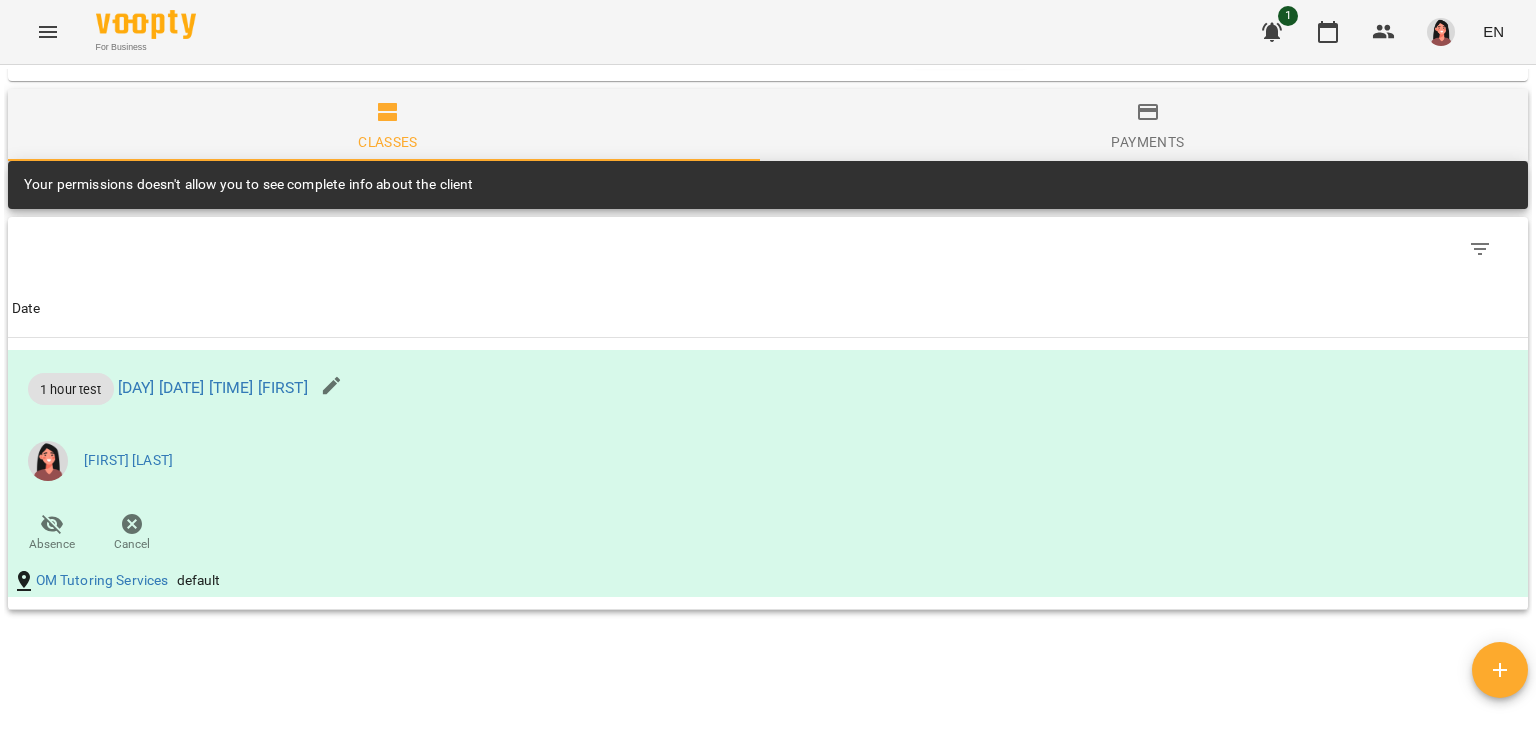 scroll, scrollTop: 1000, scrollLeft: 0, axis: vertical 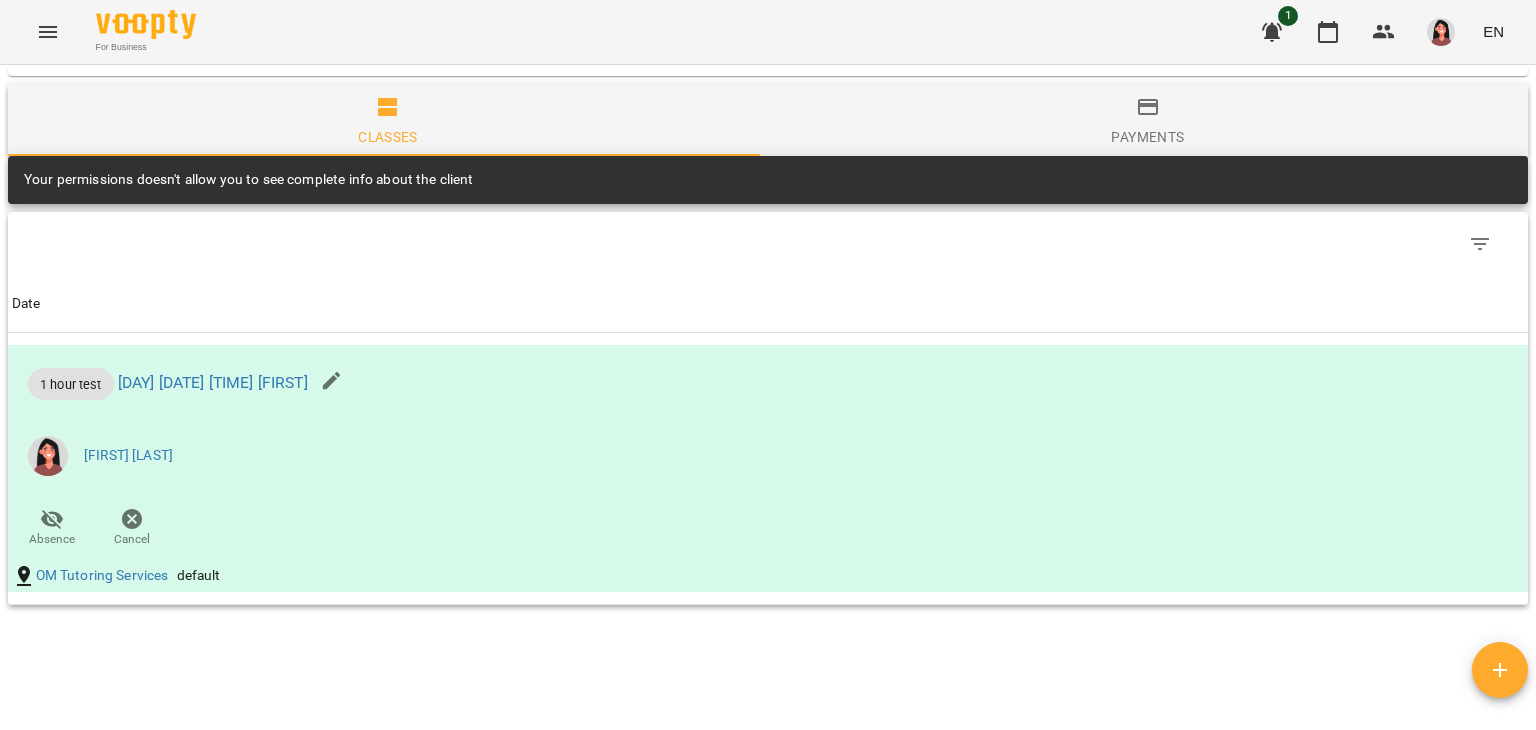 click 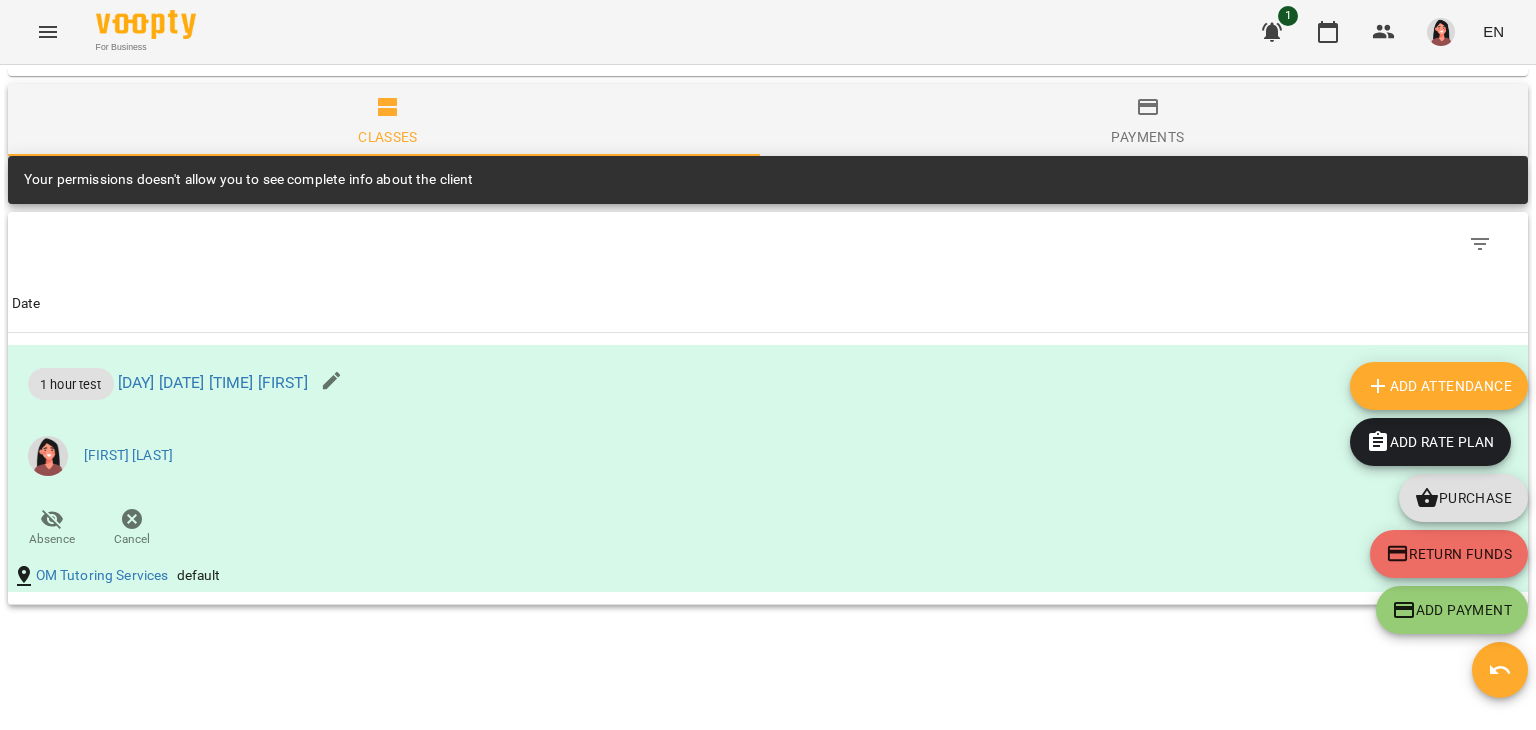 click on "Add Attendance" at bounding box center [1439, 386] 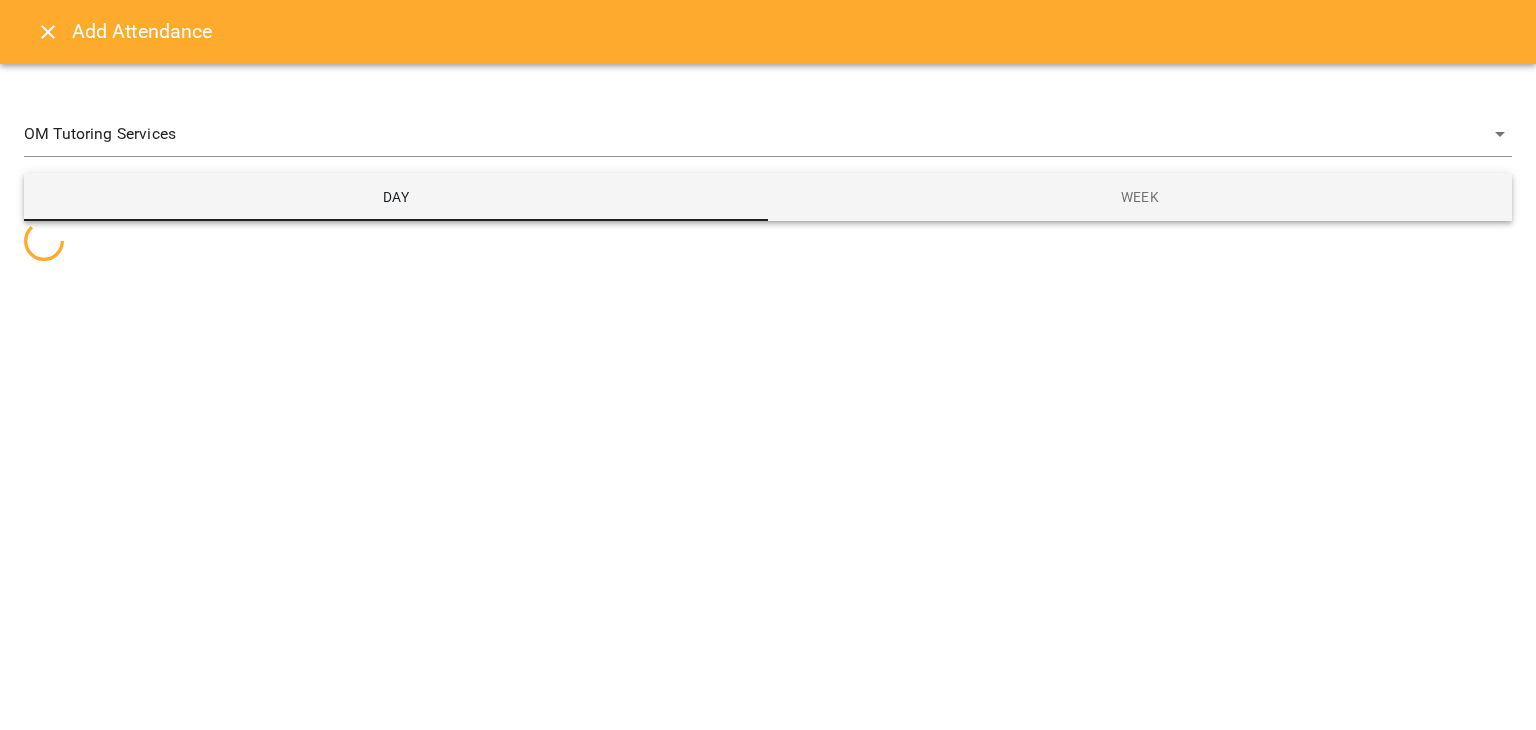 select 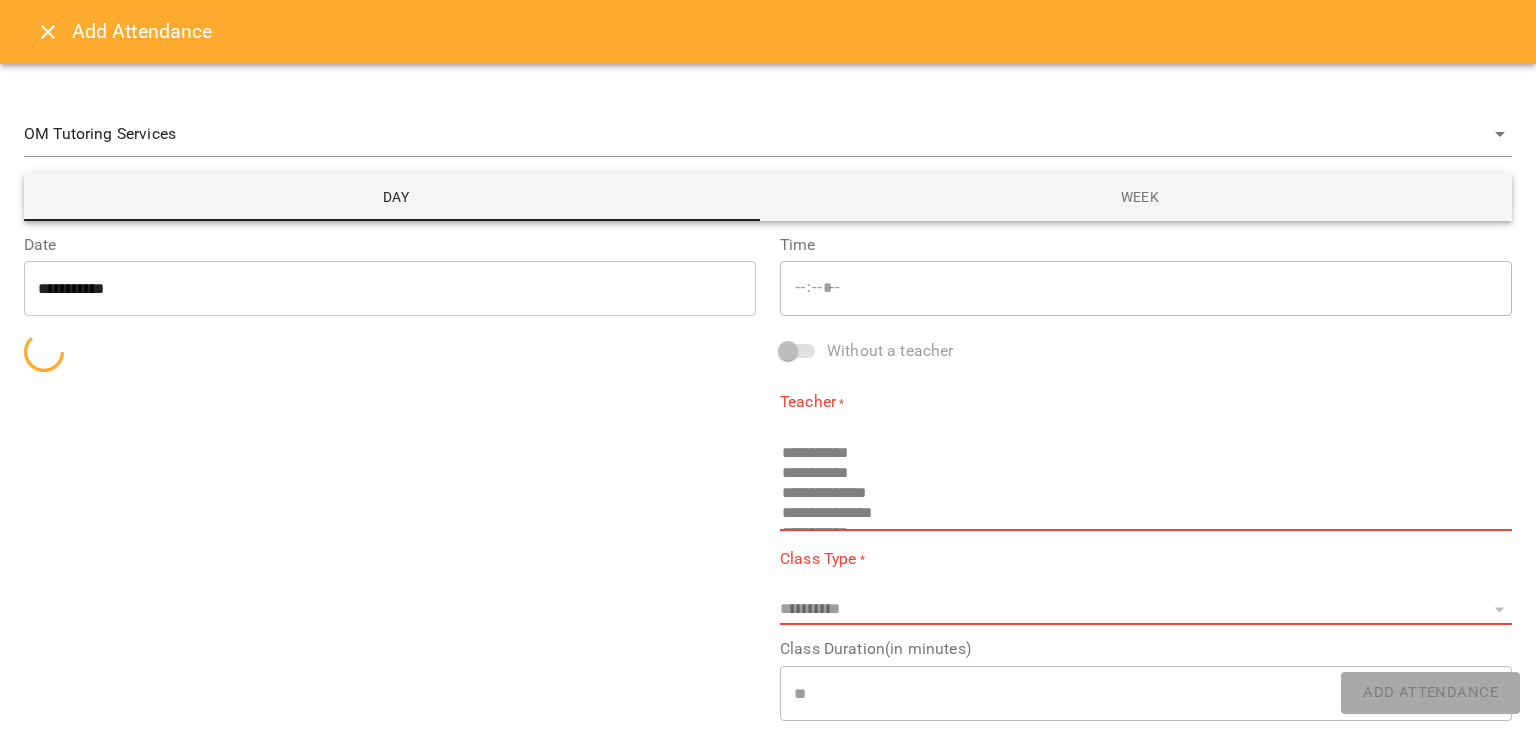 type on "*****" 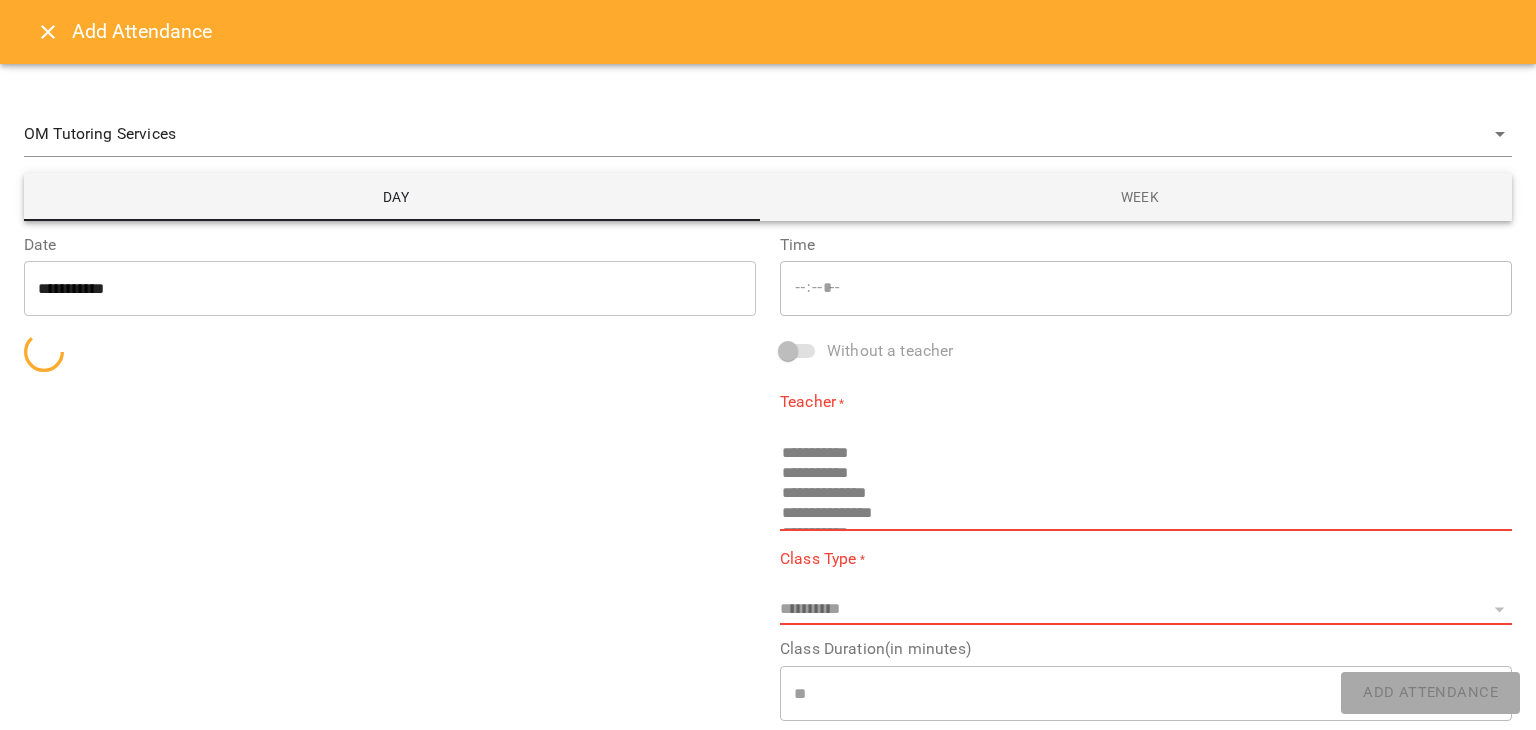 select on "**********" 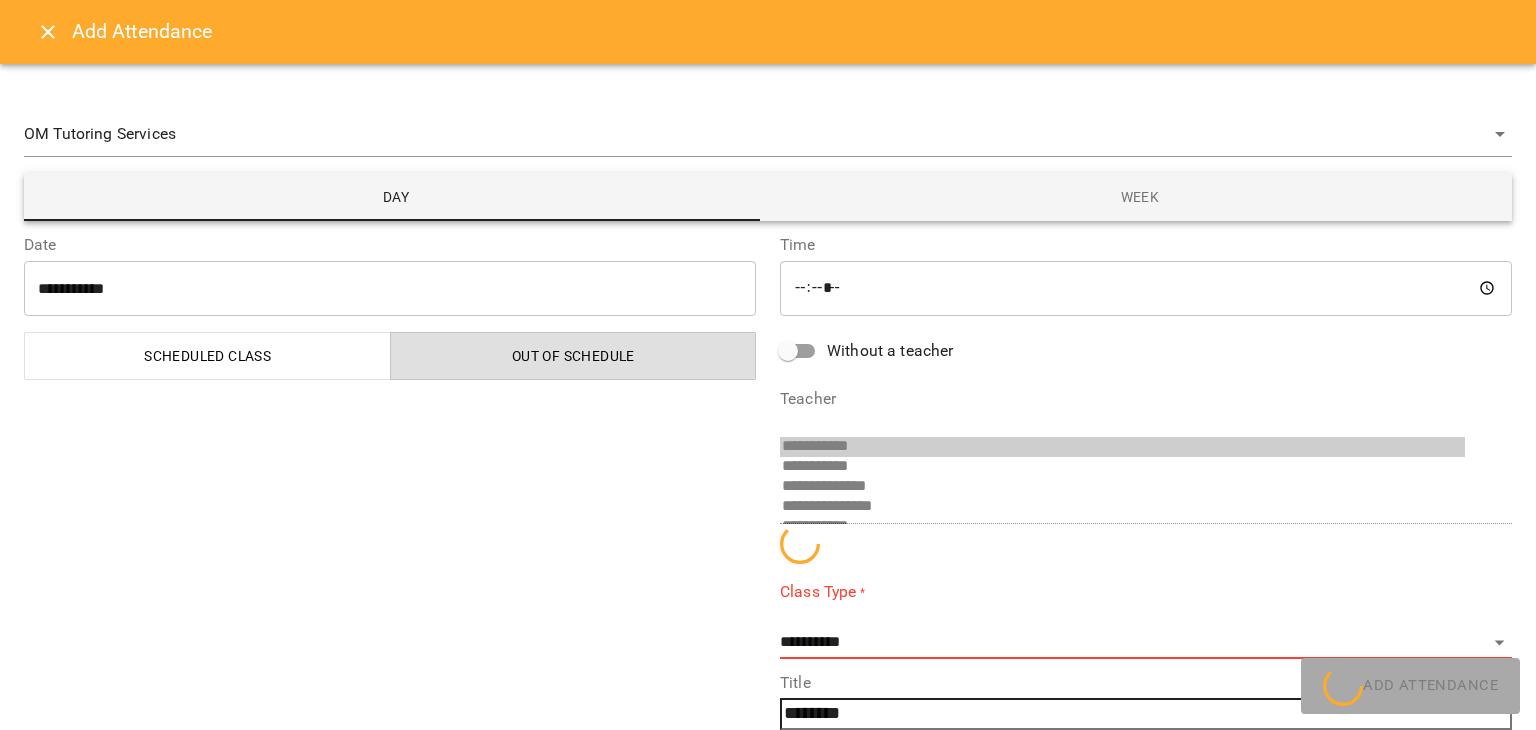 scroll, scrollTop: 13, scrollLeft: 0, axis: vertical 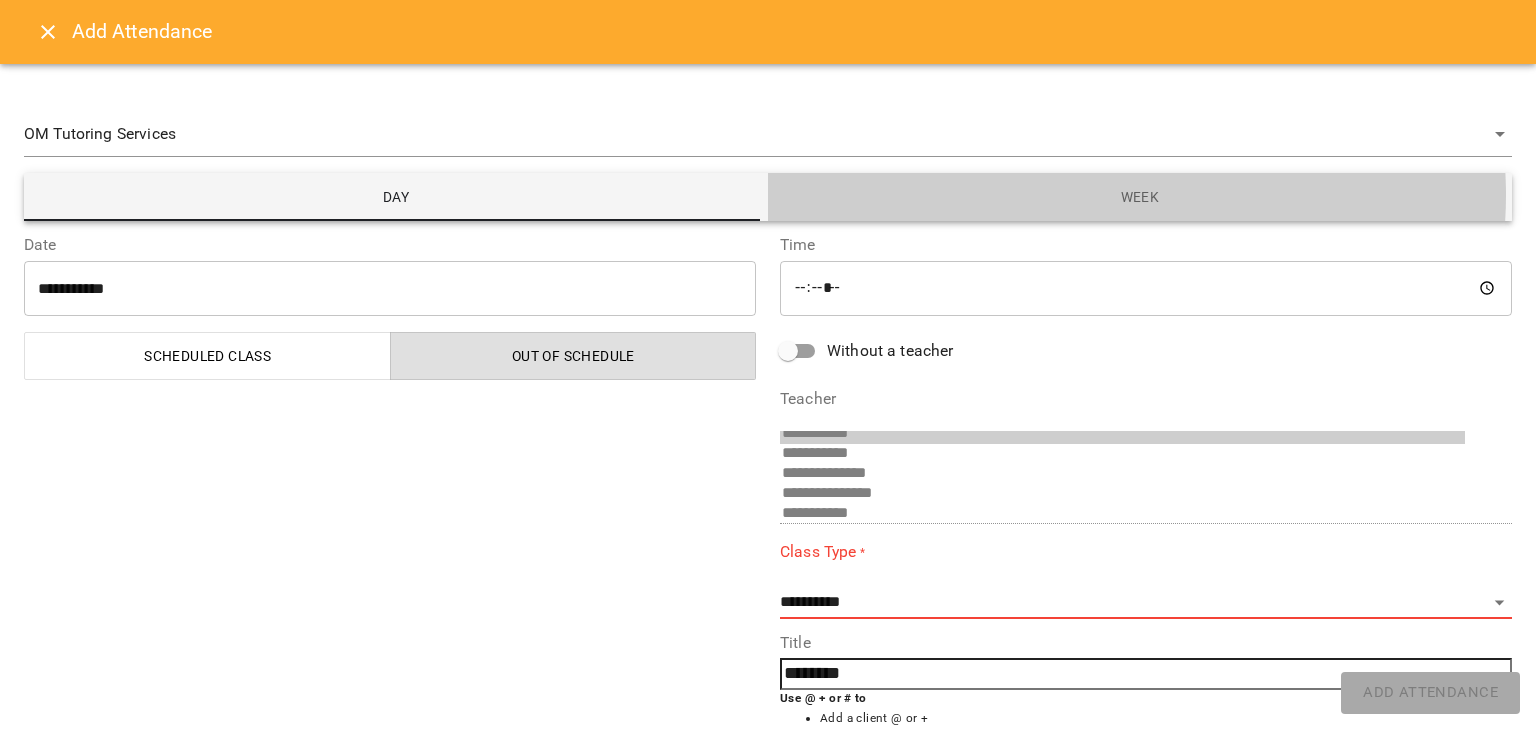 click on "Week" at bounding box center [1140, 197] 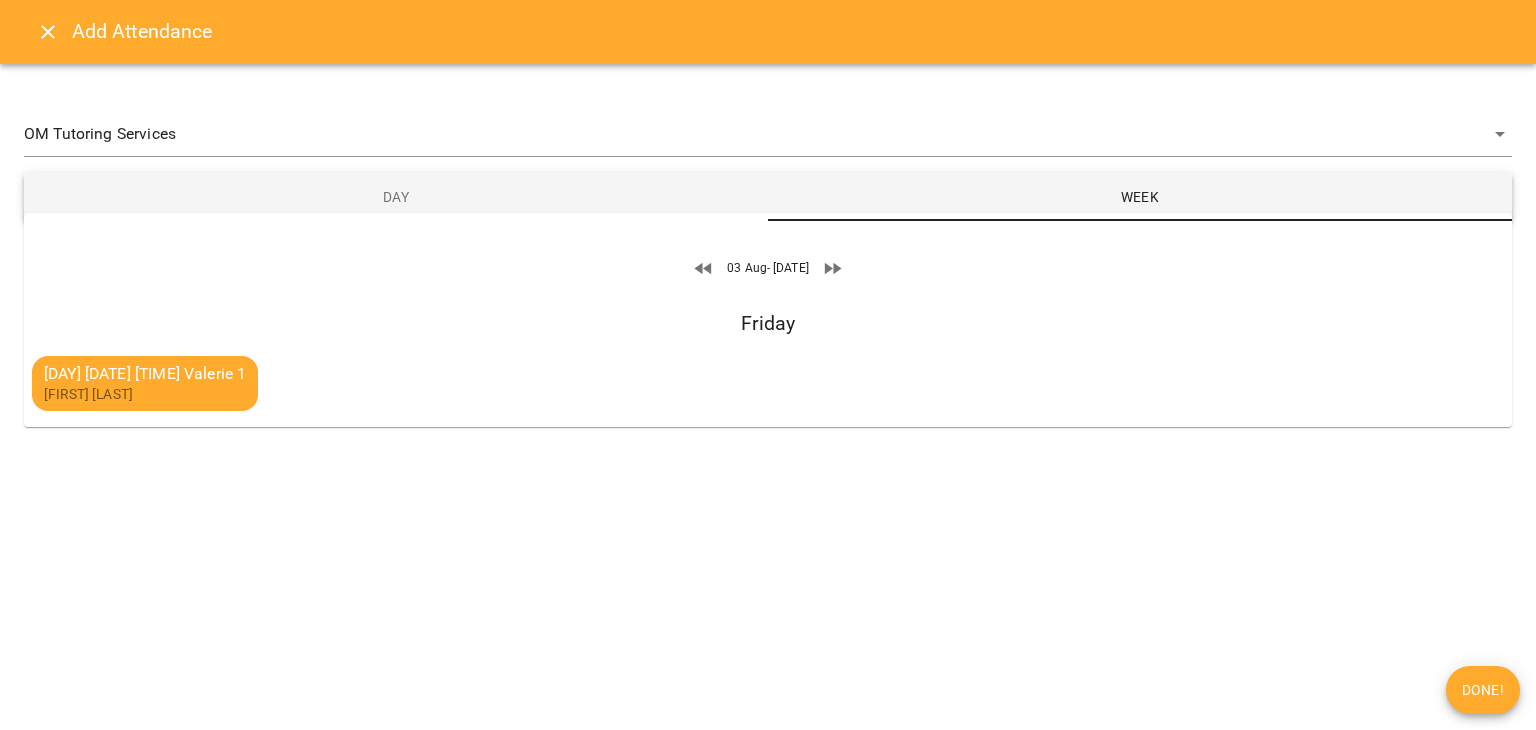 click on "Day" at bounding box center [396, 197] 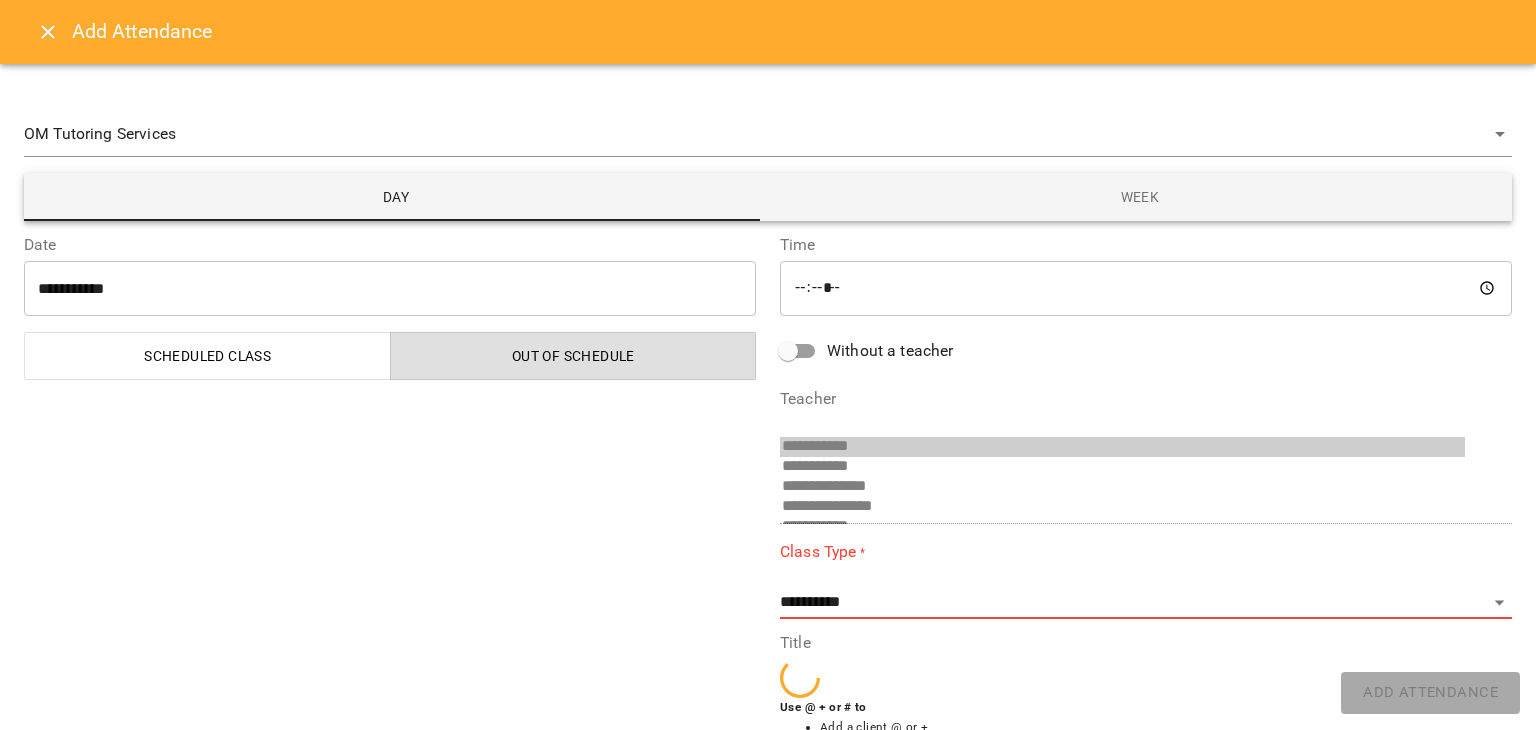 scroll, scrollTop: 13, scrollLeft: 0, axis: vertical 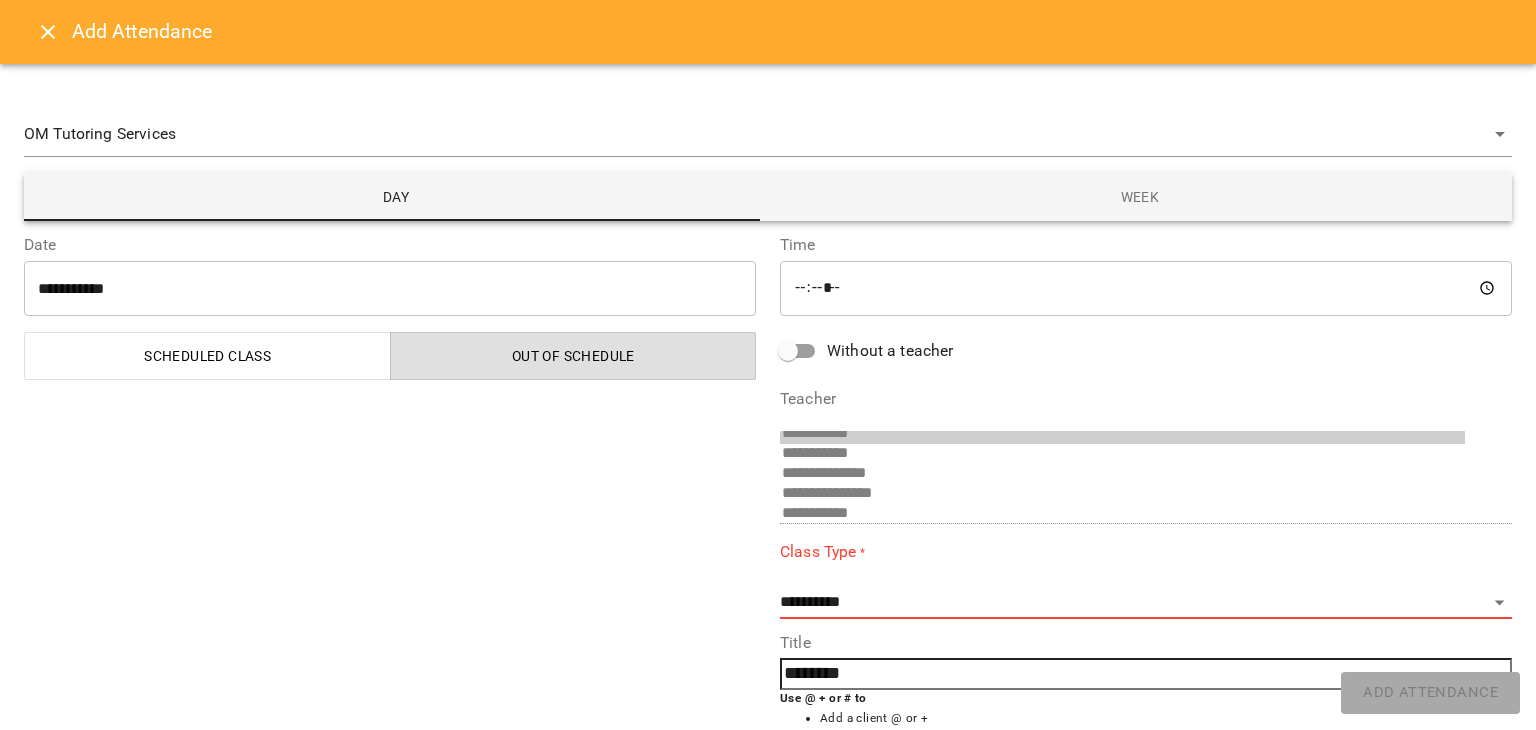 click on "Scheduled class" at bounding box center (207, 356) 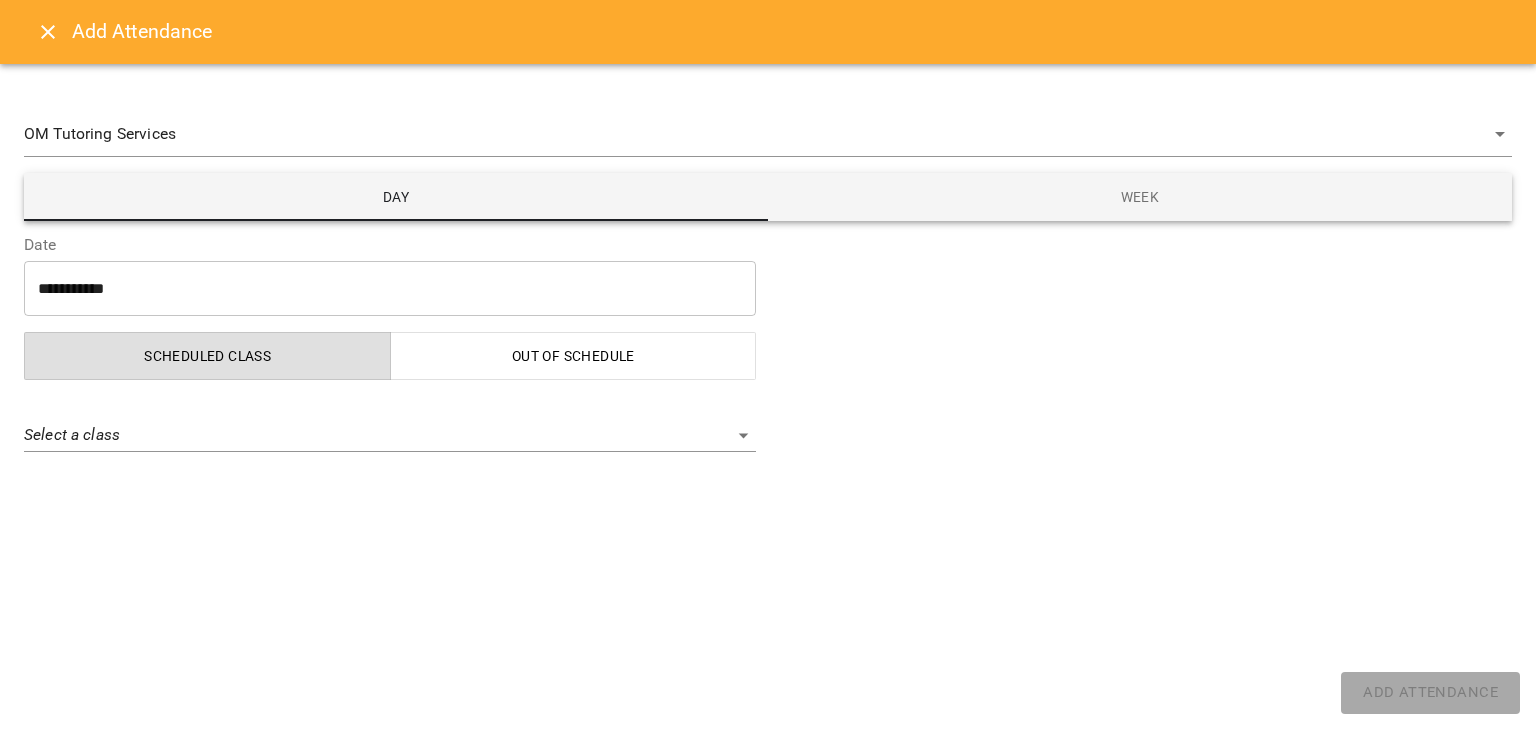 click on "**********" at bounding box center (768, 397) 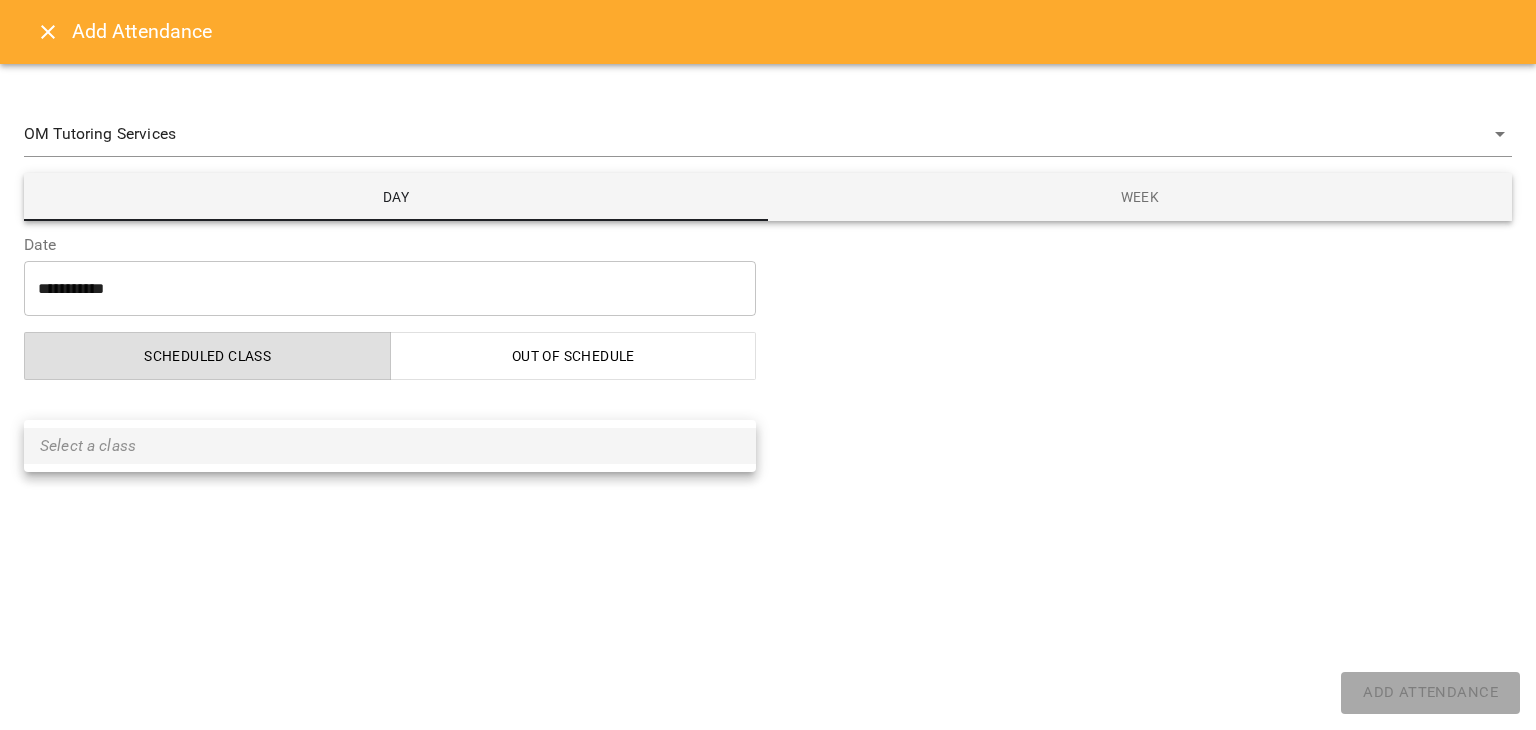 click at bounding box center [768, 365] 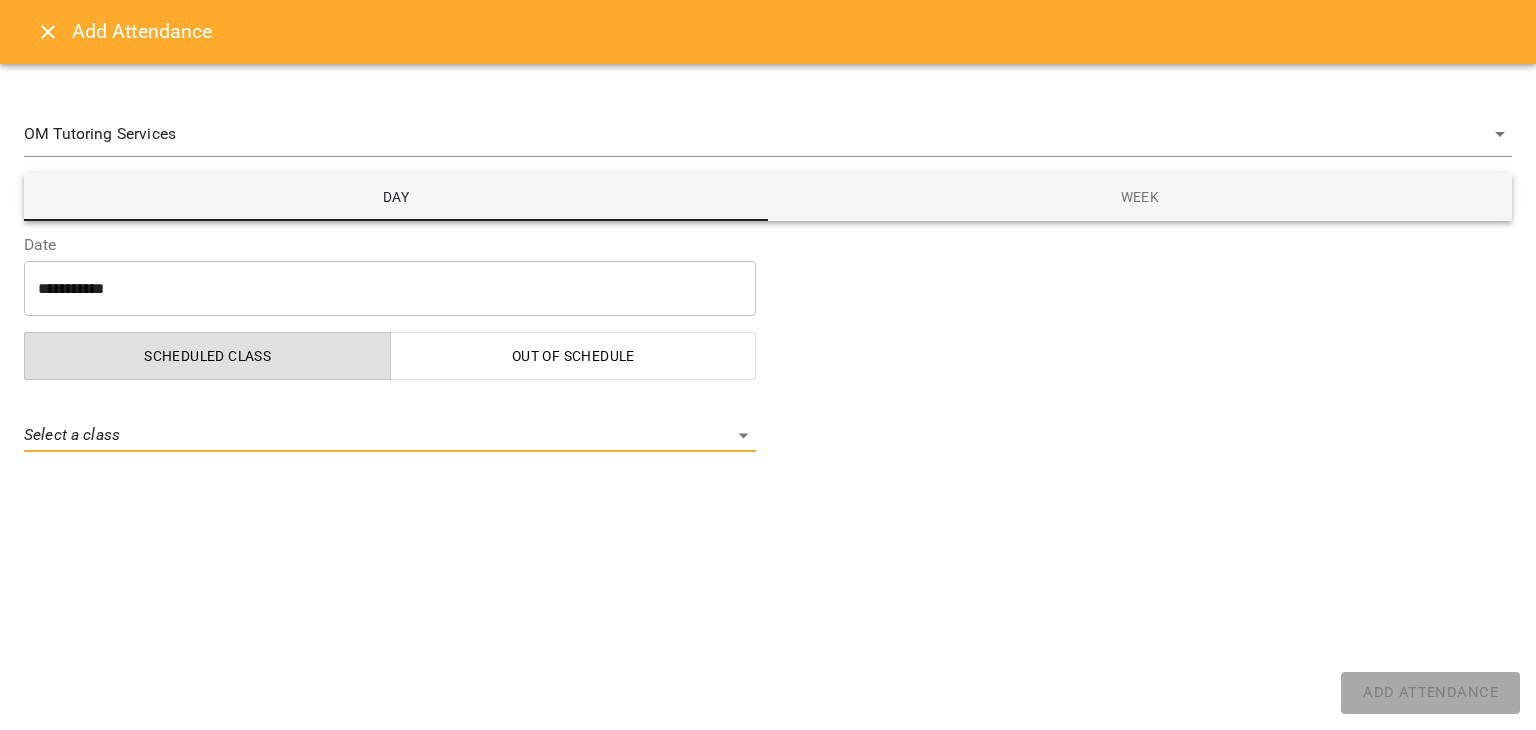click on "Out of Schedule" at bounding box center [574, 356] 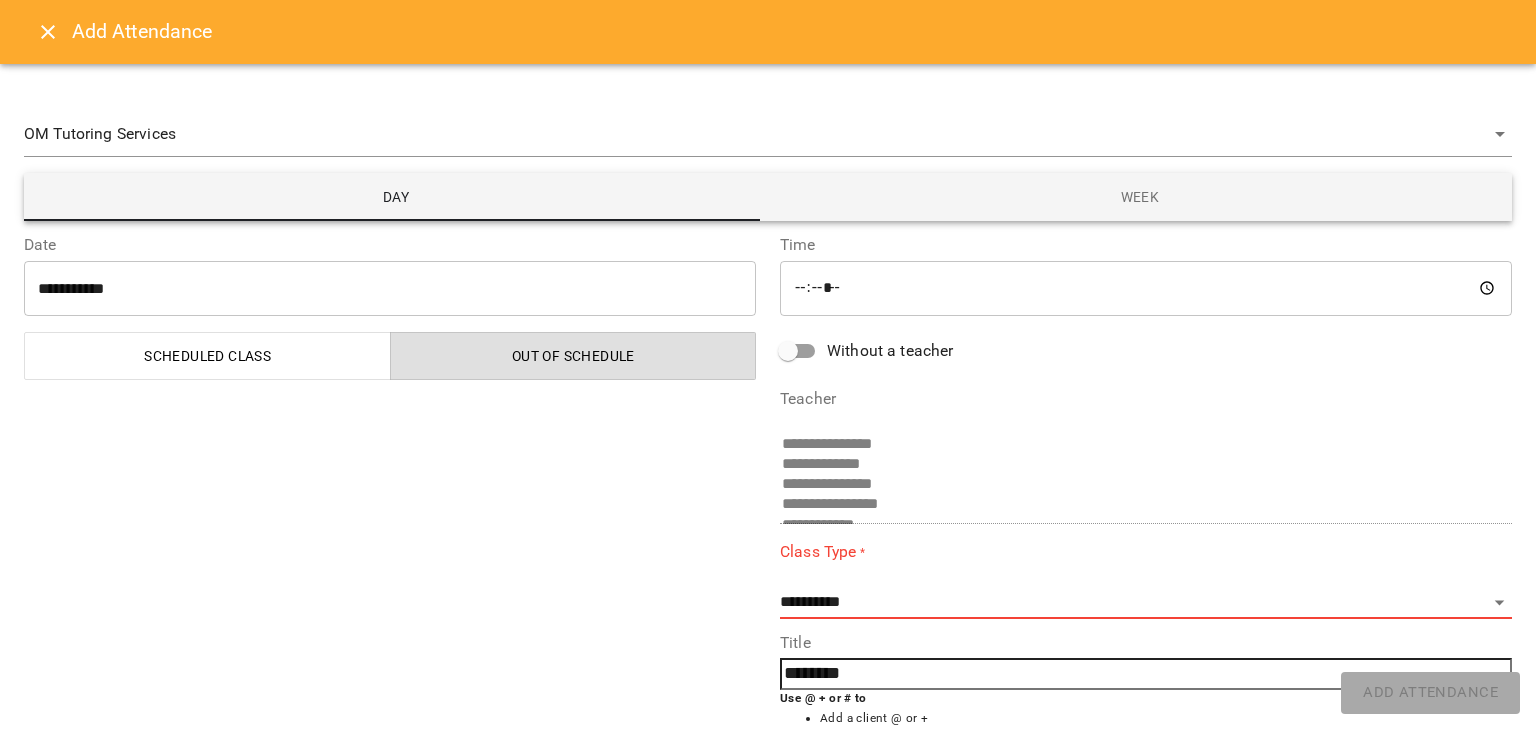 scroll, scrollTop: 262, scrollLeft: 0, axis: vertical 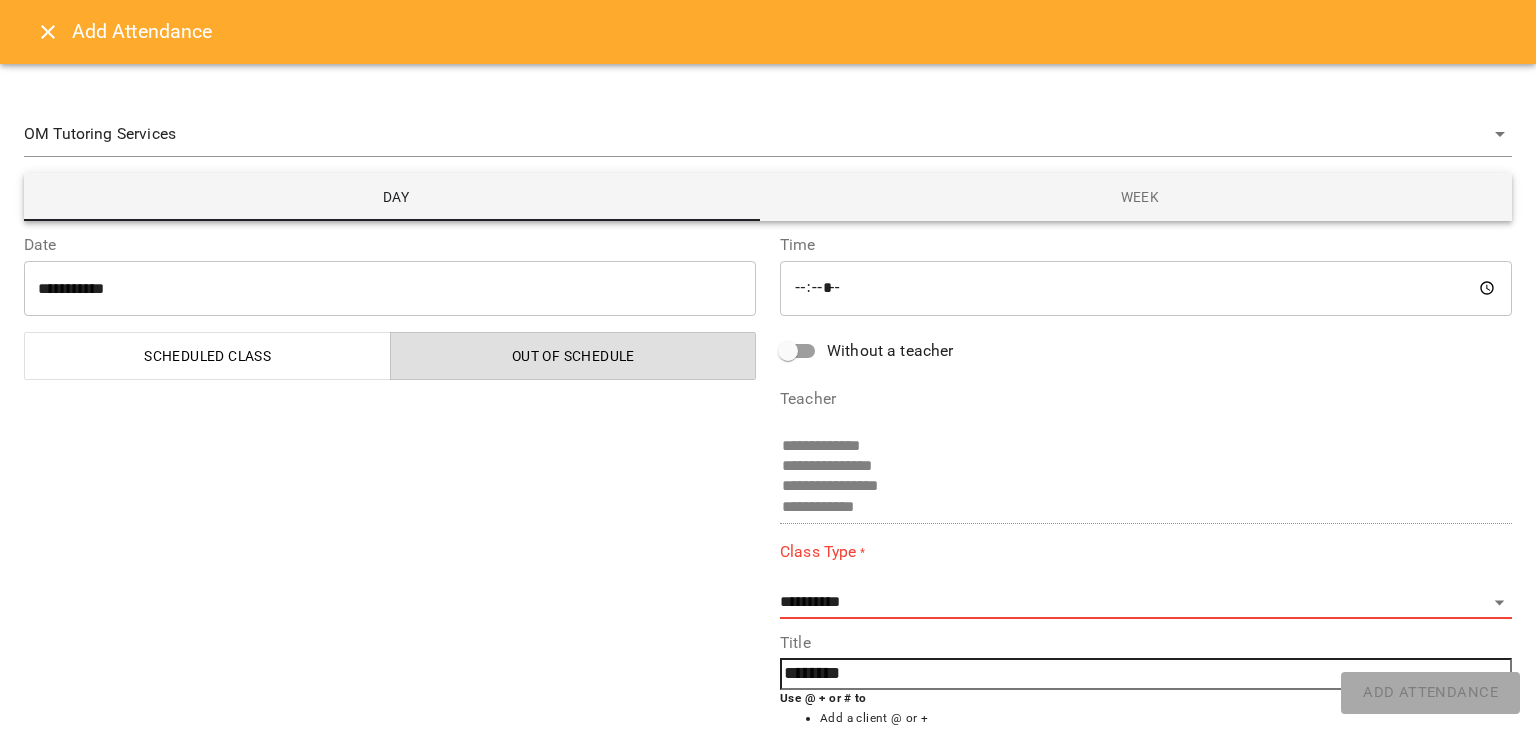 click 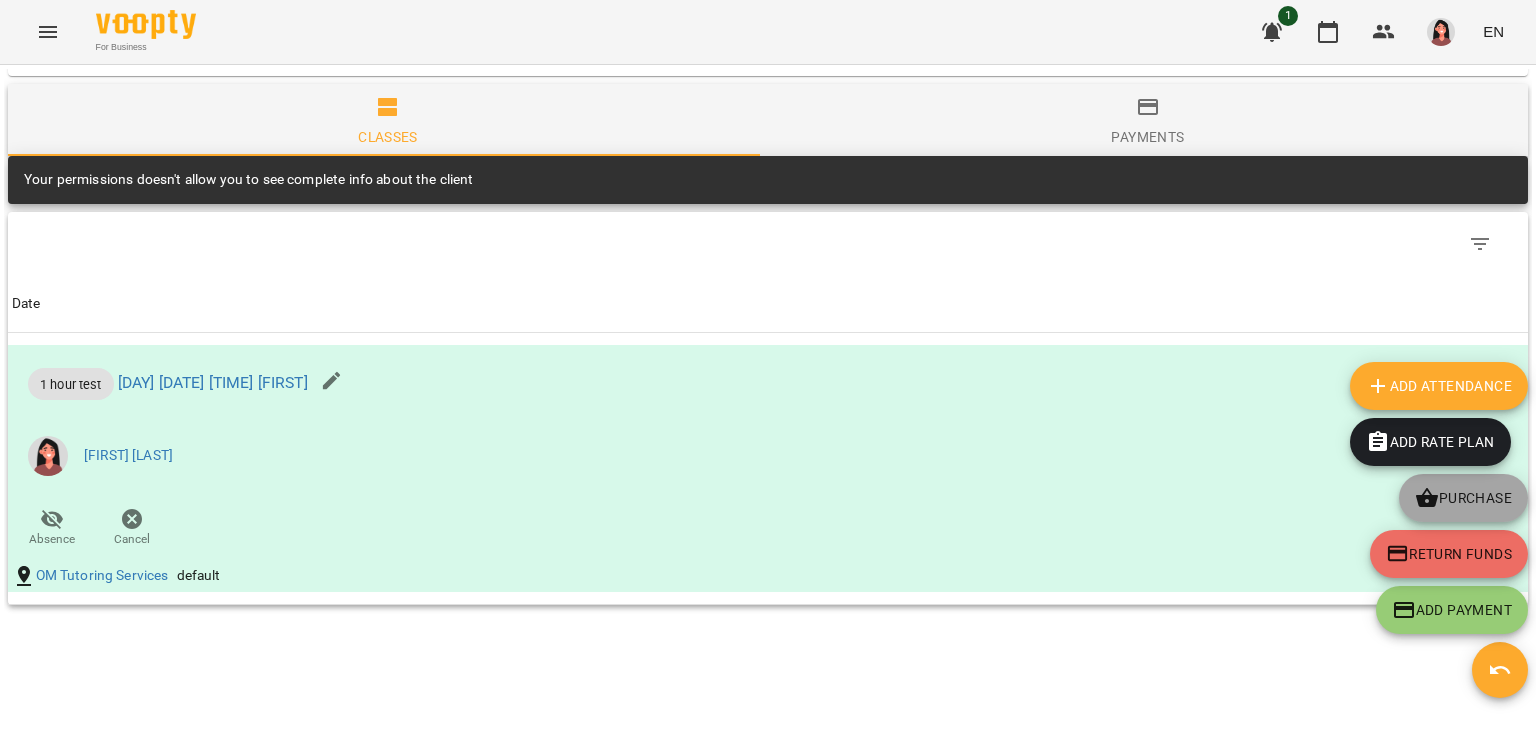 click on "Purchase" at bounding box center [1463, 498] 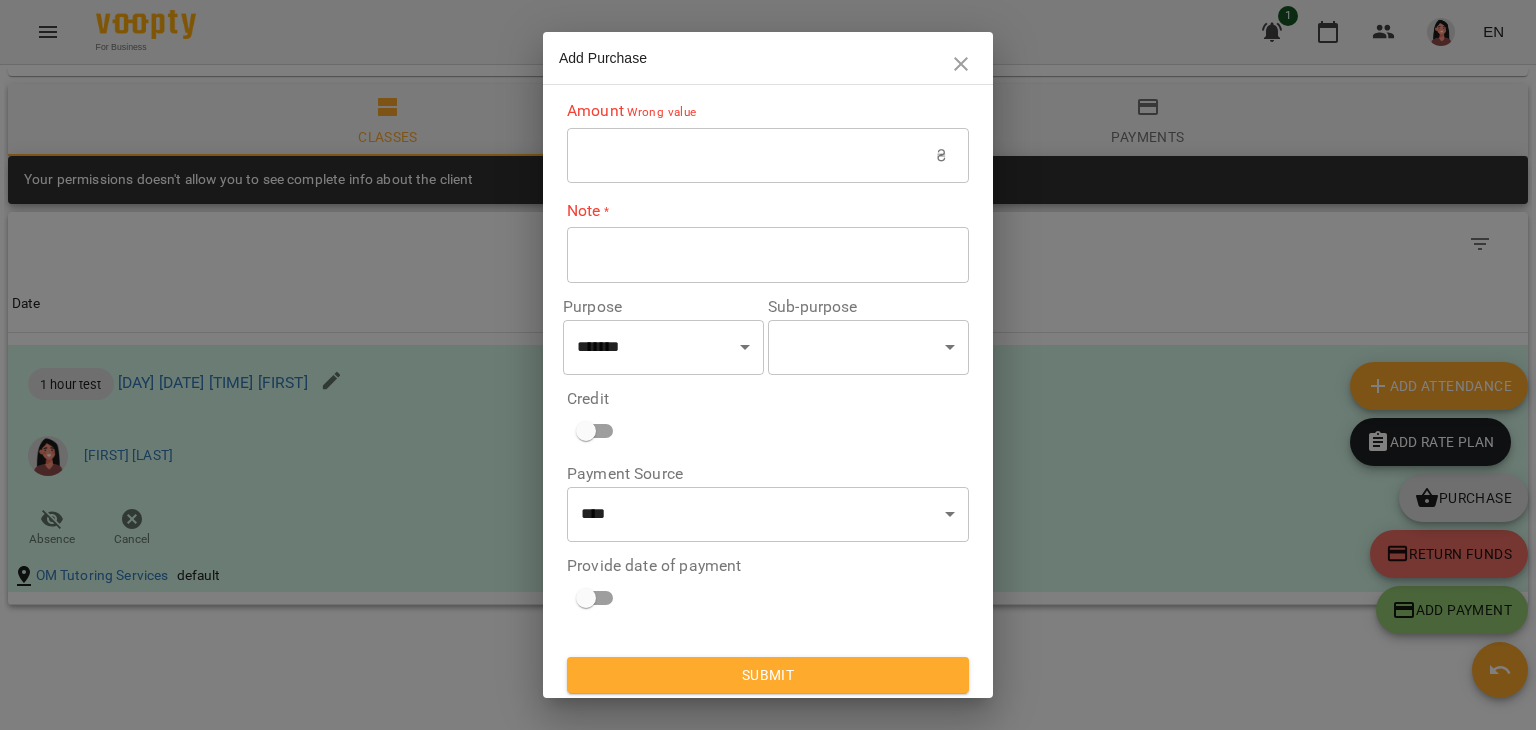 scroll, scrollTop: 0, scrollLeft: 0, axis: both 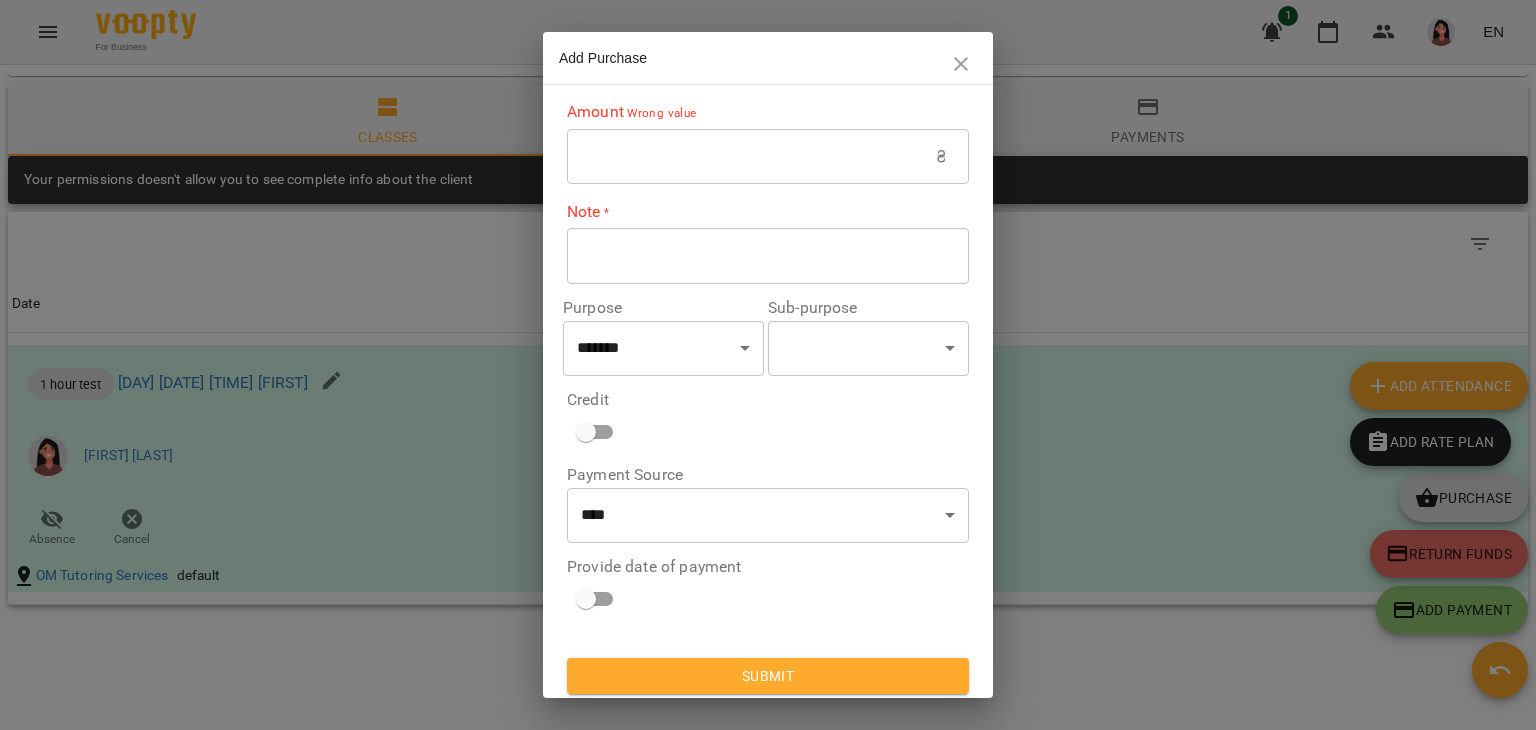 click 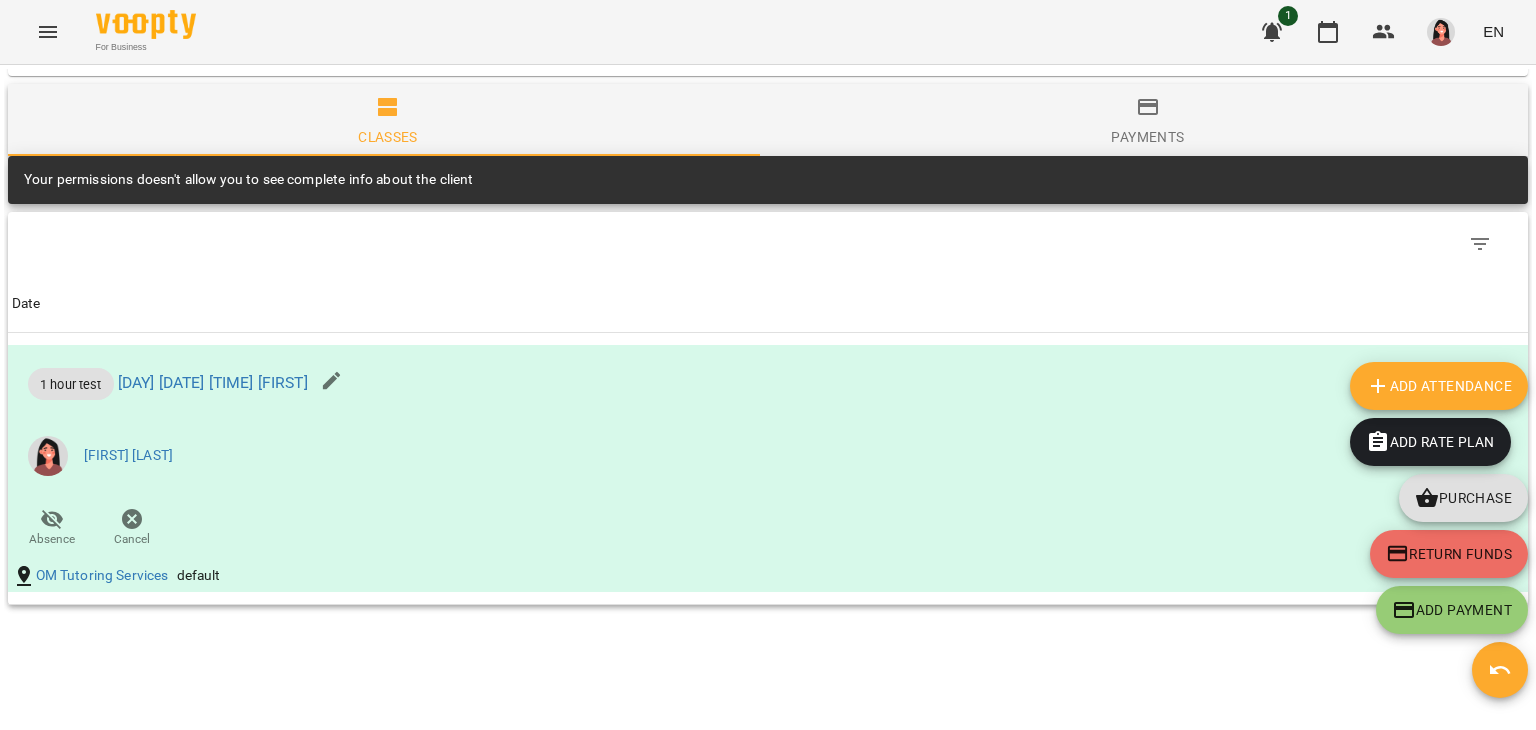 click on "Add Payment" at bounding box center [1452, 610] 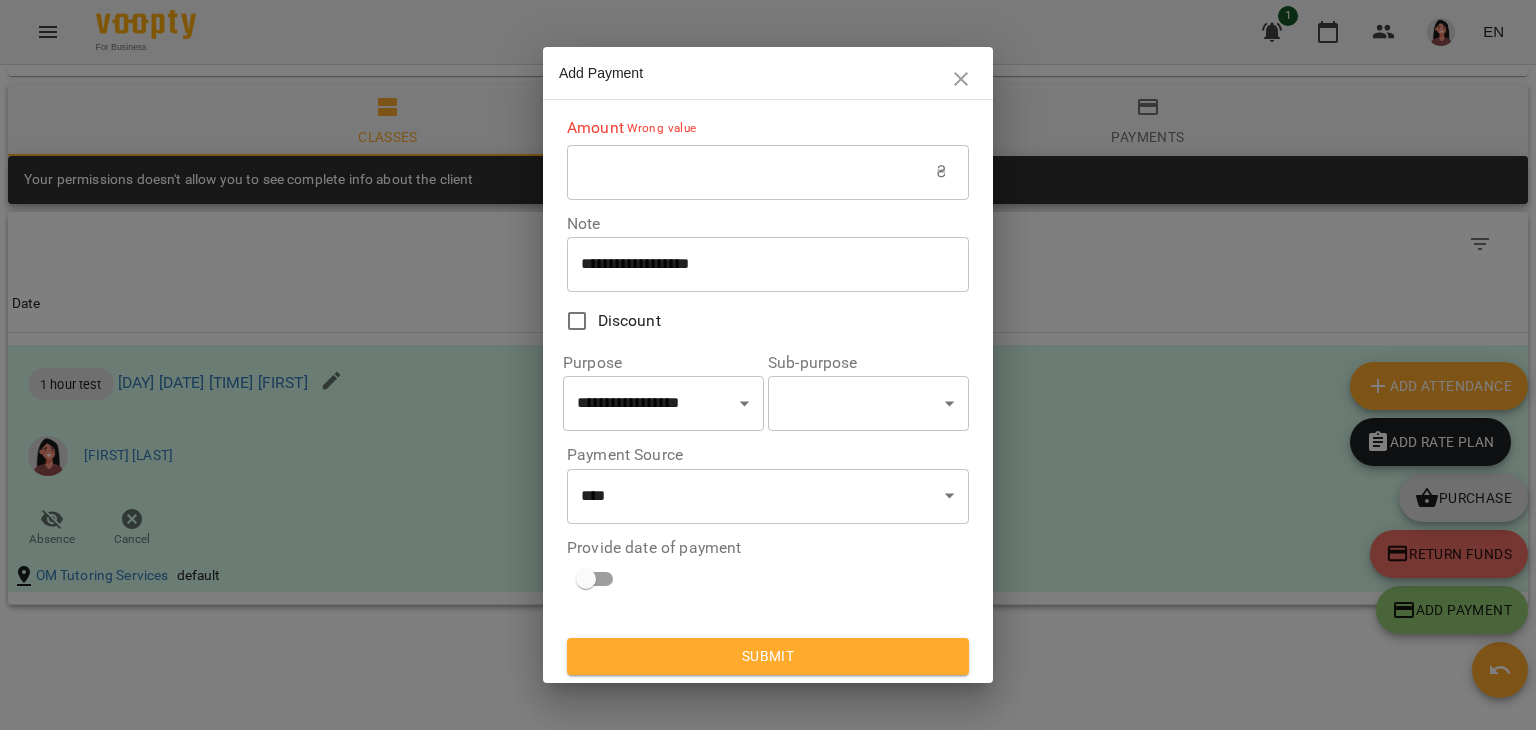 click 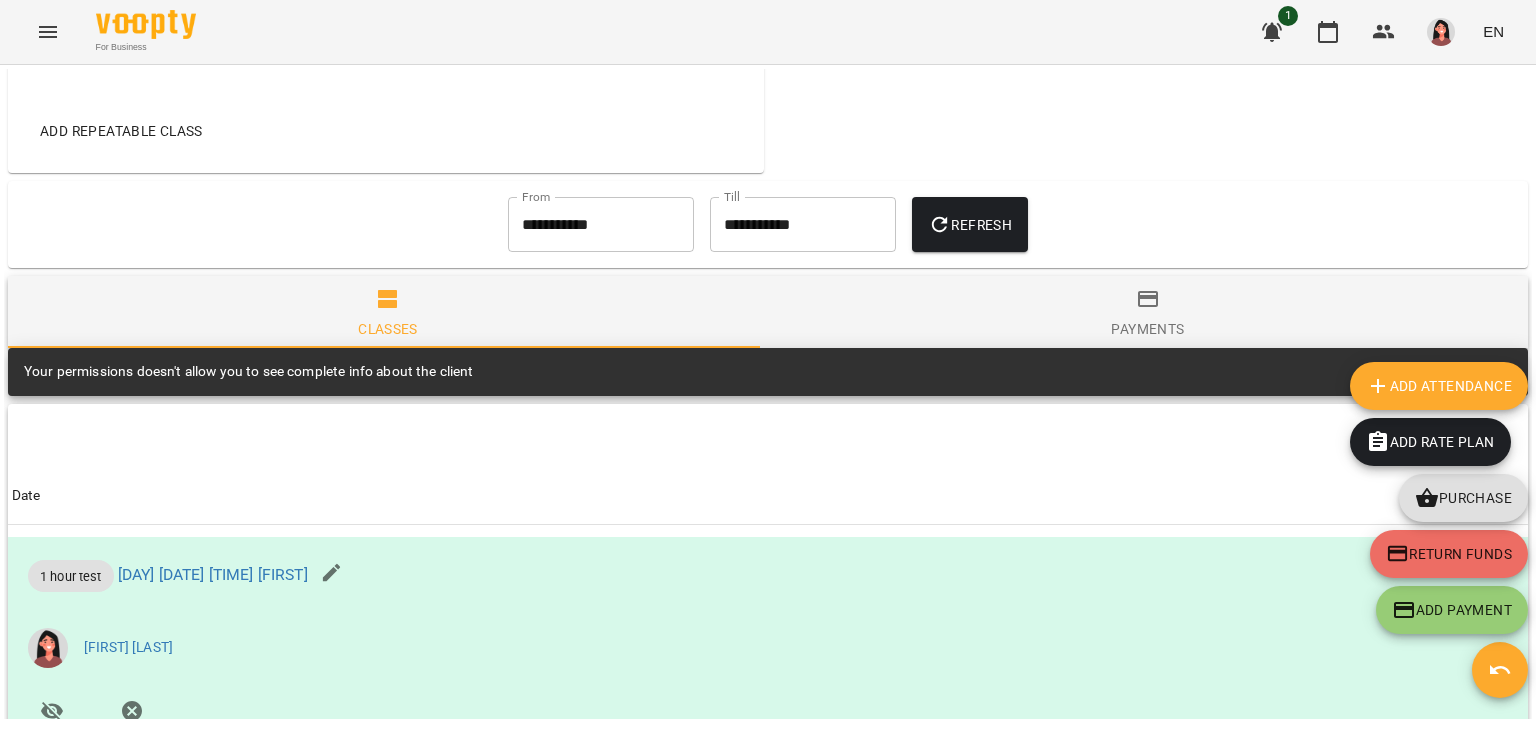 scroll, scrollTop: 400, scrollLeft: 0, axis: vertical 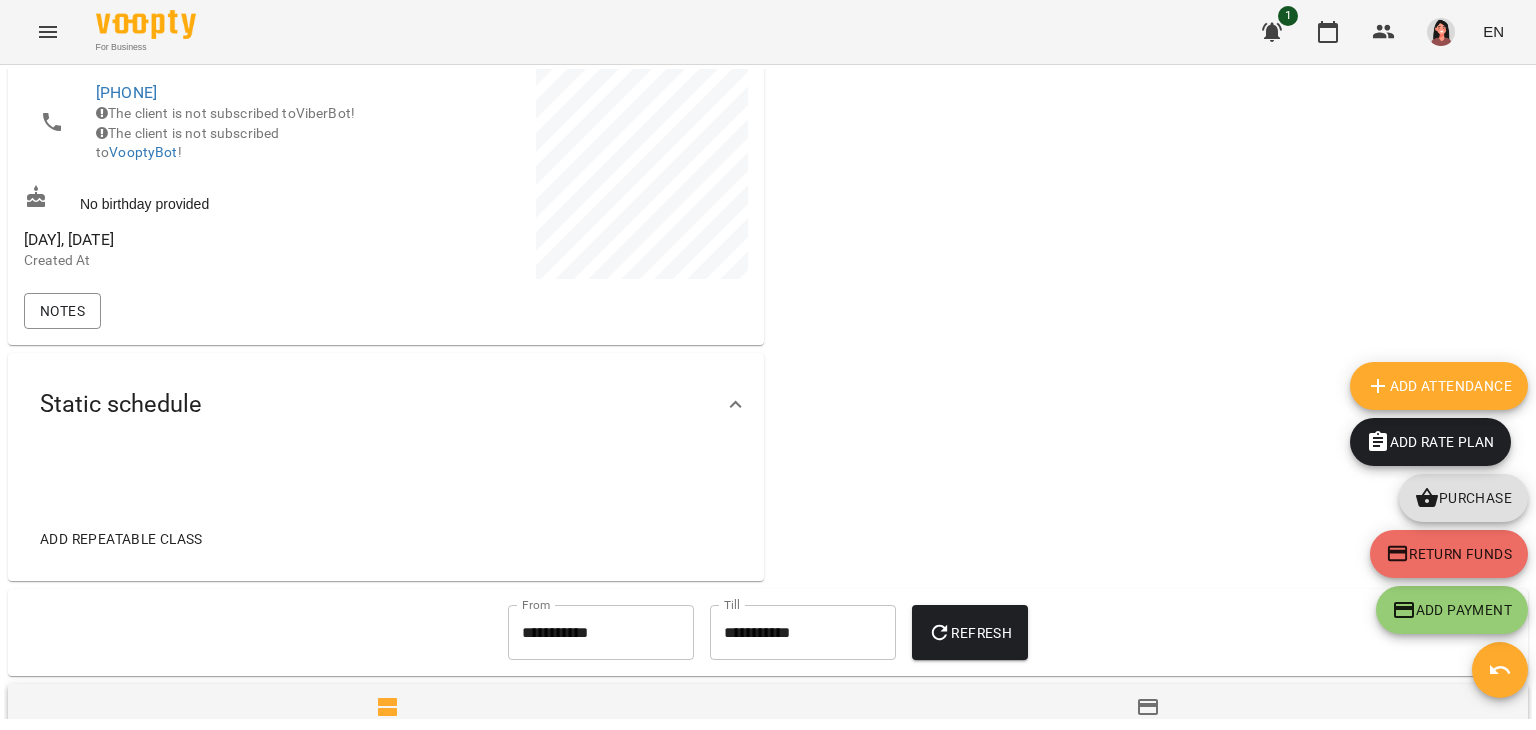 click 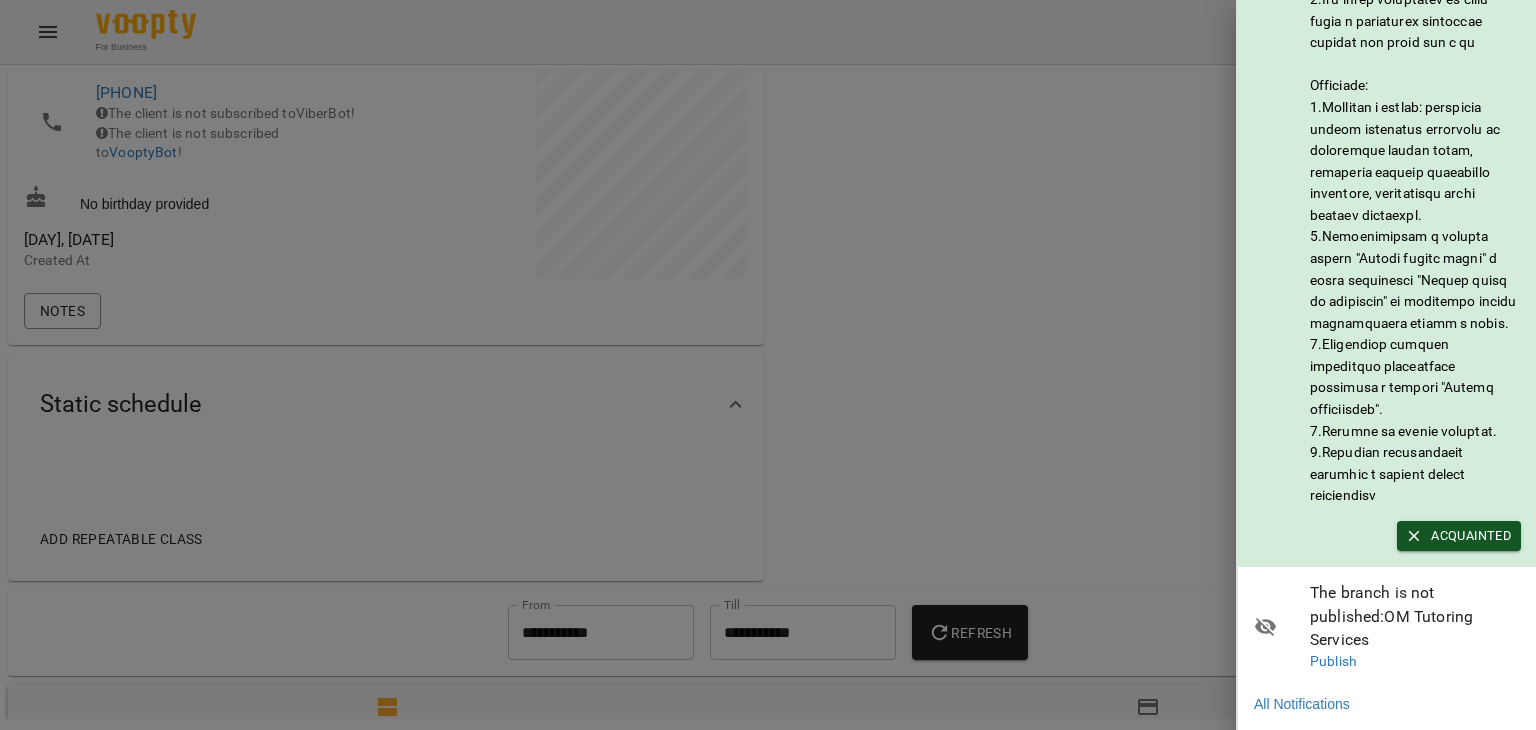 scroll, scrollTop: 0, scrollLeft: 0, axis: both 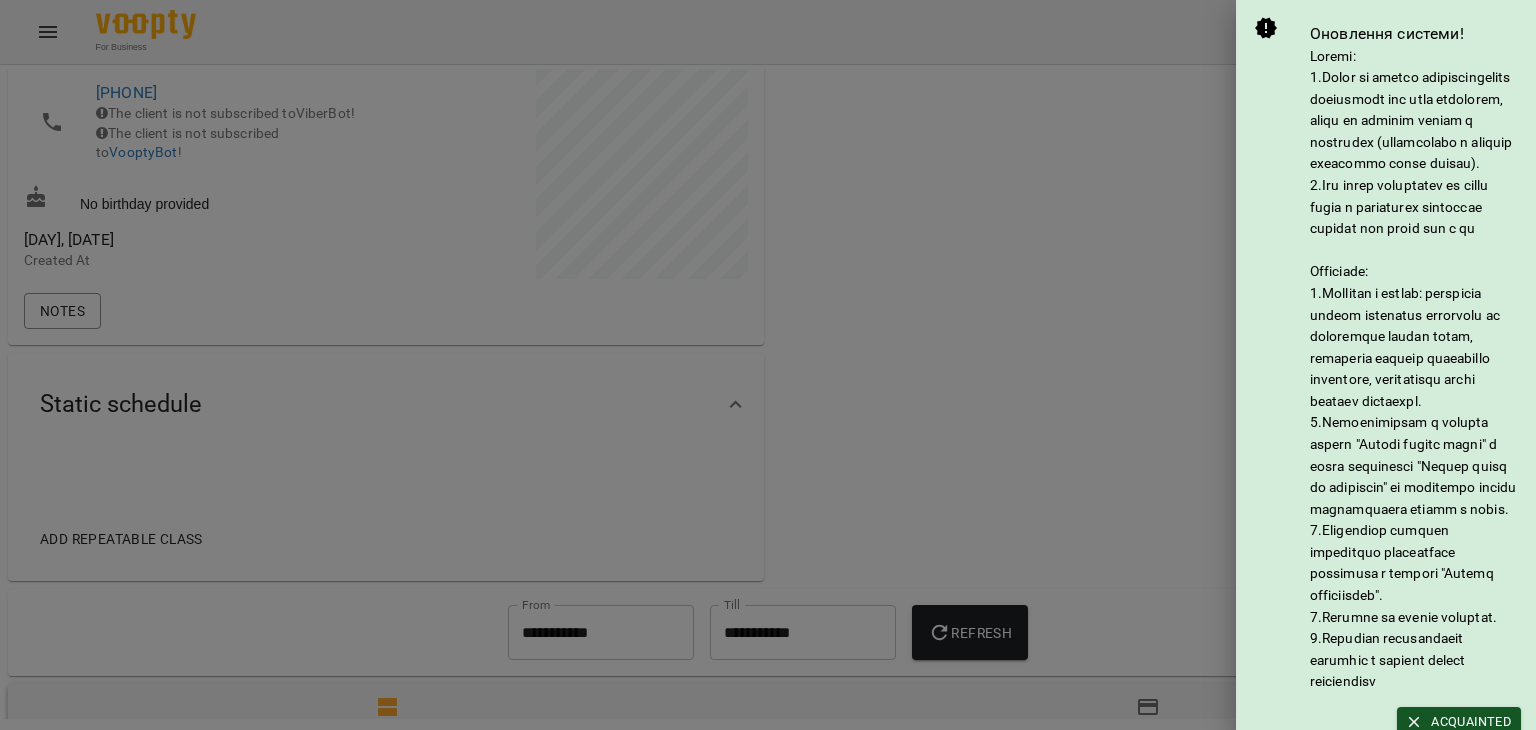 click at bounding box center [768, 365] 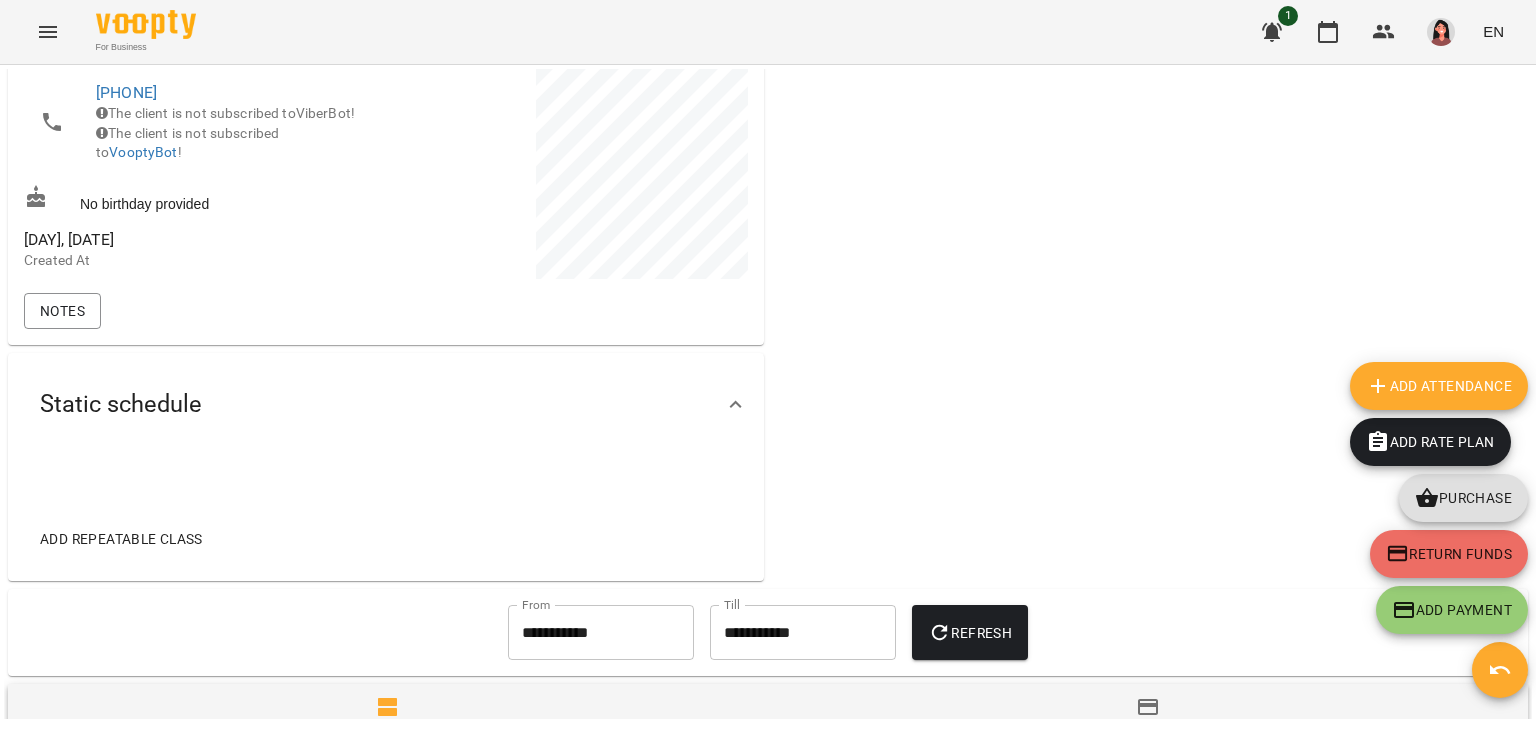 click 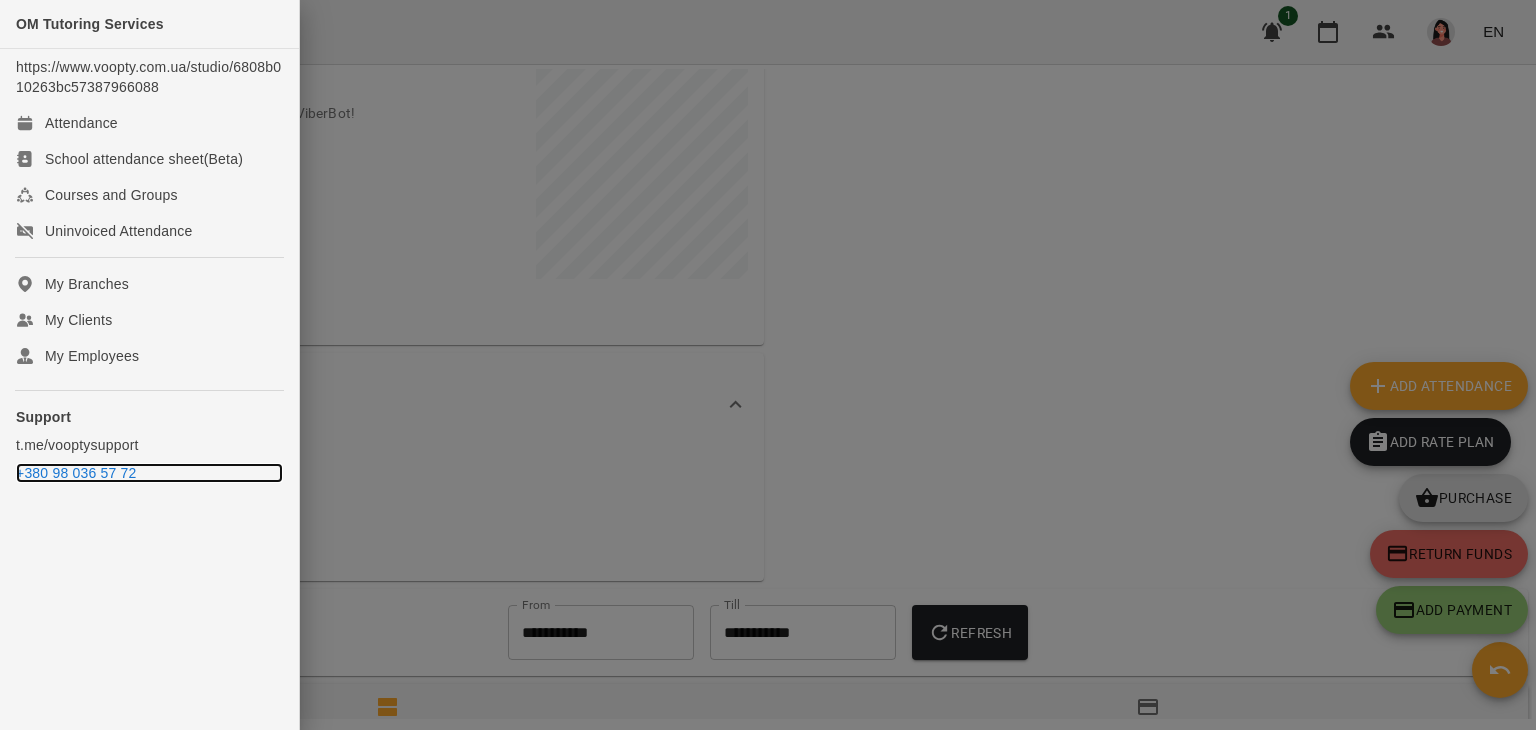 click on "+380 98 036 57 72" at bounding box center [149, 473] 